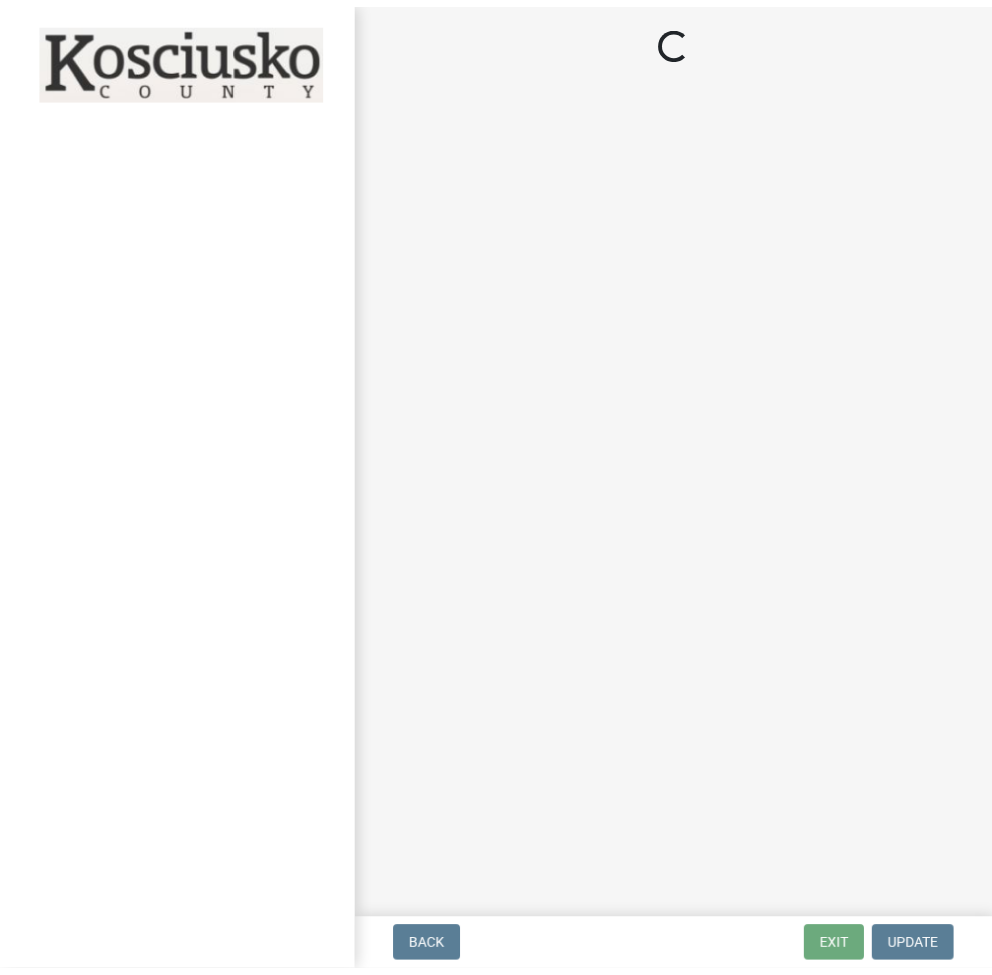 scroll, scrollTop: 0, scrollLeft: 0, axis: both 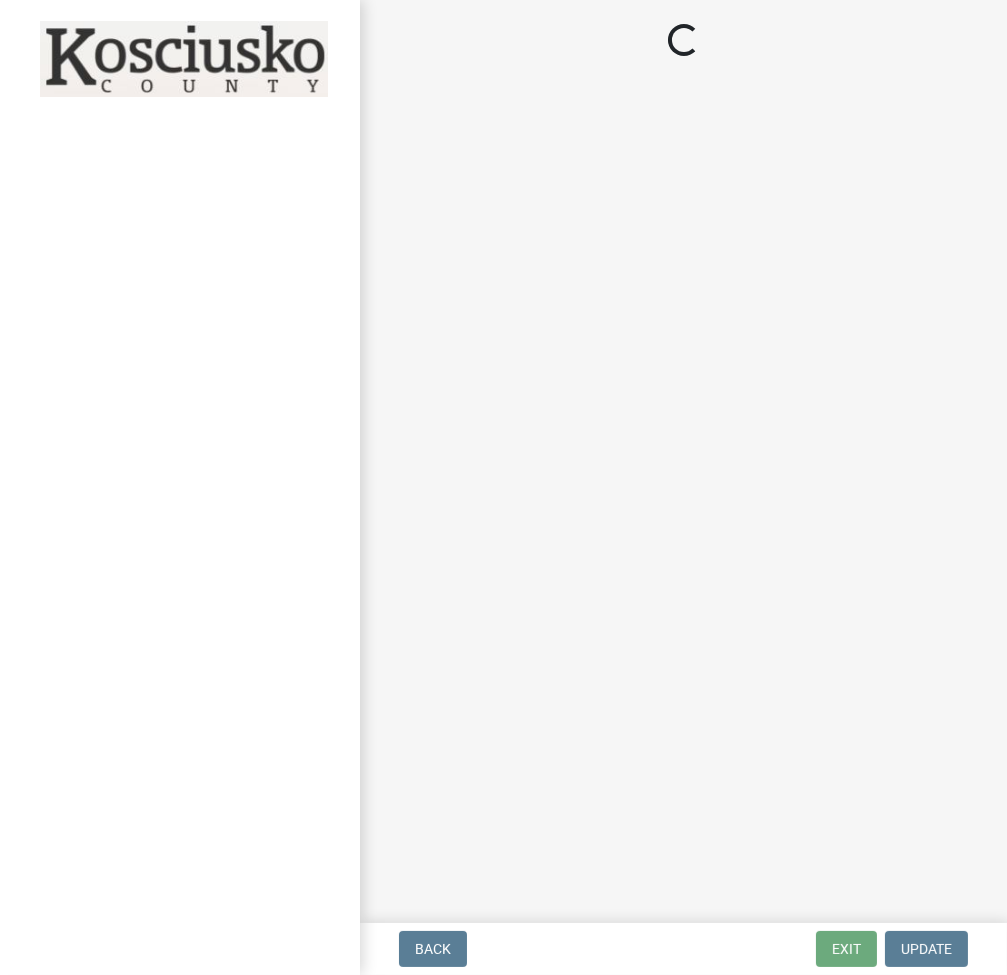 select on "3: 3" 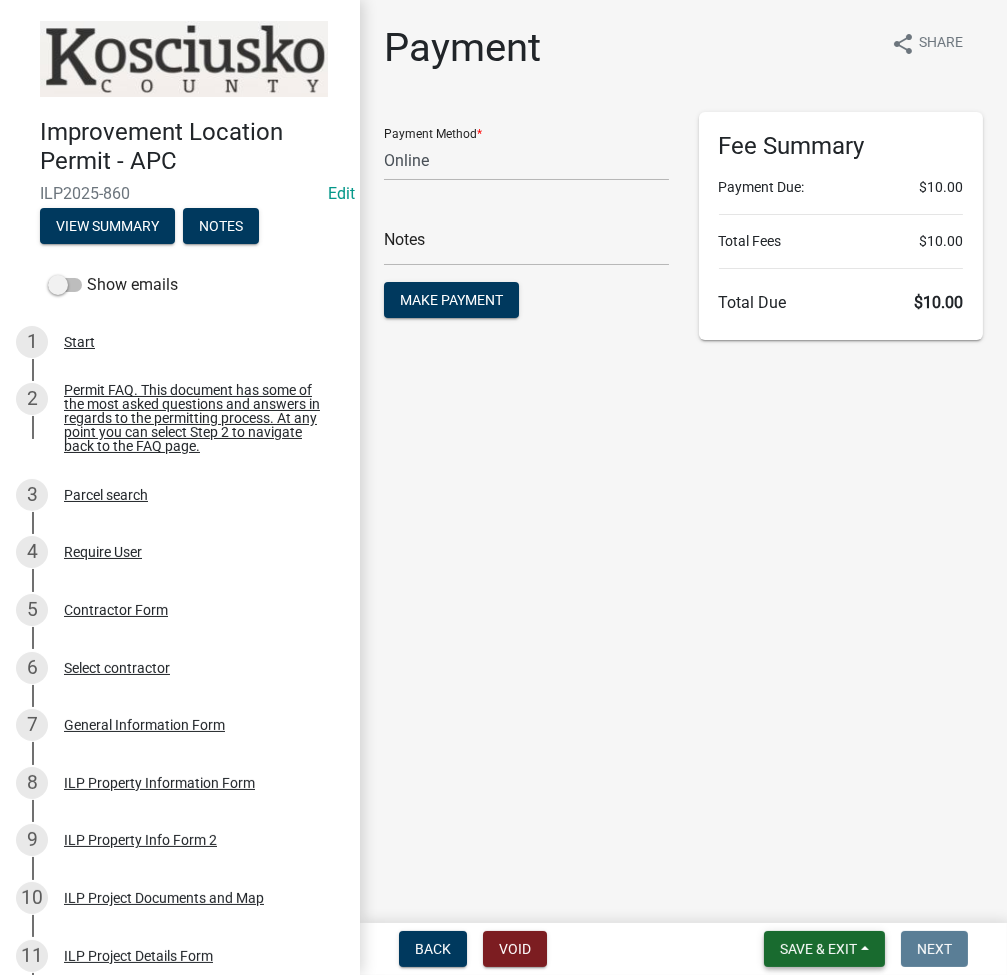 click on "Save & Exit" at bounding box center [818, 949] 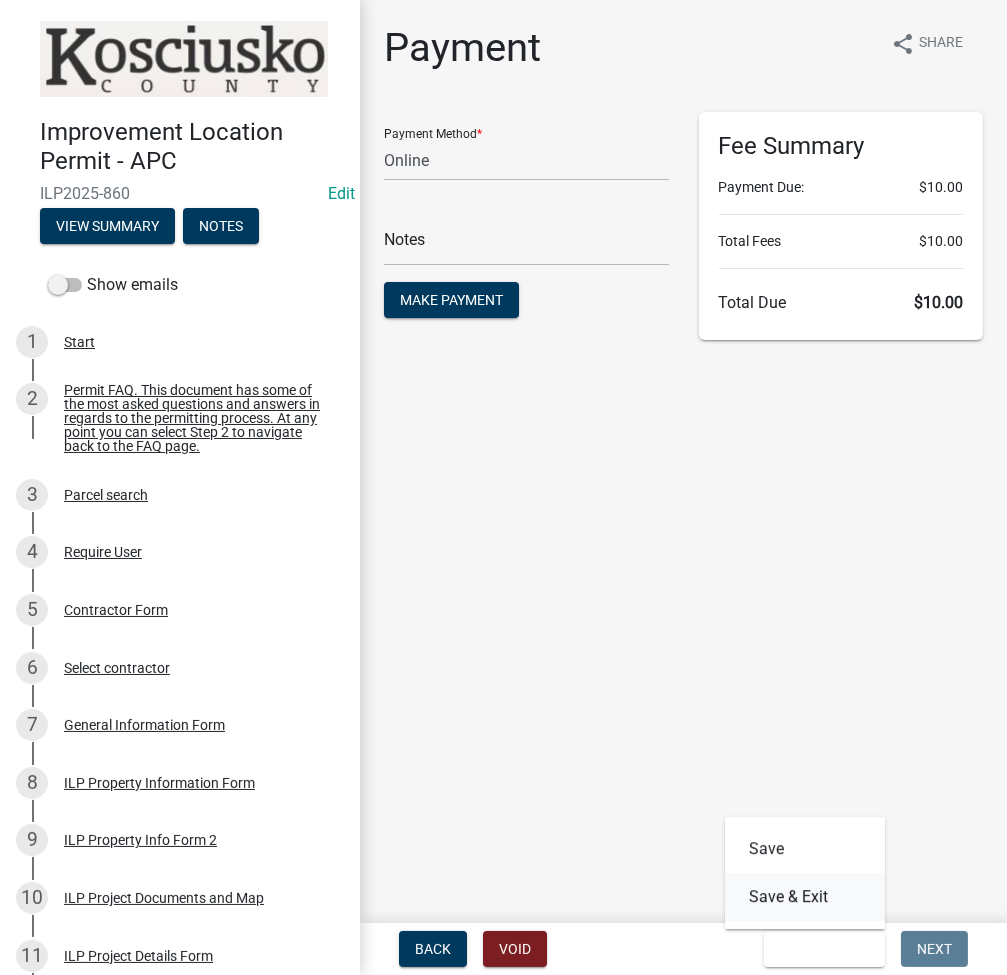click on "Save & Exit" at bounding box center [805, 897] 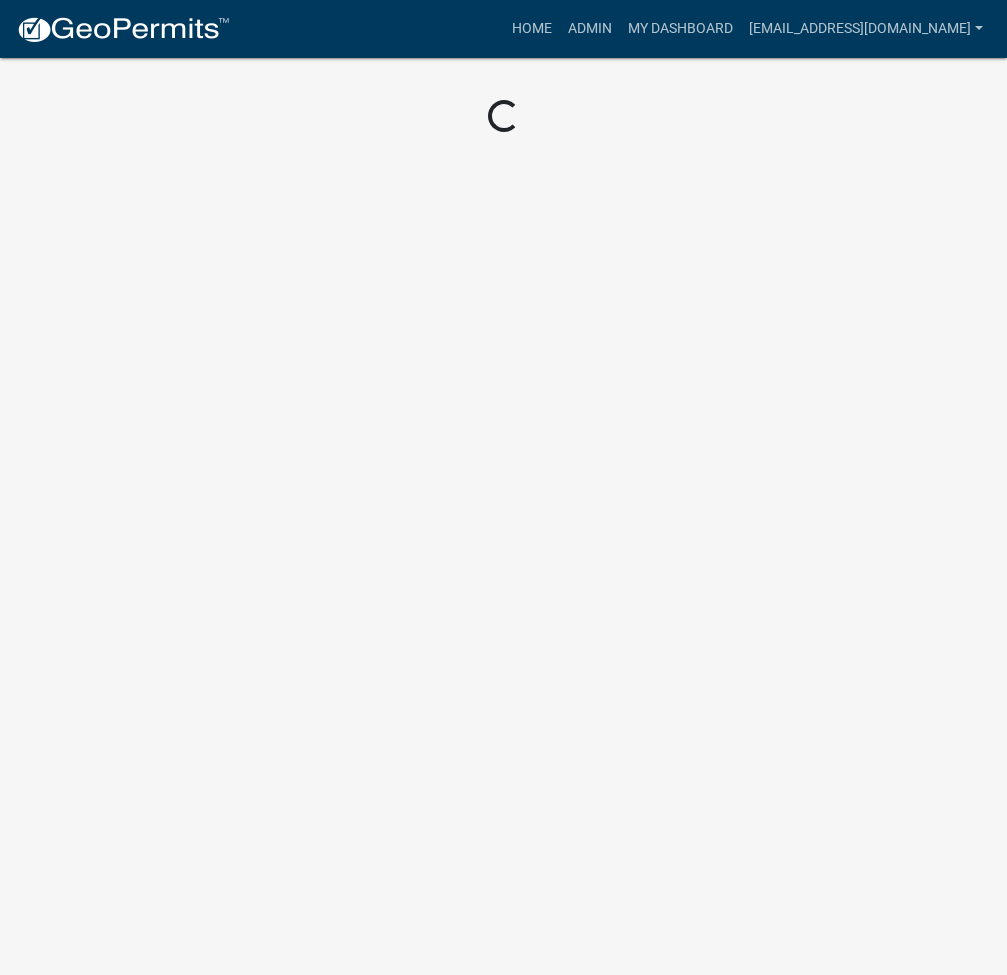 scroll, scrollTop: 0, scrollLeft: 0, axis: both 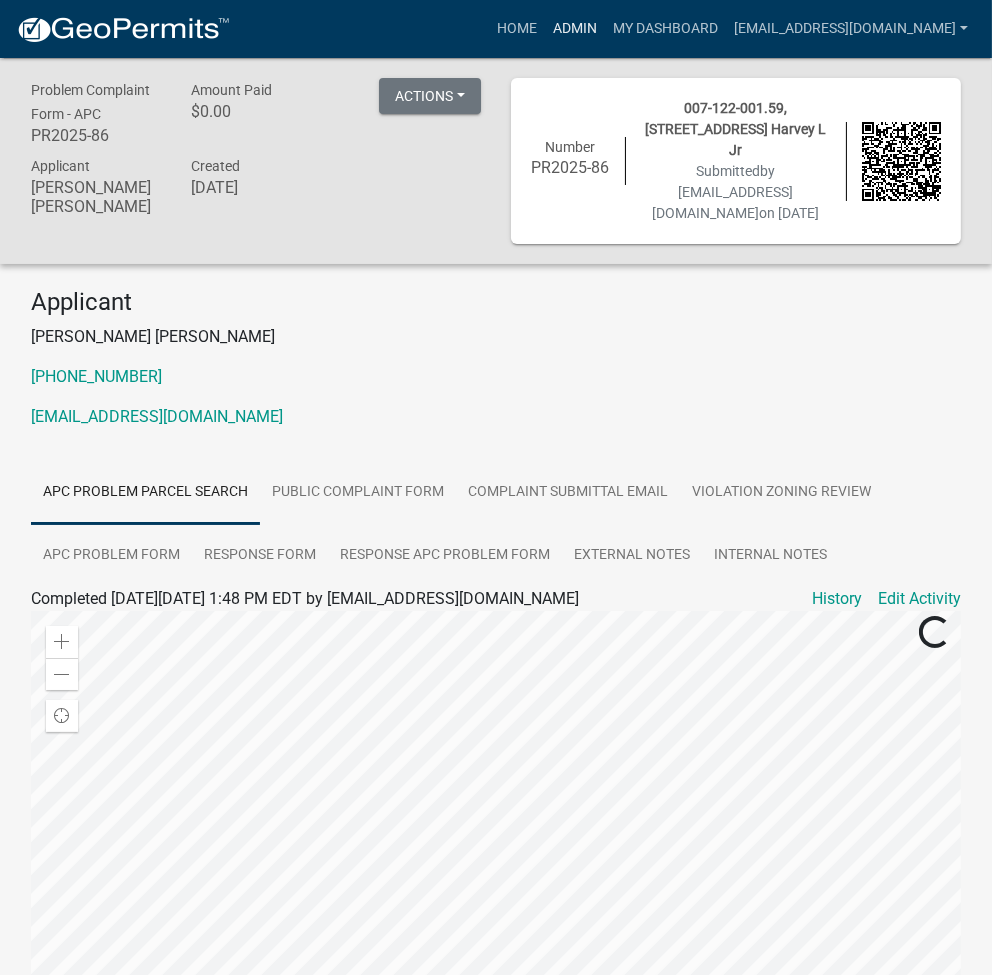 click on "Admin" at bounding box center [575, 29] 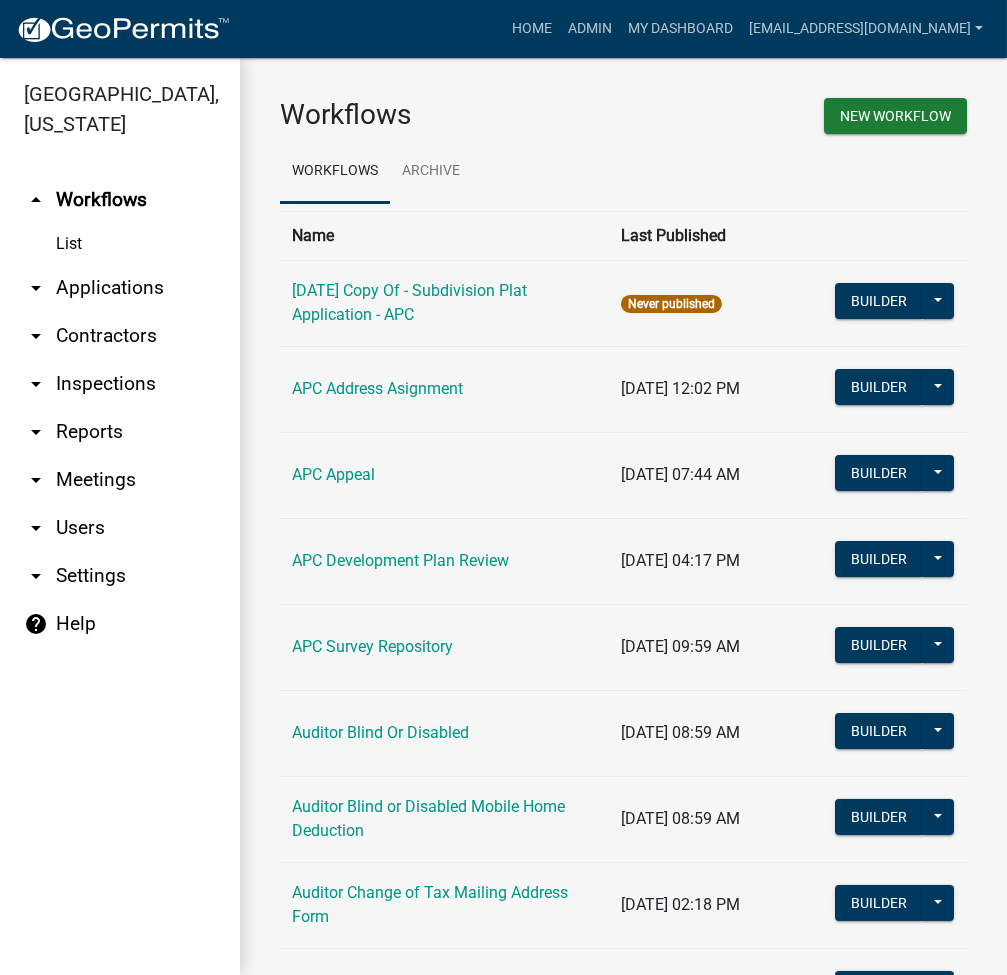 click on "arrow_drop_down   Applications" at bounding box center (120, 288) 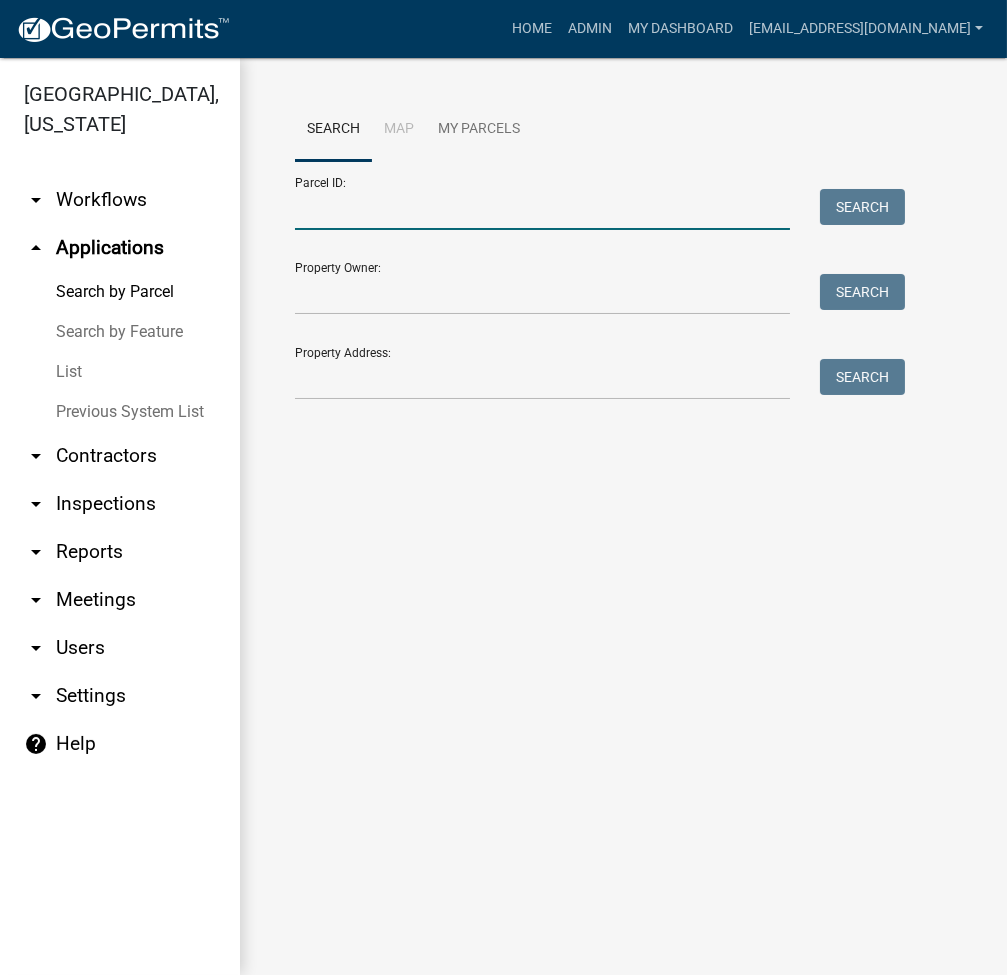 click on "Parcel ID:" at bounding box center (542, 209) 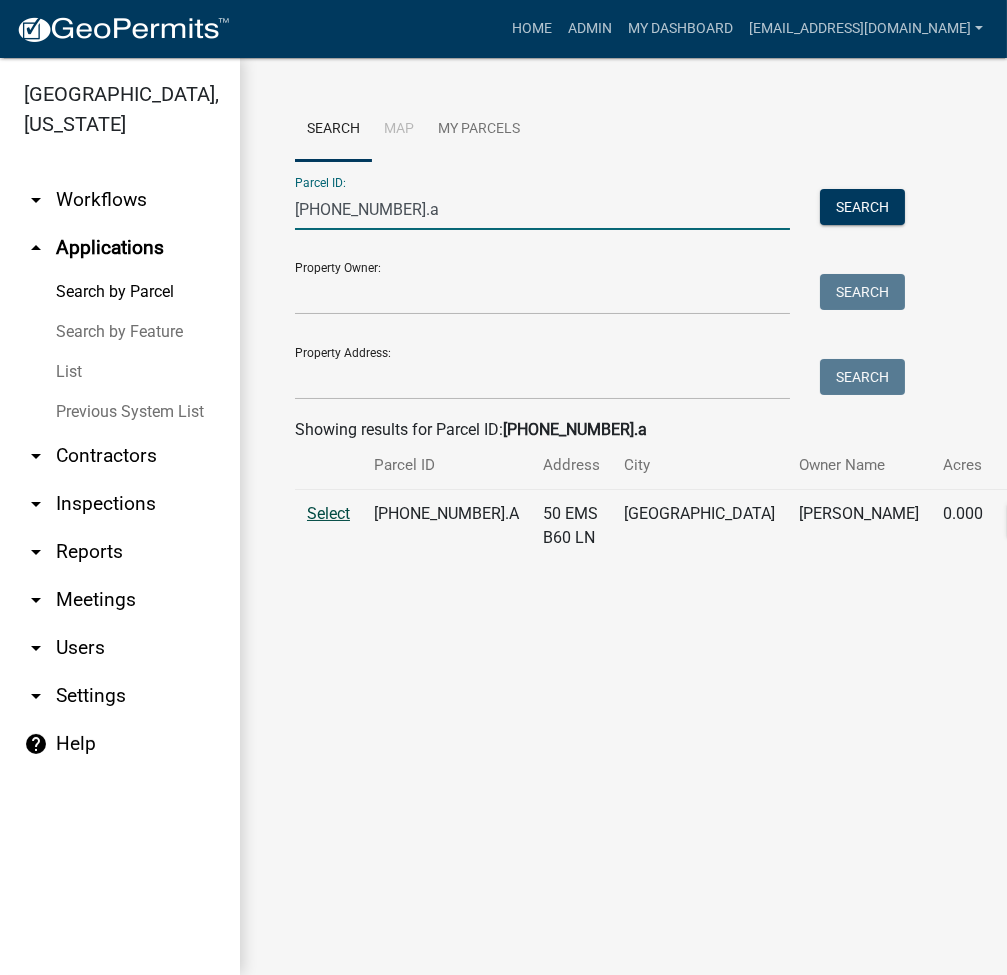 click on "Select" at bounding box center (328, 513) 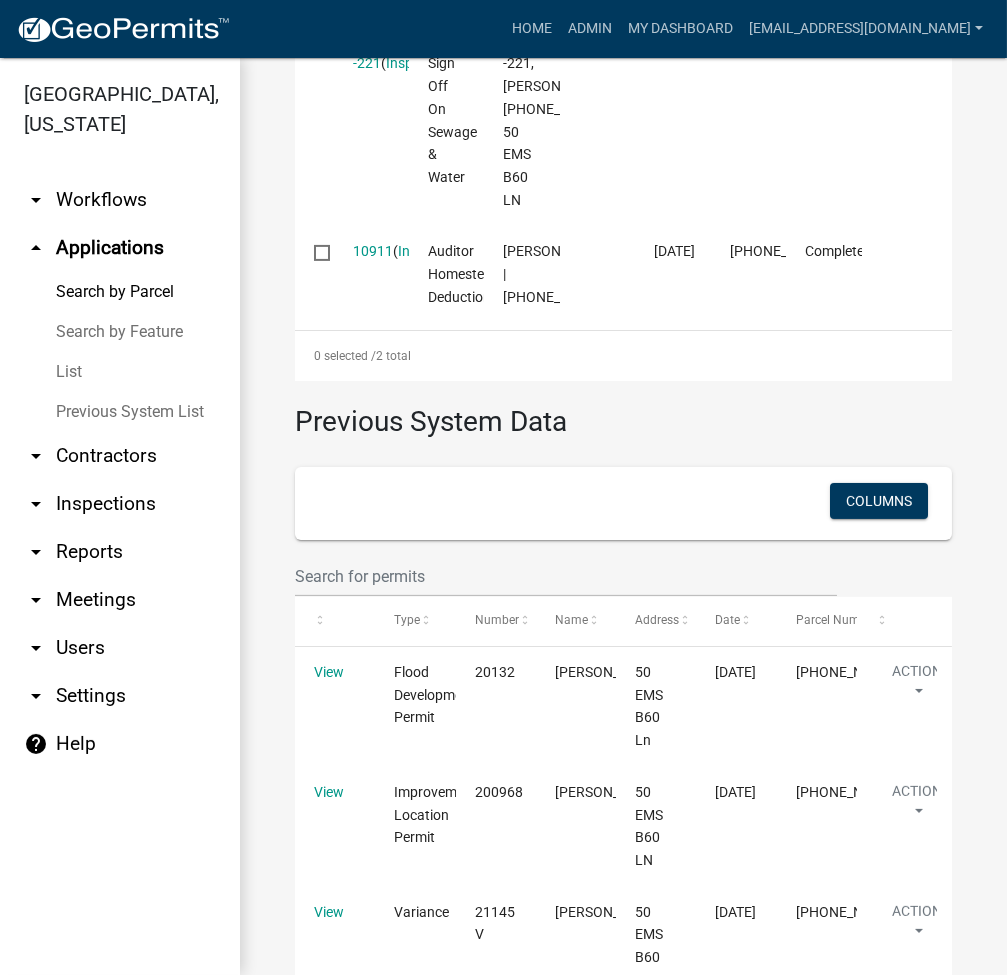 scroll, scrollTop: 1133, scrollLeft: 0, axis: vertical 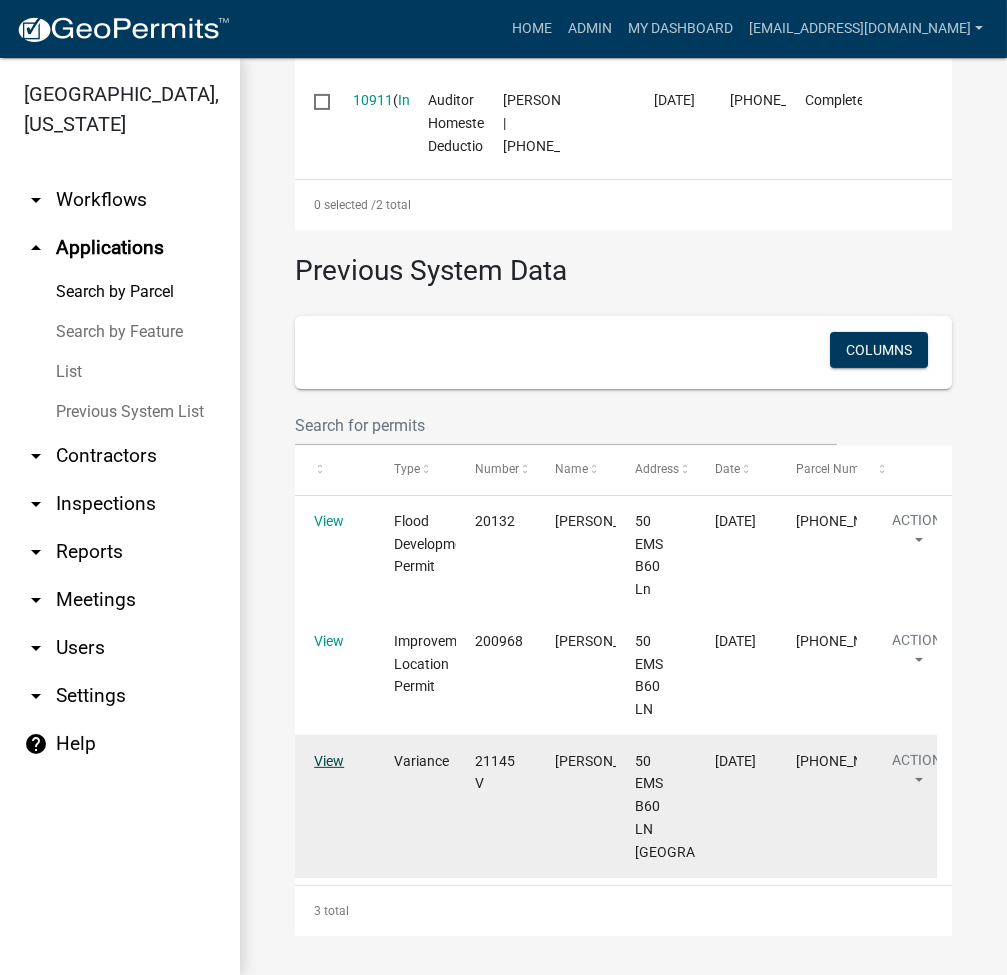 click on "View" at bounding box center (329, 761) 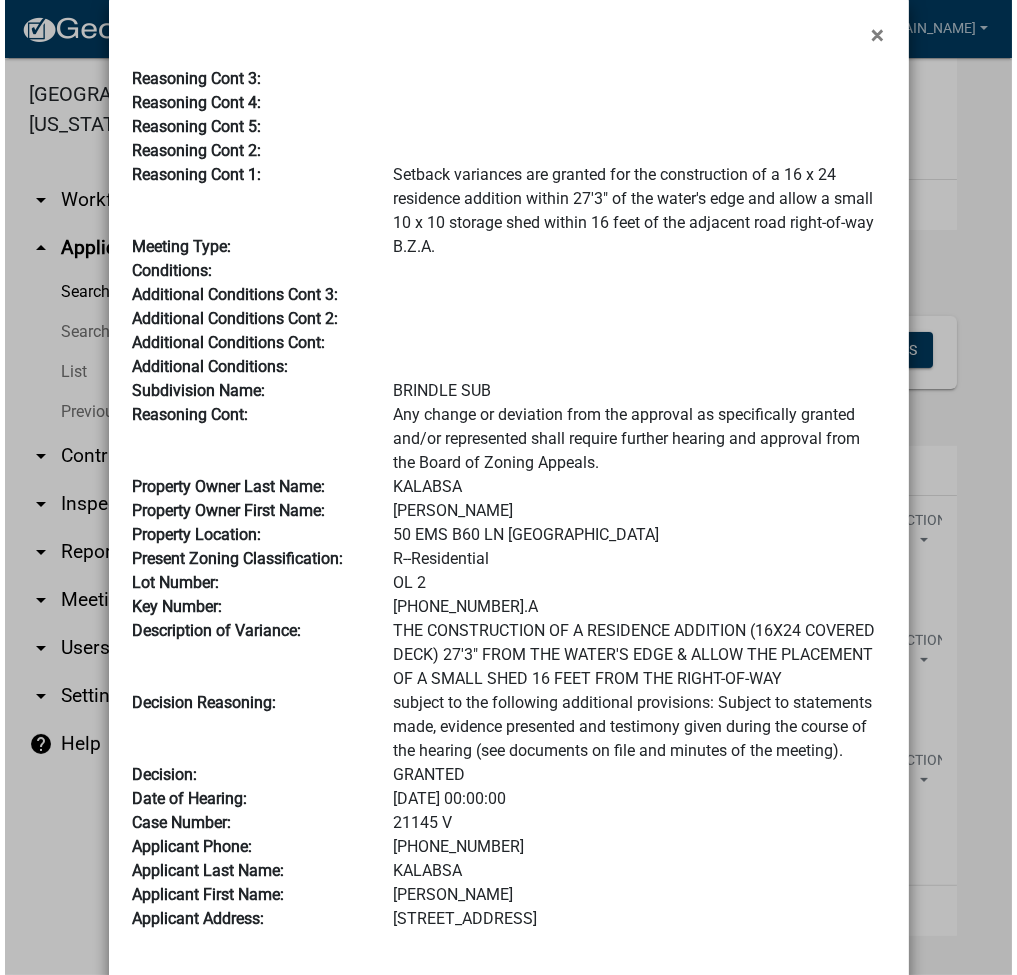 scroll, scrollTop: 0, scrollLeft: 0, axis: both 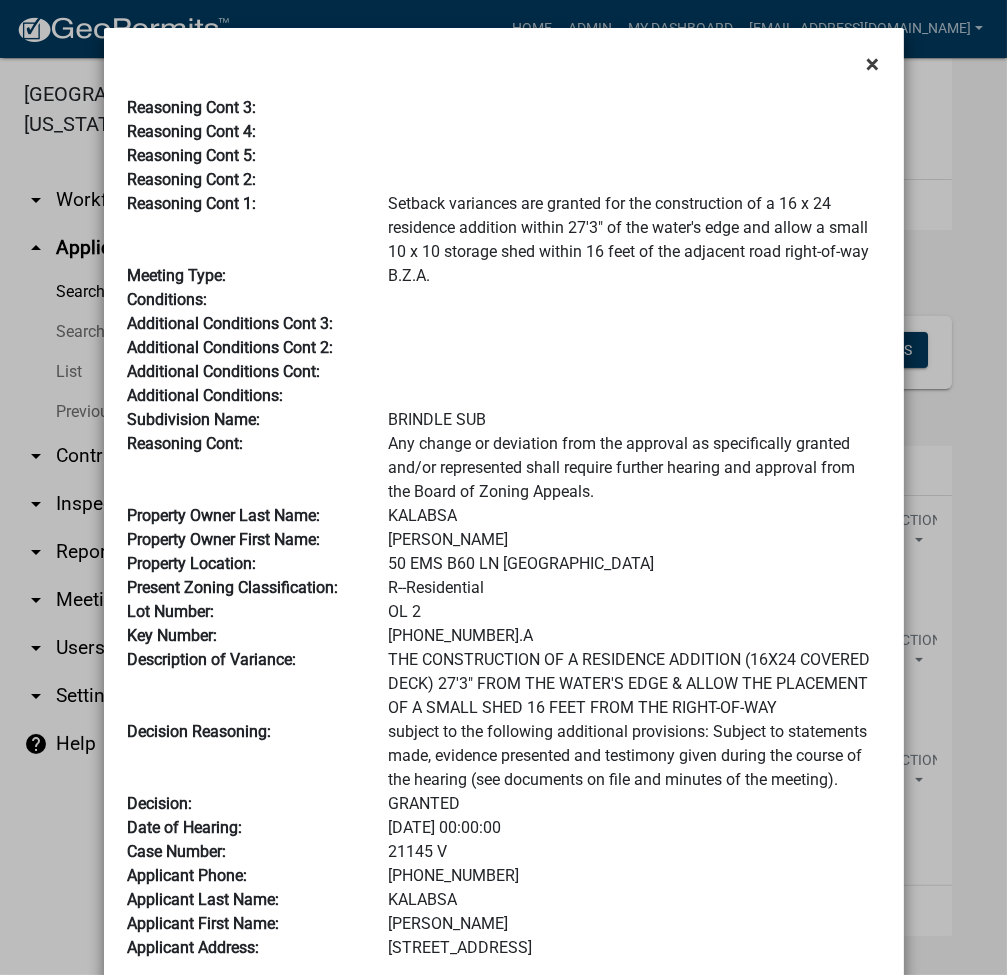click on "×" 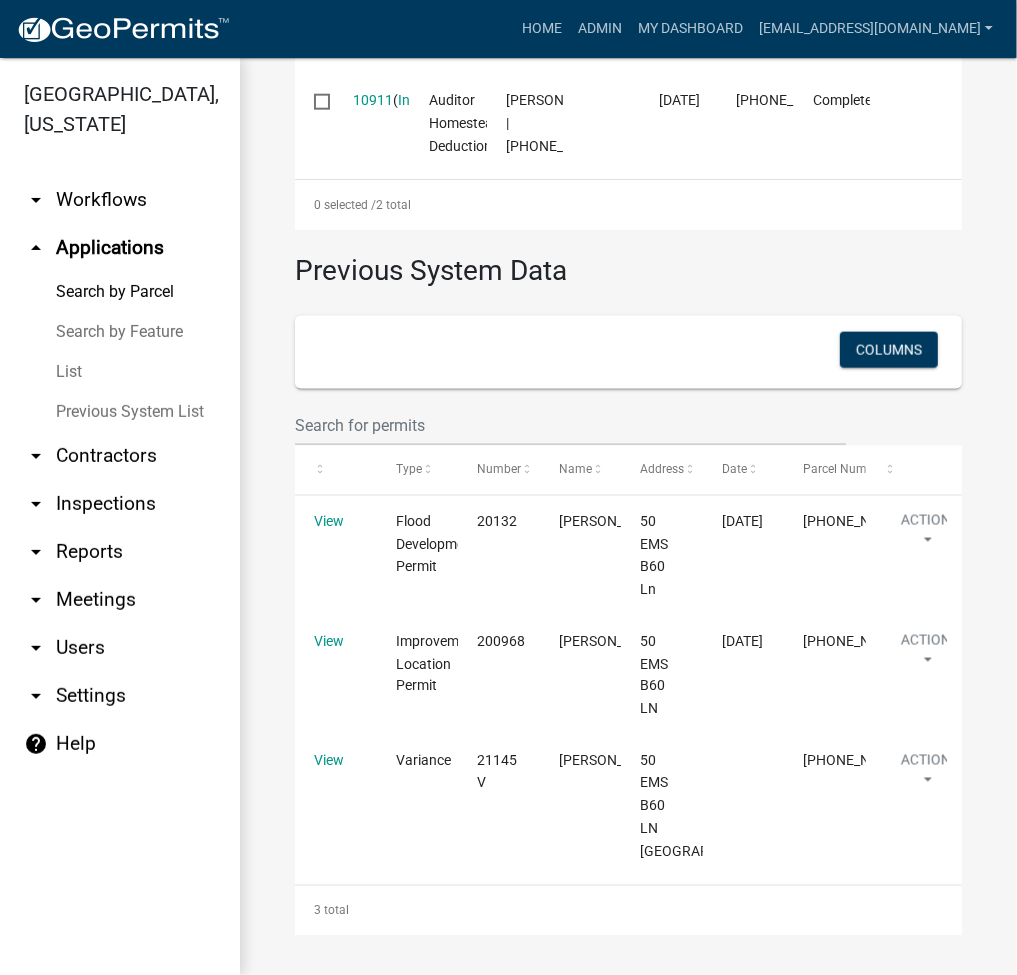 scroll, scrollTop: 0, scrollLeft: 0, axis: both 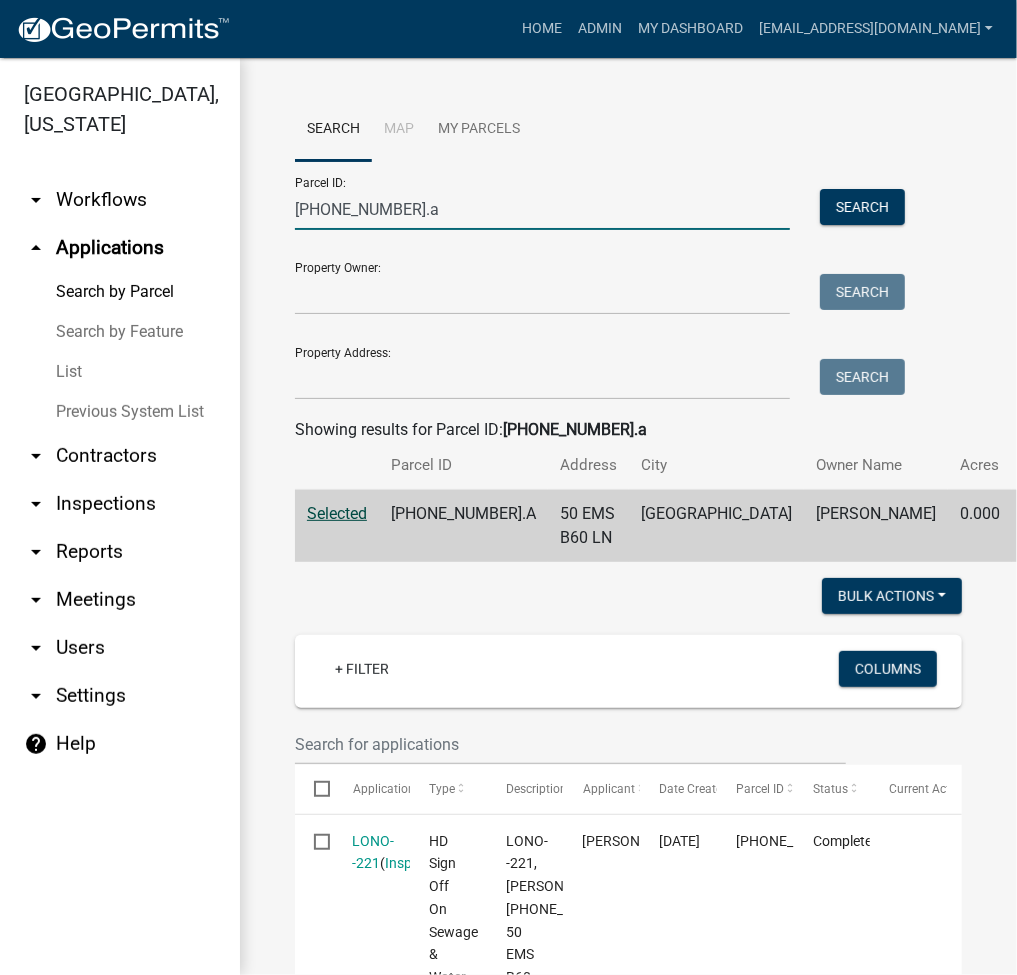 click on "005-109-034.a" at bounding box center (542, 209) 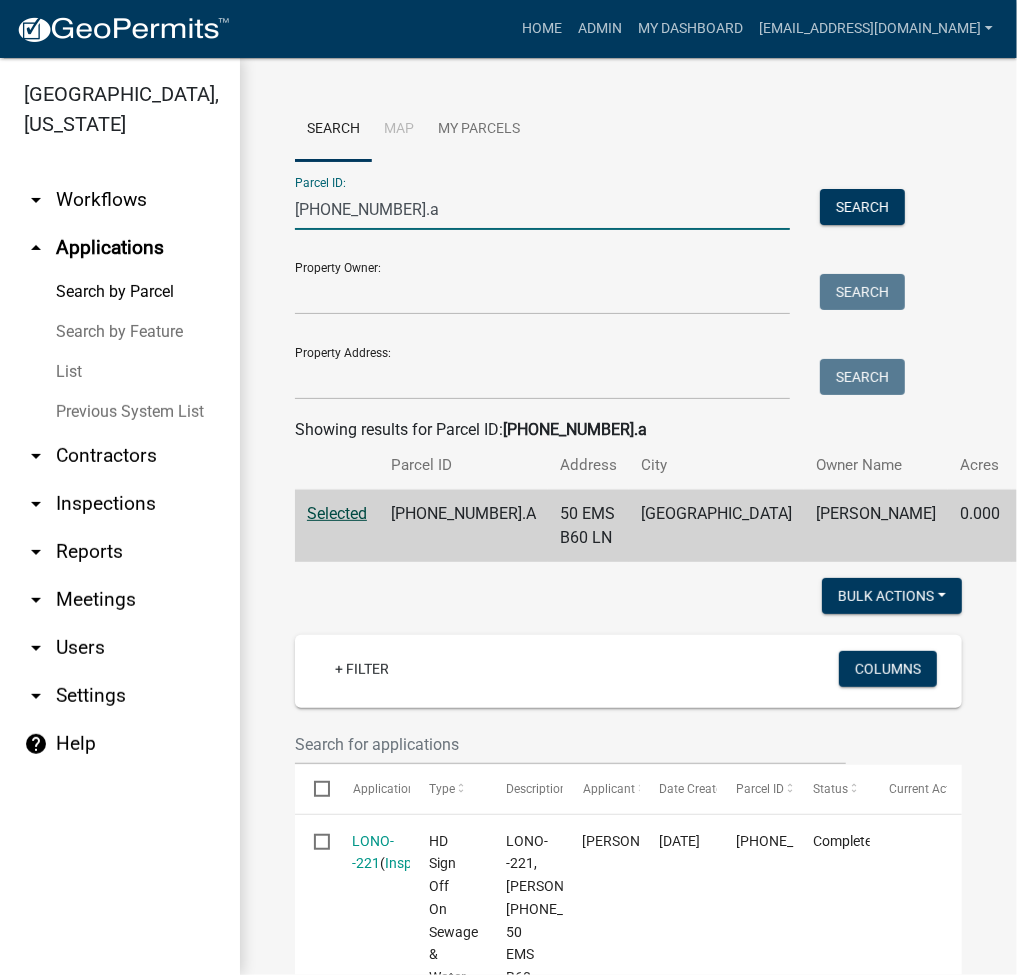 click on "005-109-034.a" at bounding box center (542, 209) 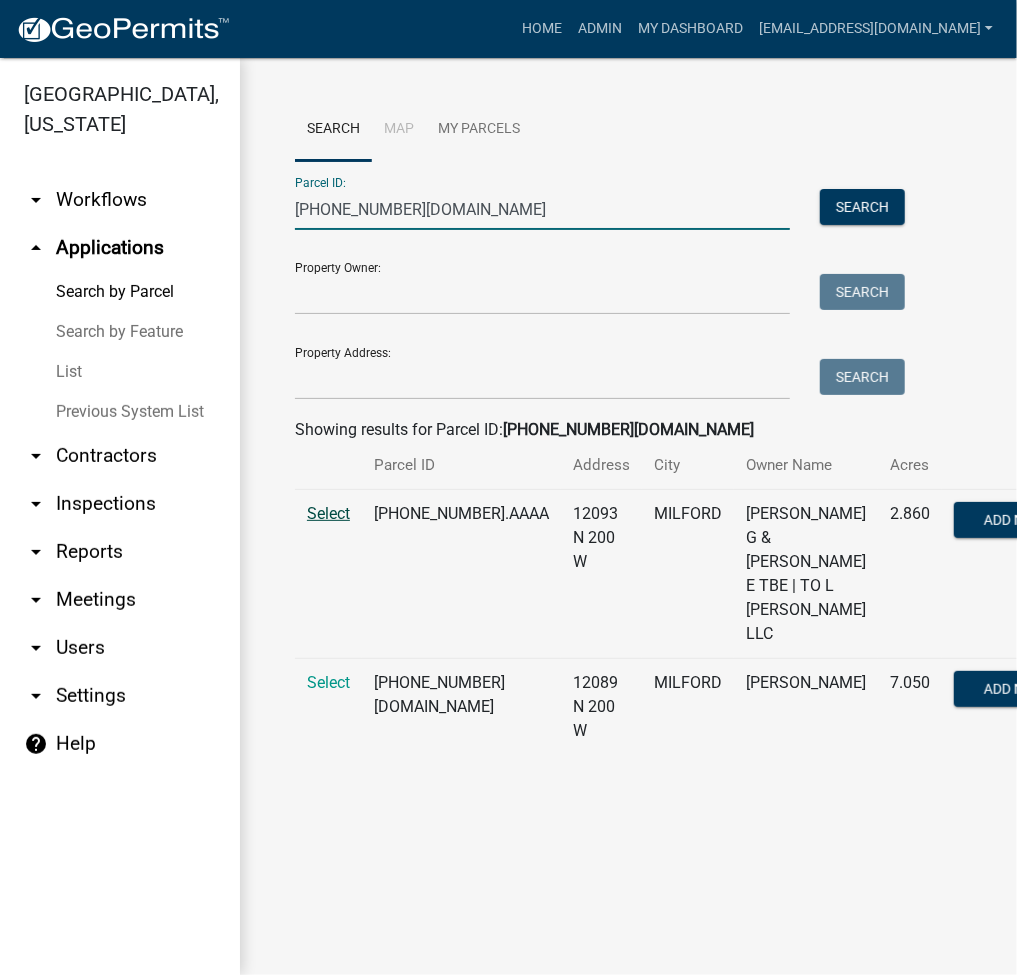 click on "Select" at bounding box center [328, 513] 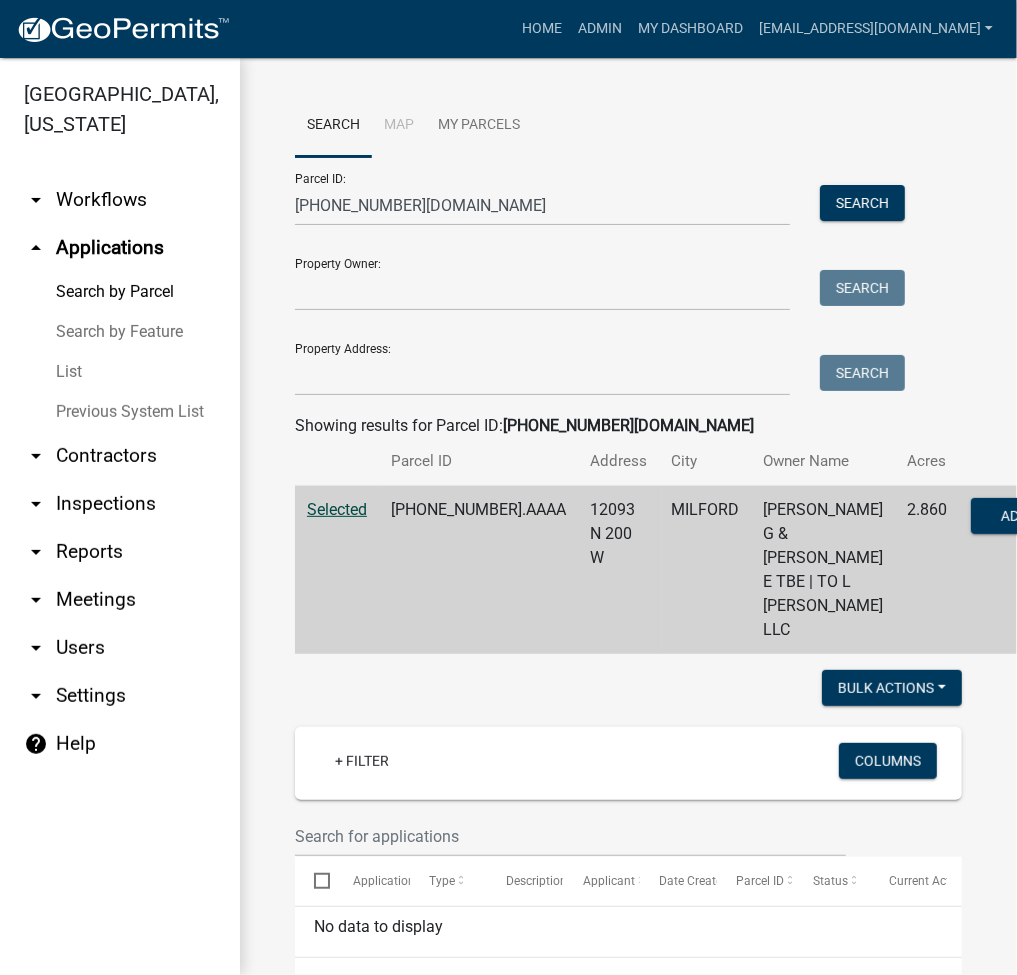 scroll, scrollTop: 0, scrollLeft: 0, axis: both 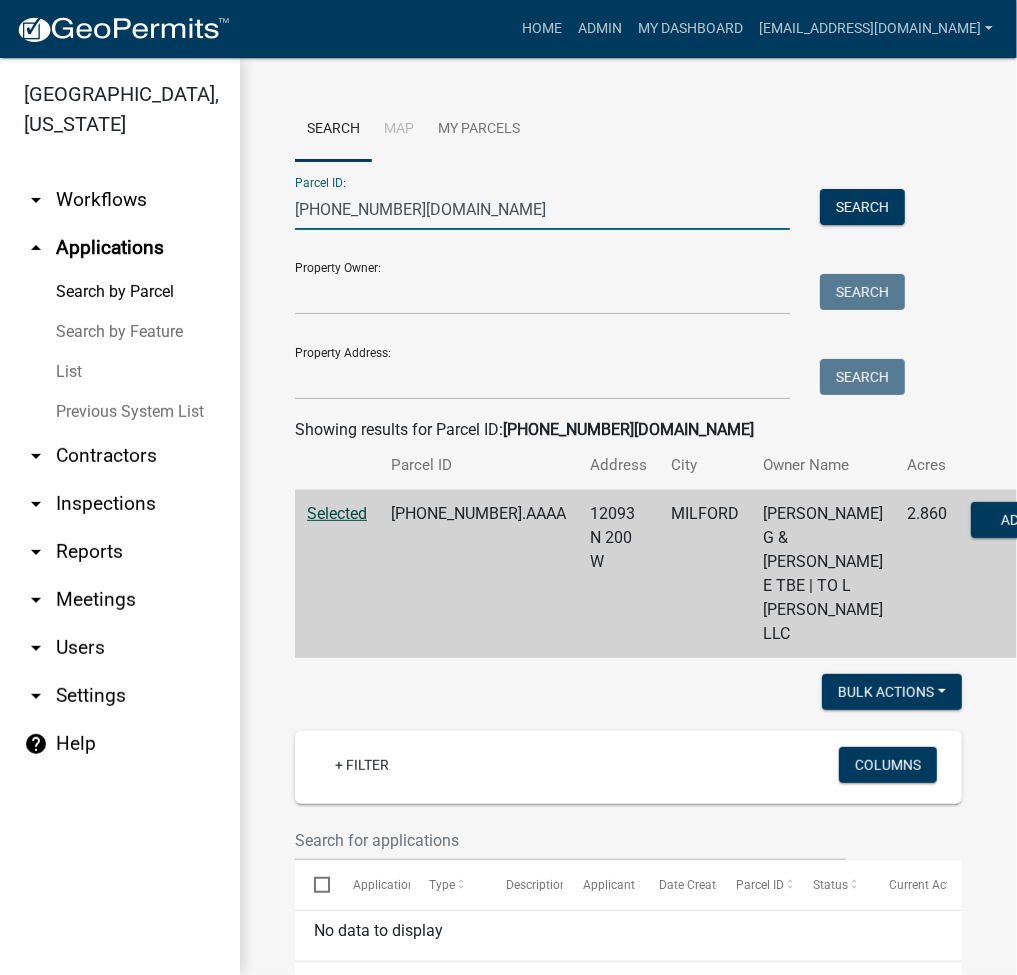 click on "031-019-005.aaa" at bounding box center [542, 209] 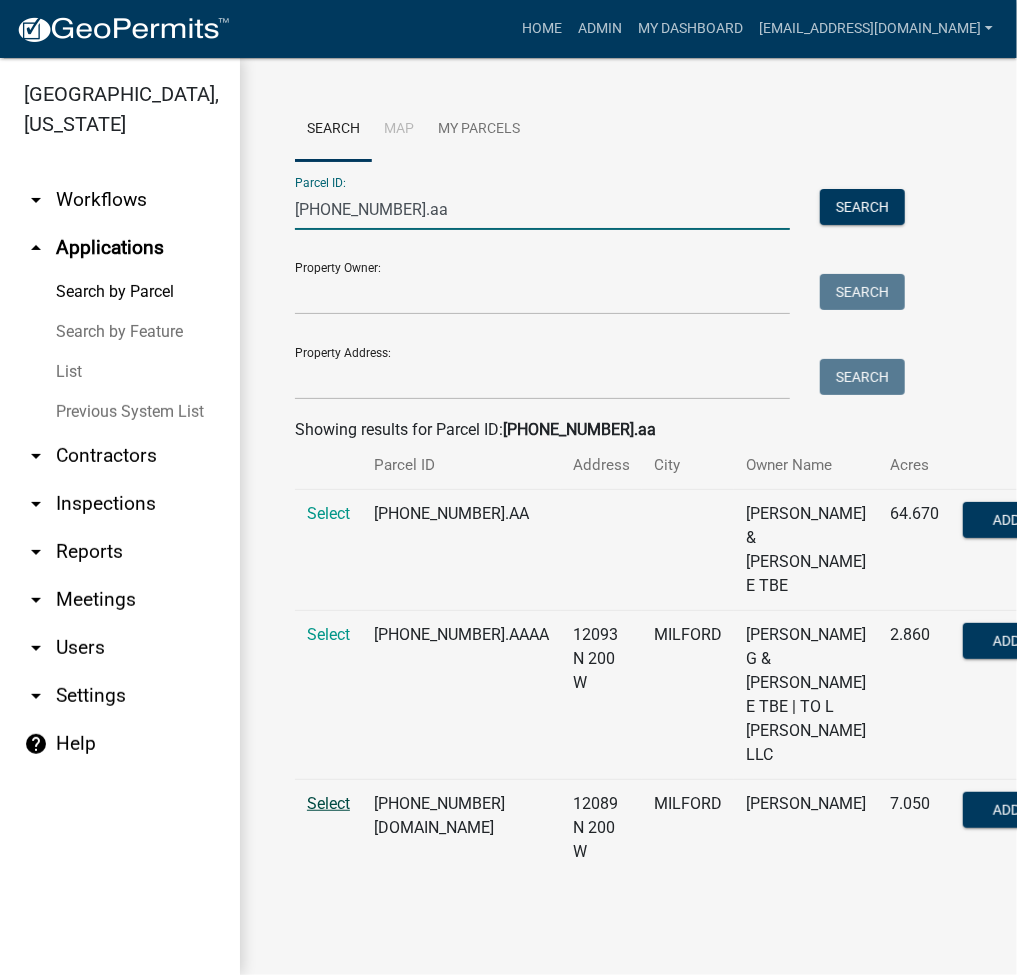 type on "031-019-005.aa" 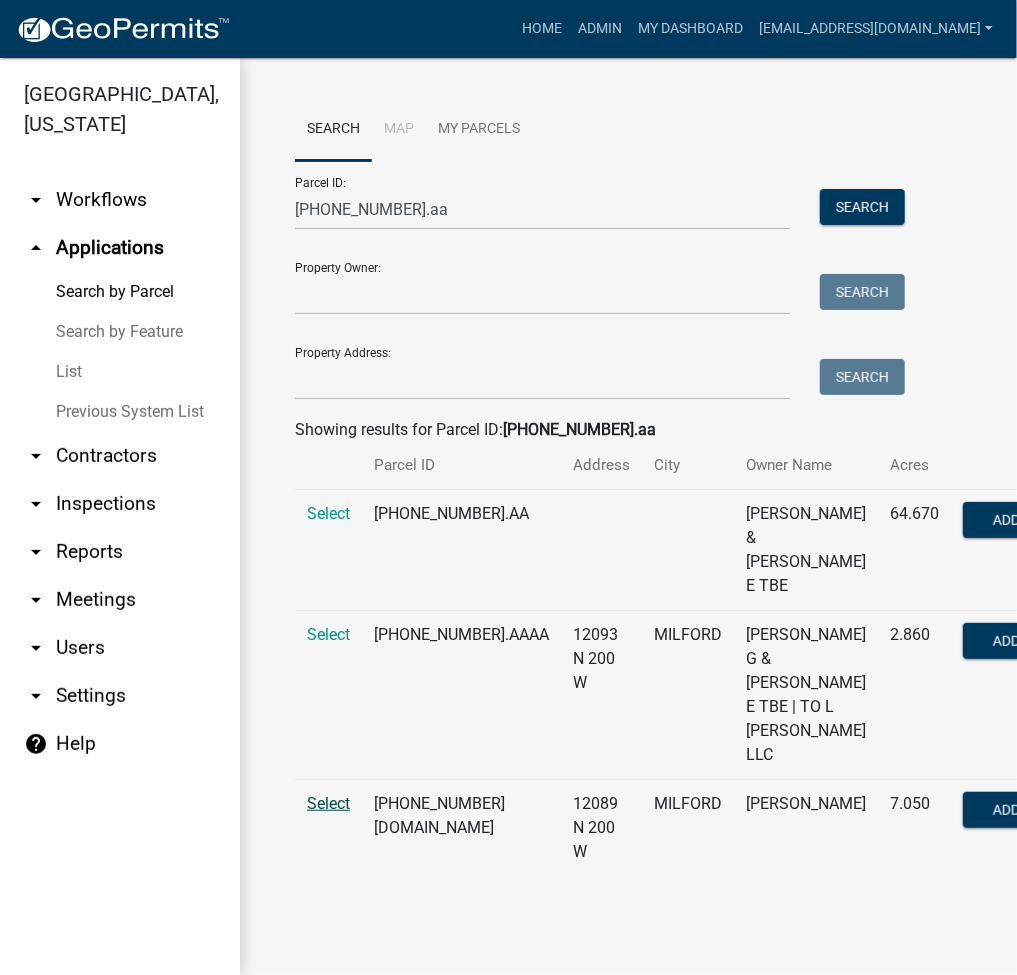 click on "Select" at bounding box center [328, 803] 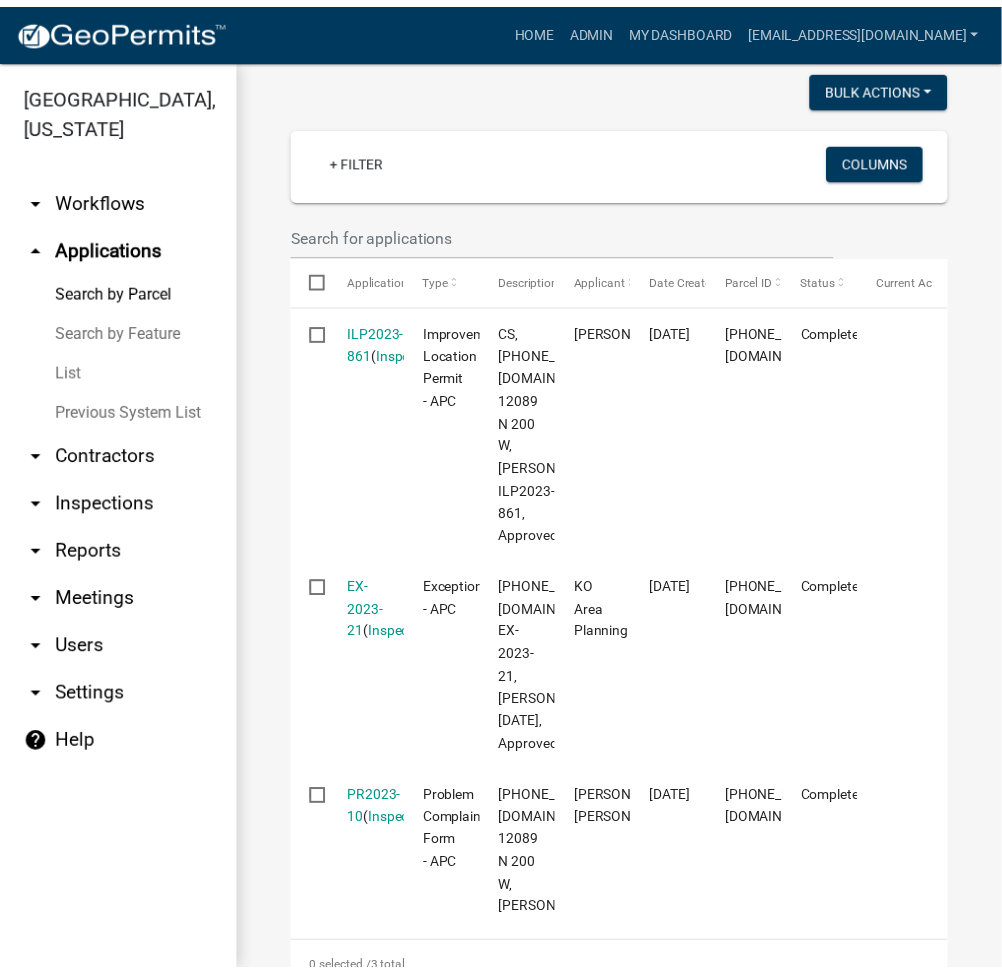 scroll, scrollTop: 800, scrollLeft: 0, axis: vertical 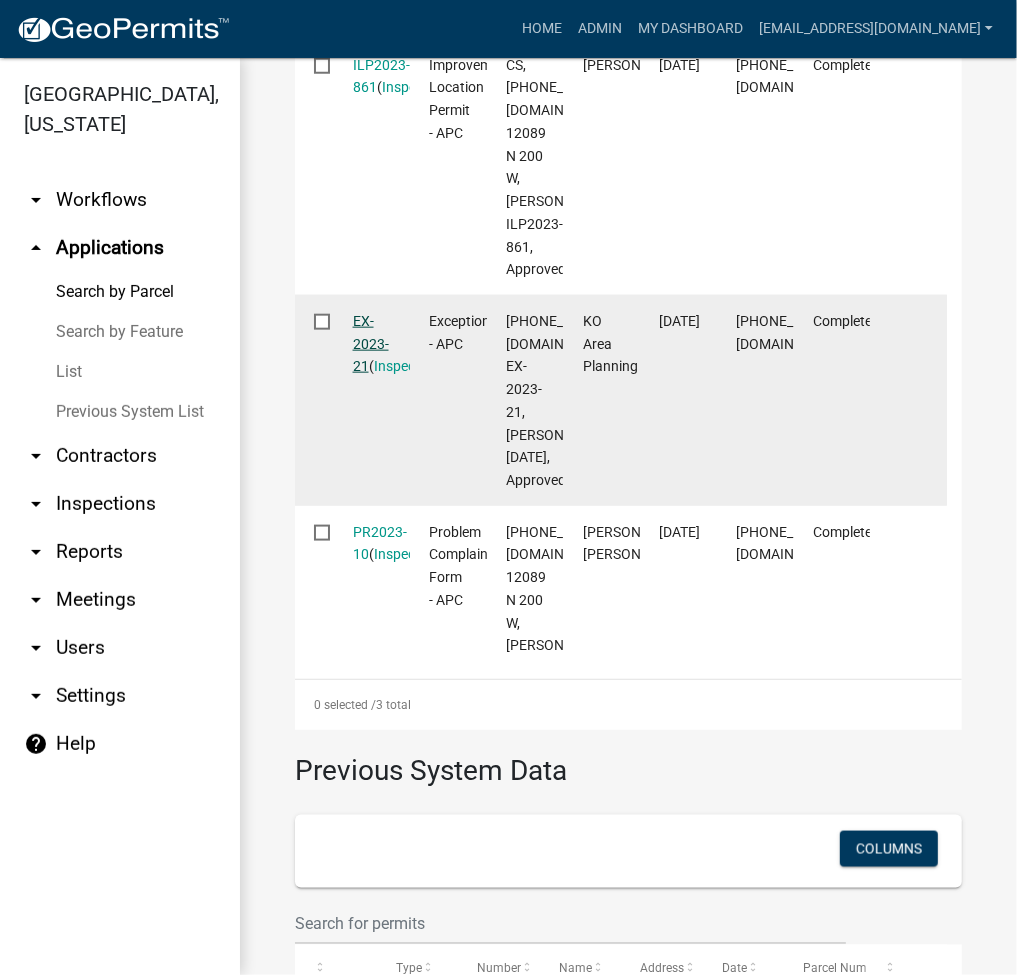 click on "EX-2023-21" 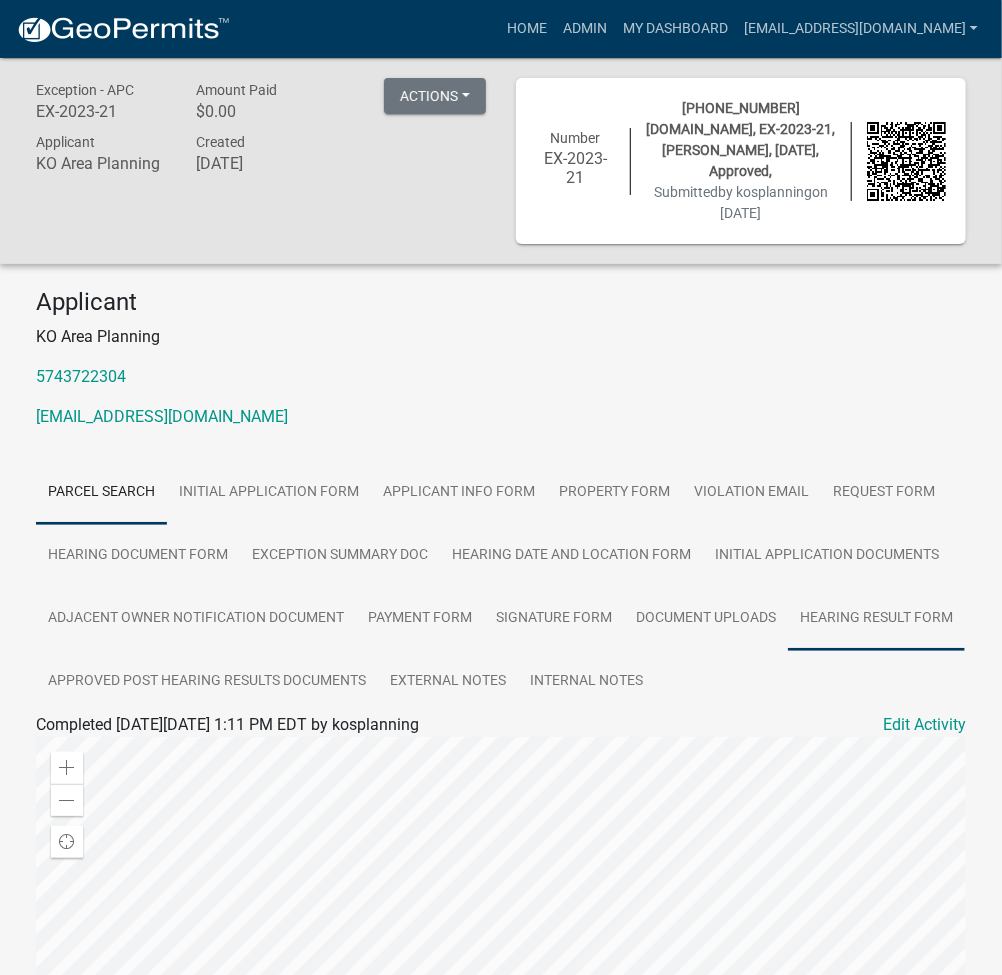click on "Hearing Result Form" at bounding box center [876, 619] 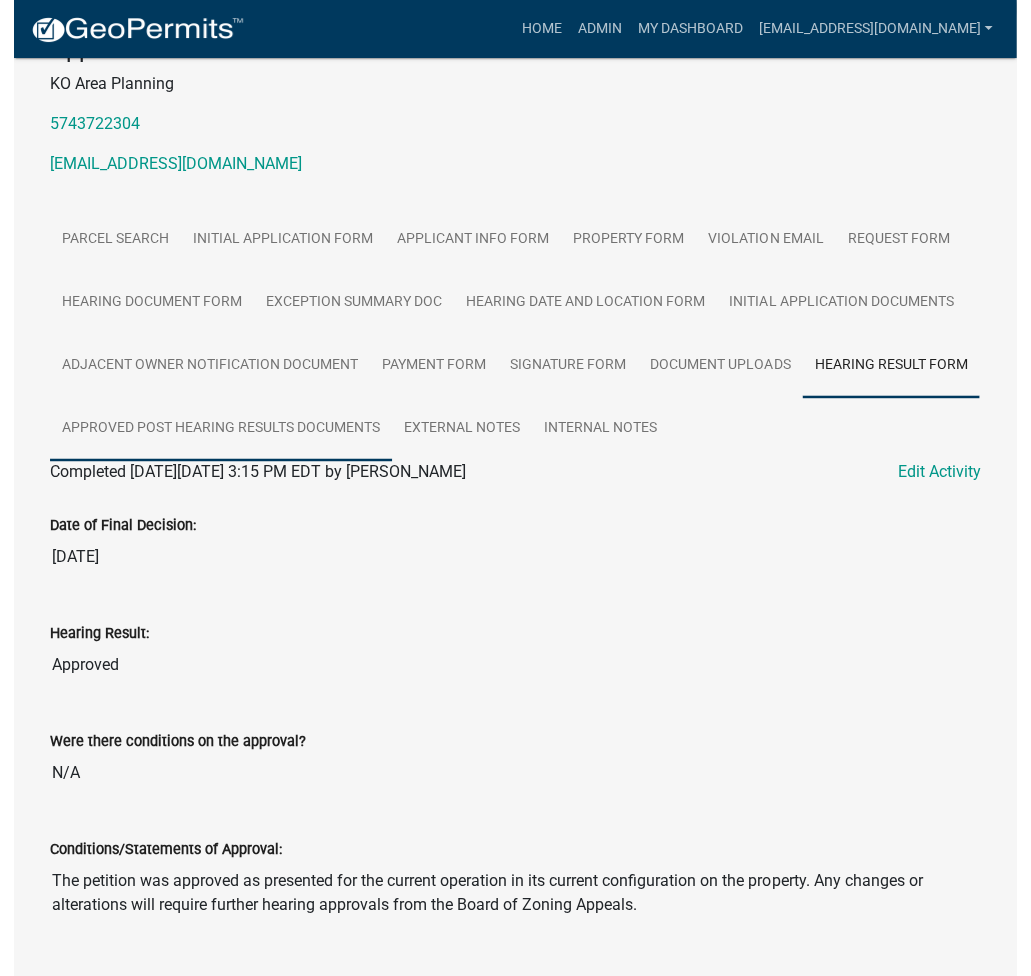 scroll, scrollTop: 0, scrollLeft: 0, axis: both 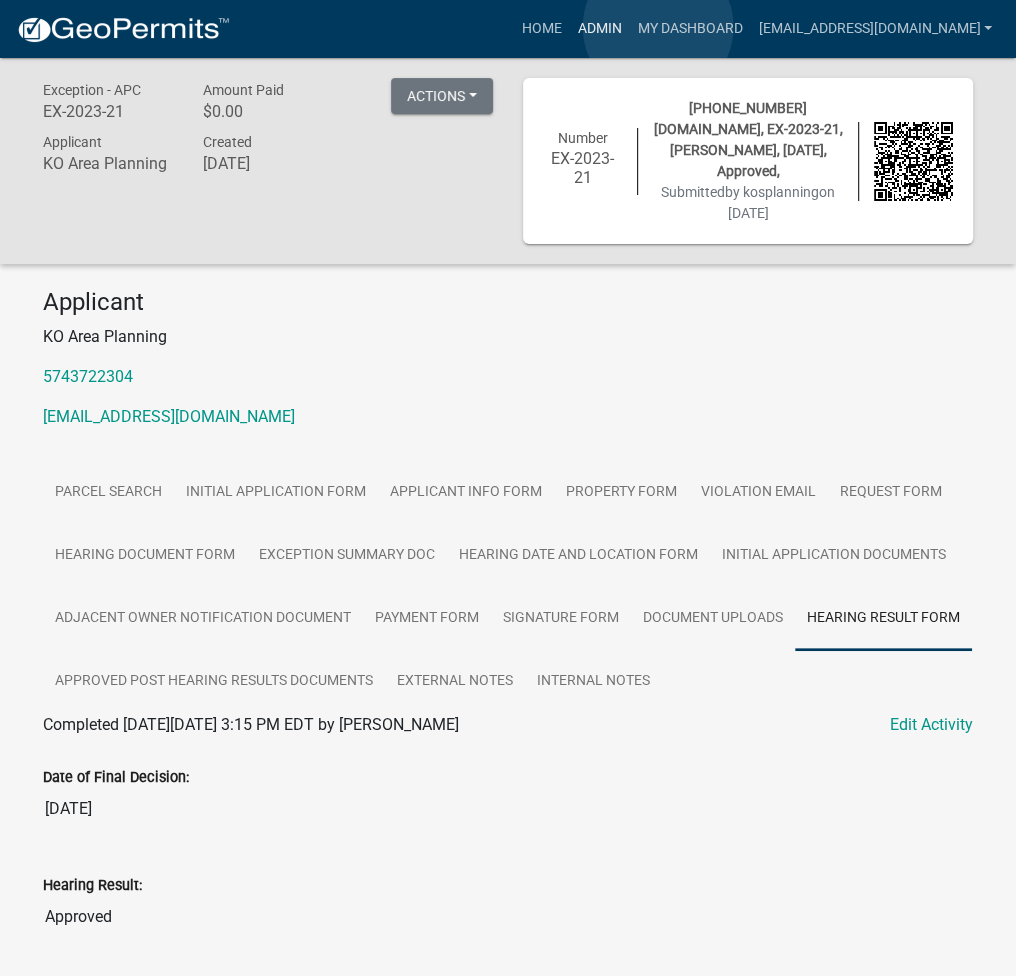 click on "Admin" at bounding box center [599, 29] 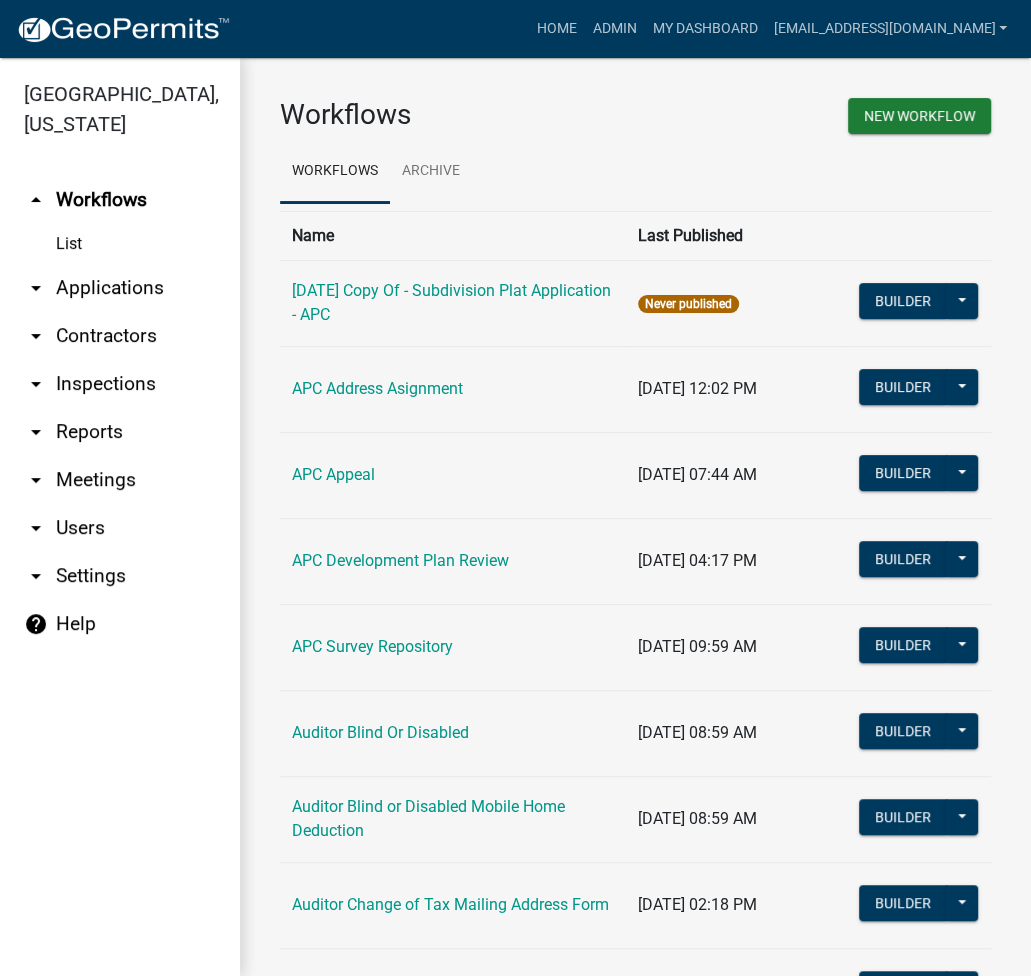 click on "arrow_drop_down   Applications" at bounding box center [120, 288] 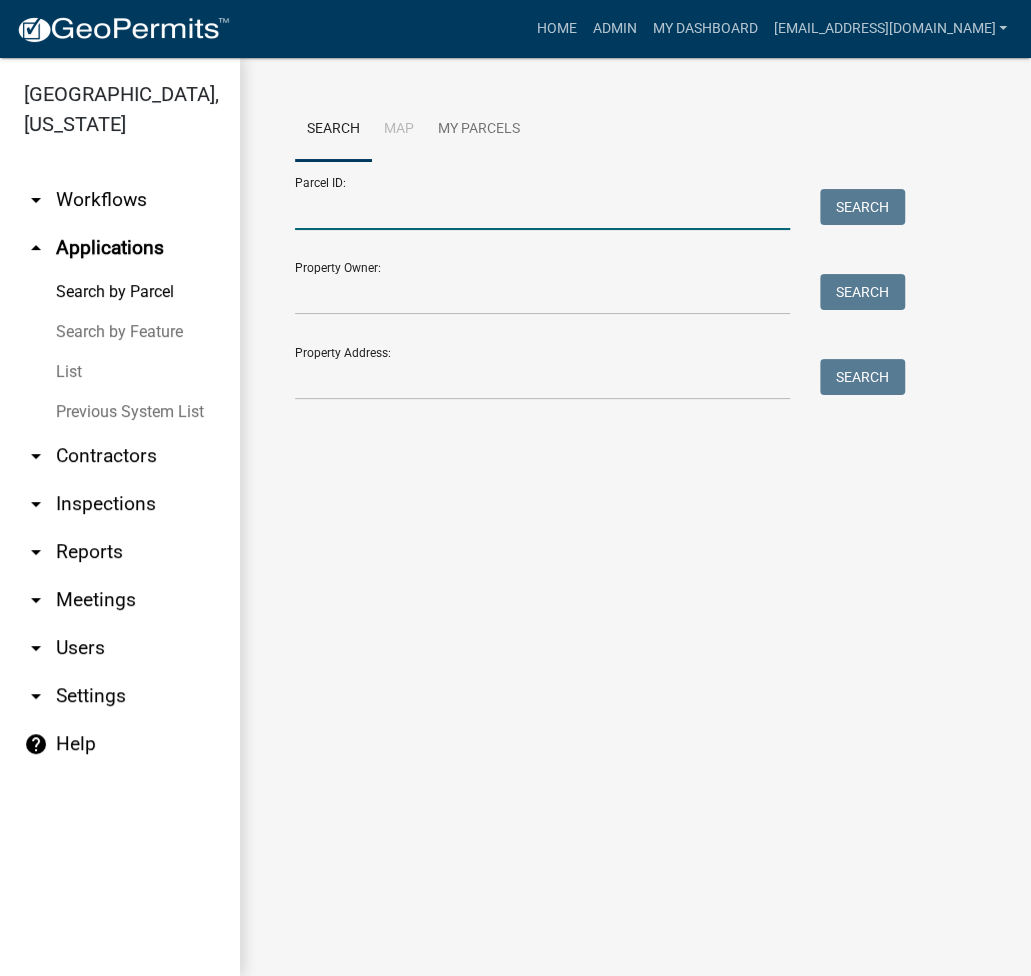 click on "Parcel ID:" at bounding box center (542, 209) 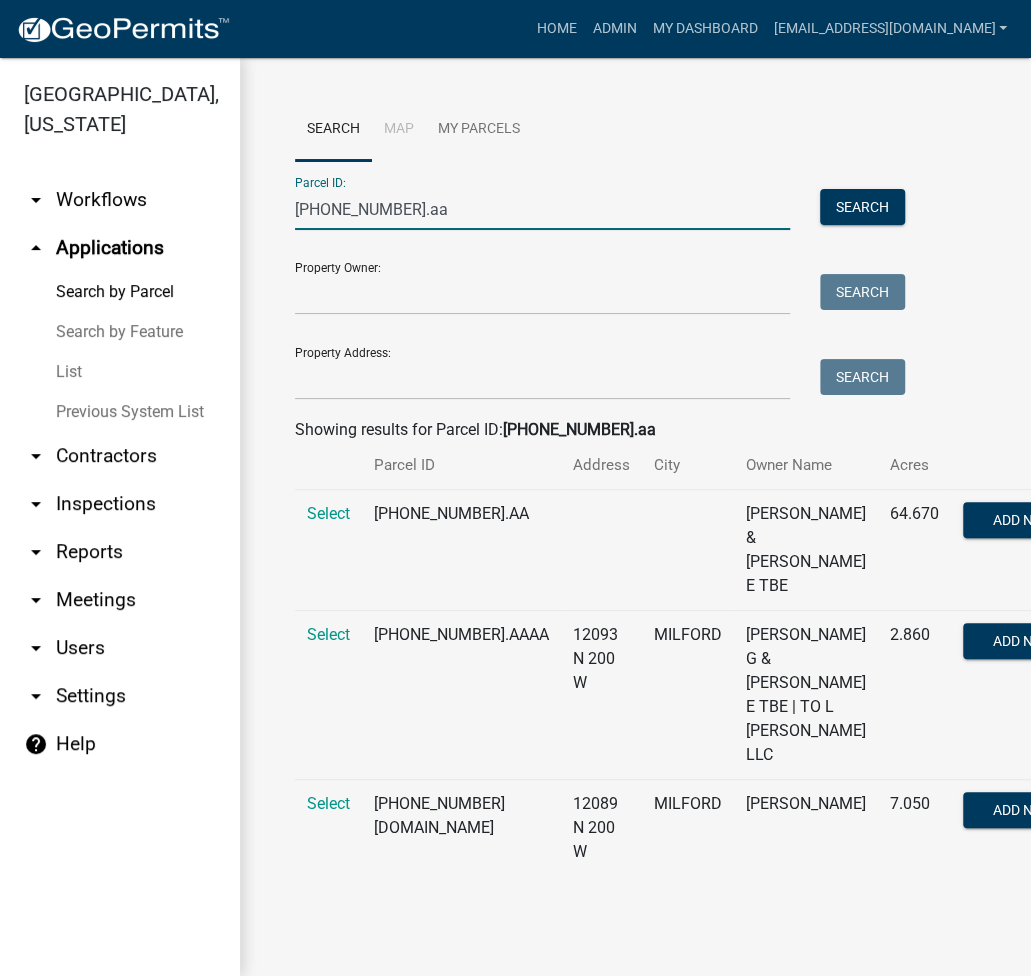 click on "Select" at bounding box center [328, 828] 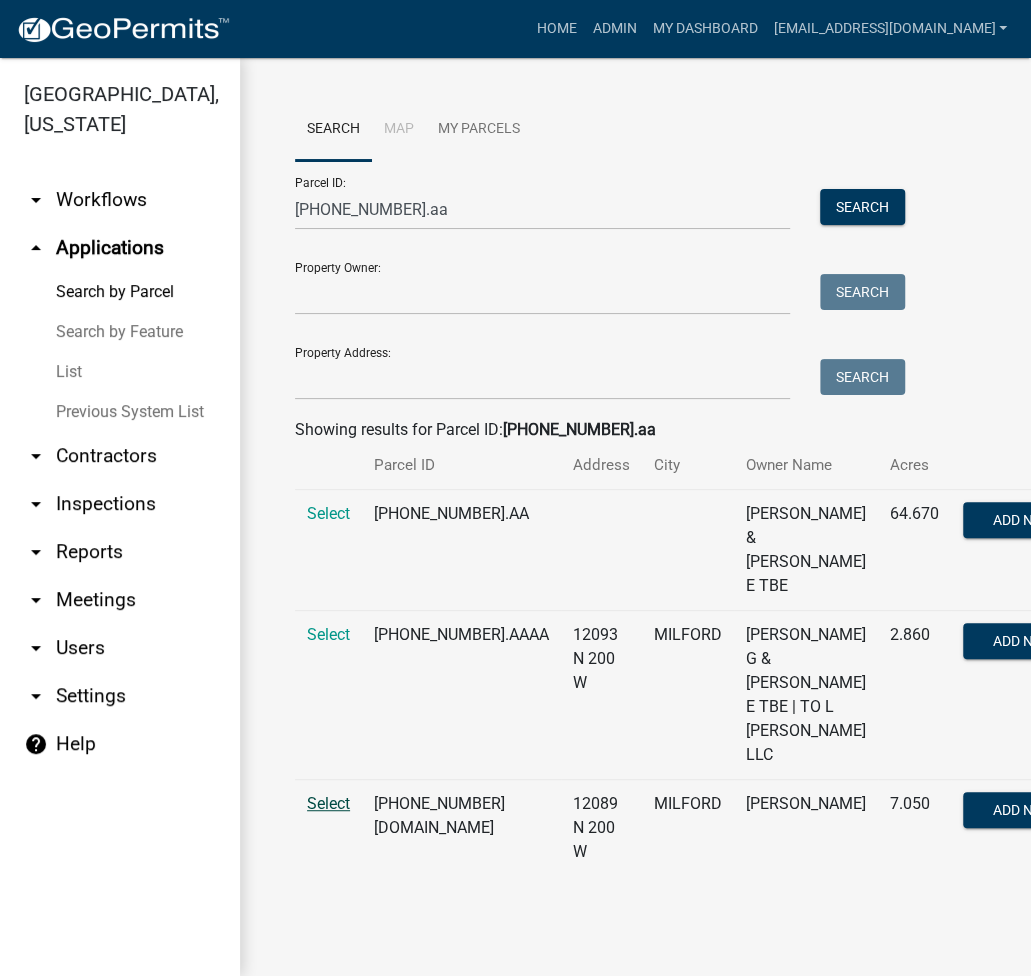 click on "Select" at bounding box center (328, 803) 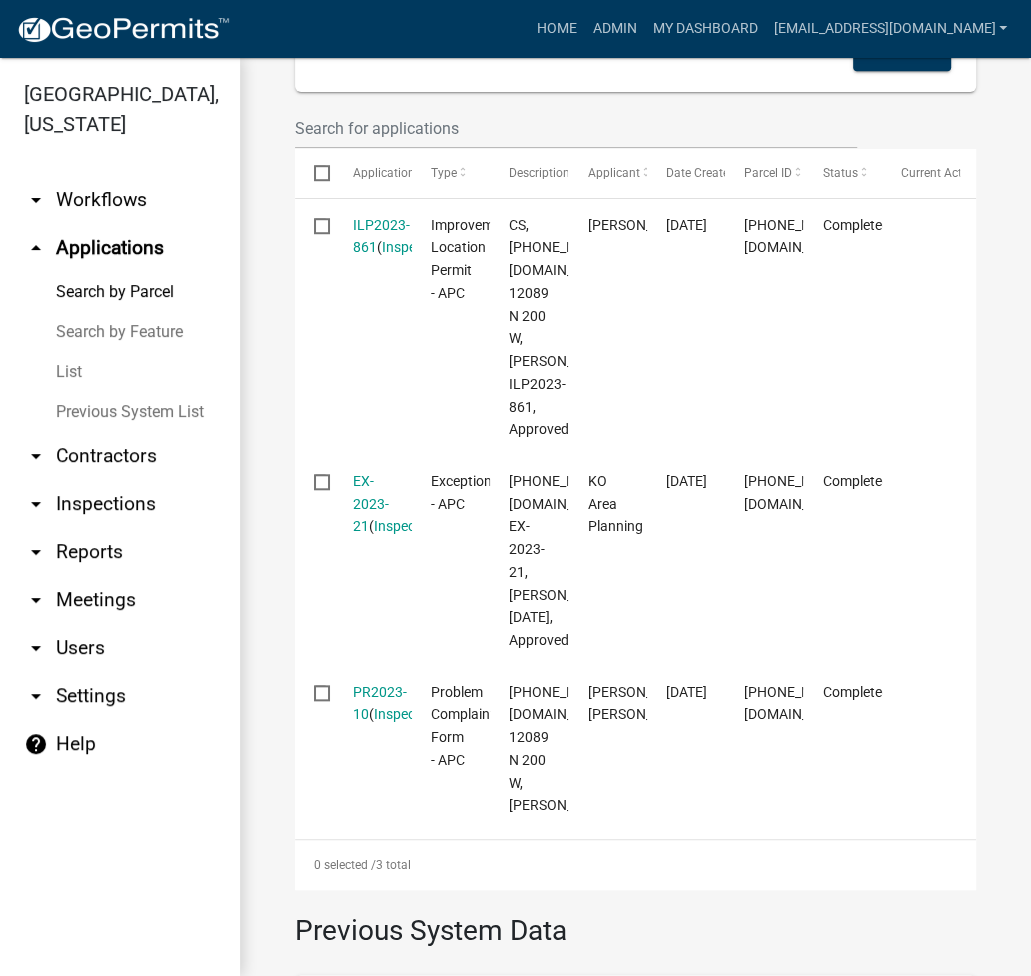 scroll, scrollTop: 533, scrollLeft: 0, axis: vertical 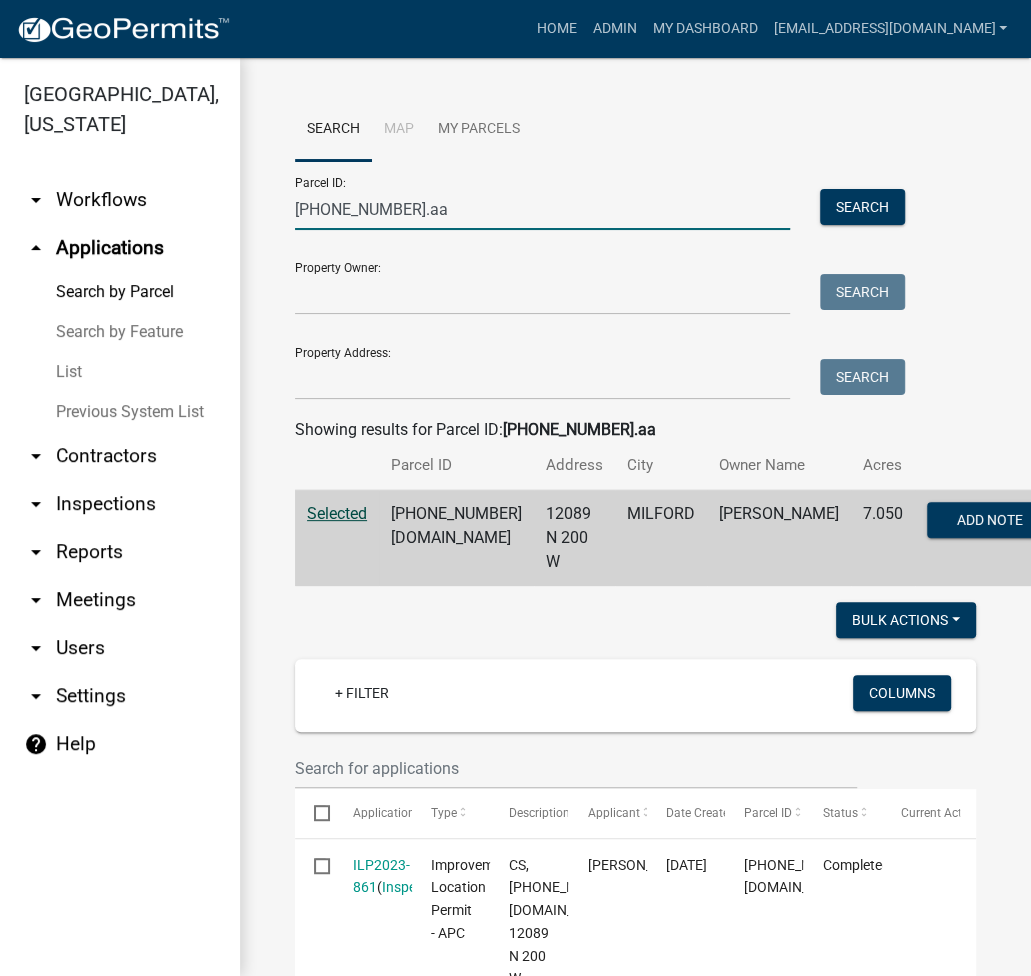 click on "031-019-005.aa" at bounding box center (542, 209) 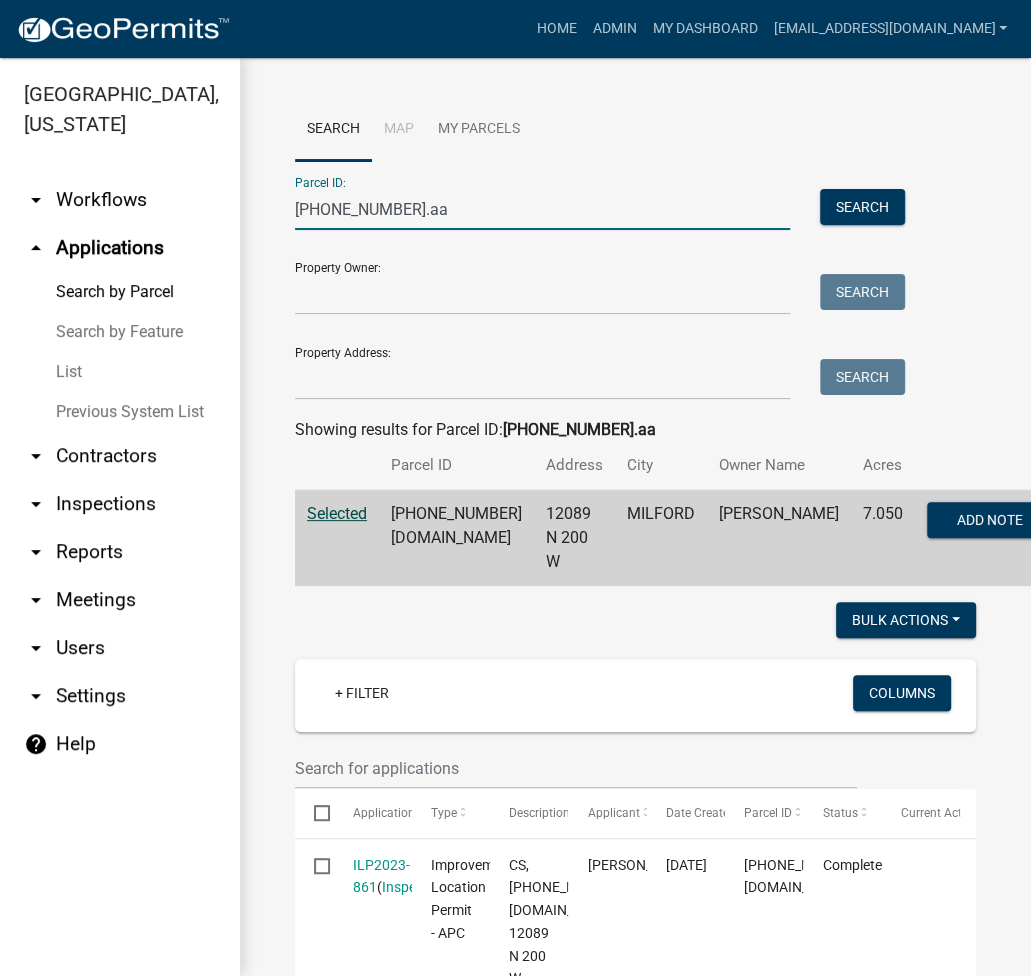 click on "031-019-005.aa" at bounding box center [542, 209] 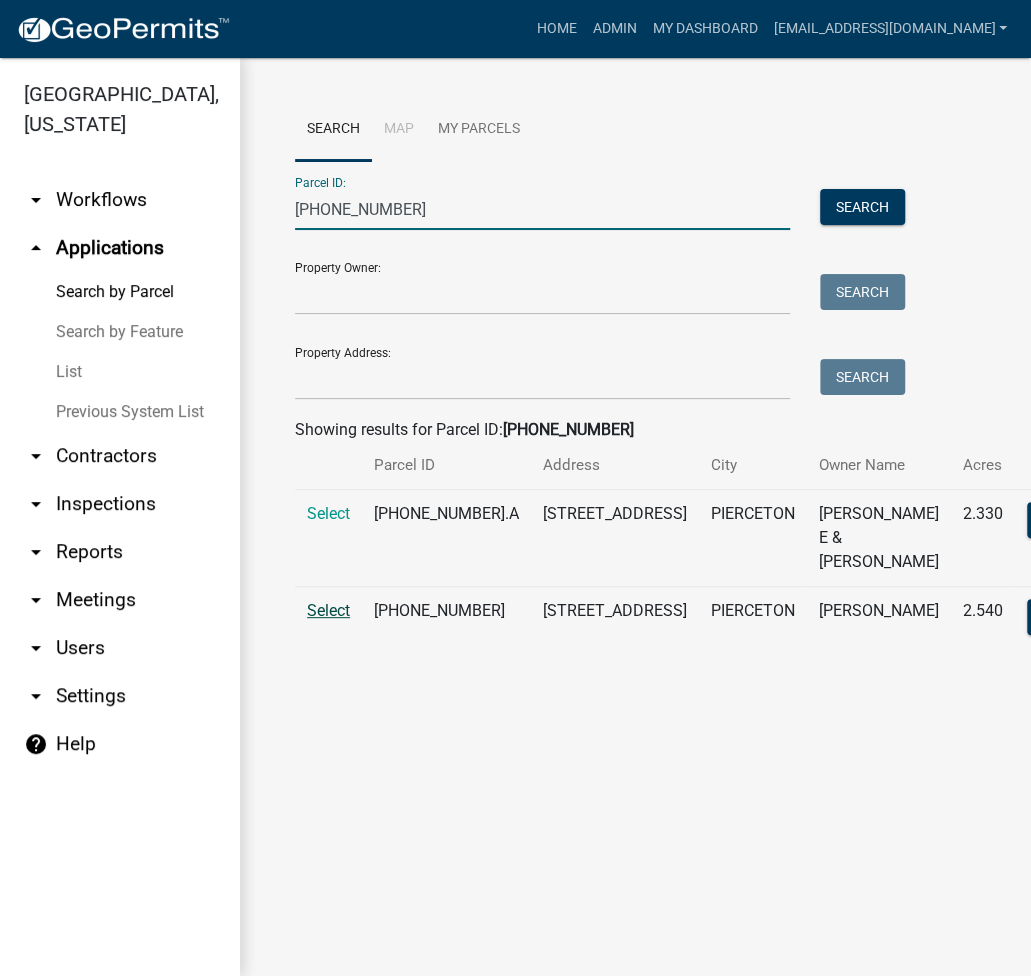 type on "010-107-231" 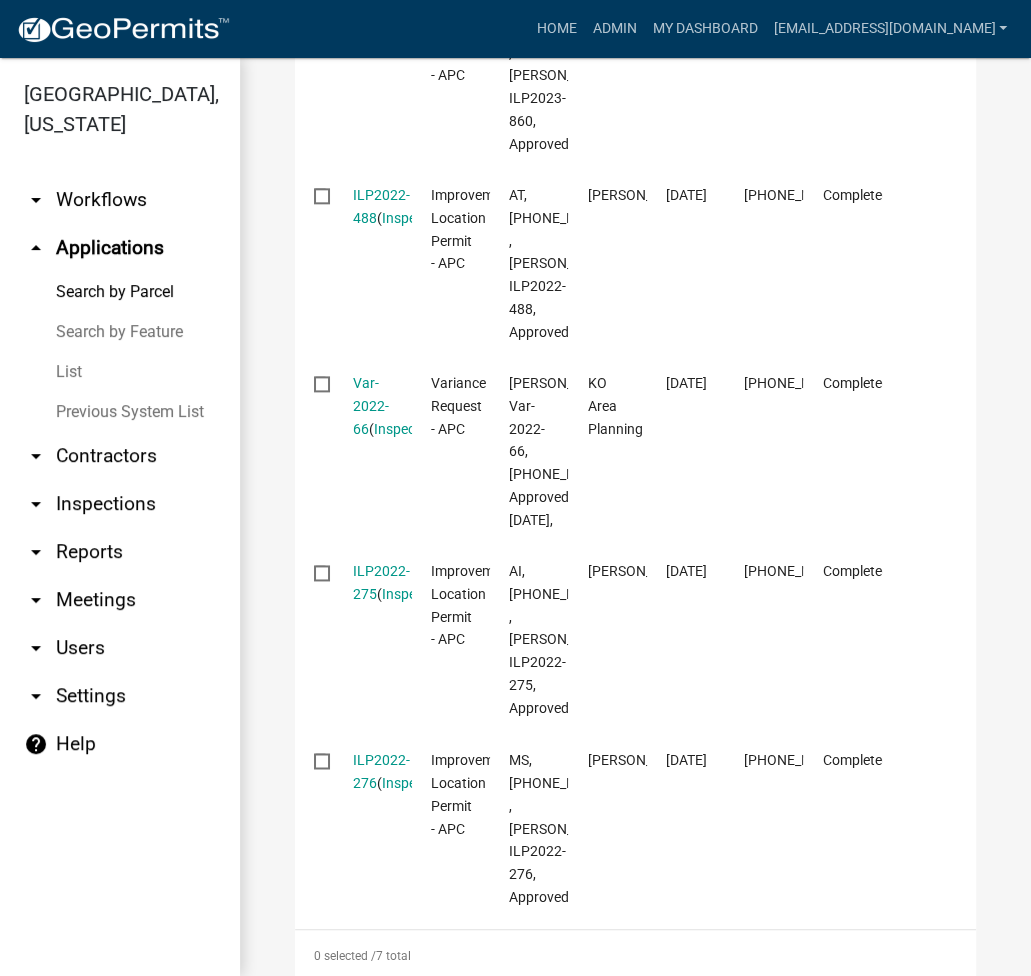 scroll, scrollTop: 800, scrollLeft: 0, axis: vertical 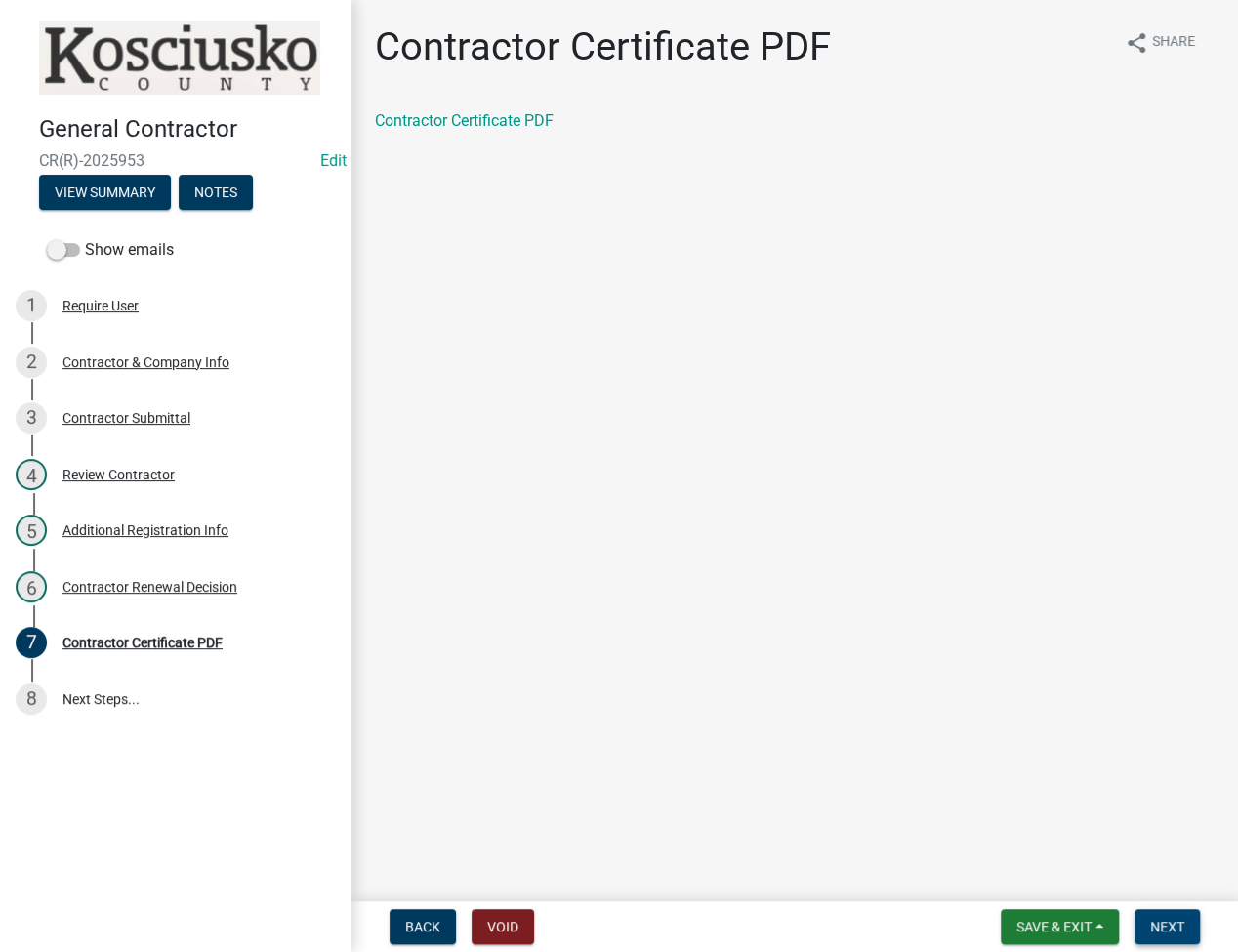 click on "Next" at bounding box center (1167, 927) 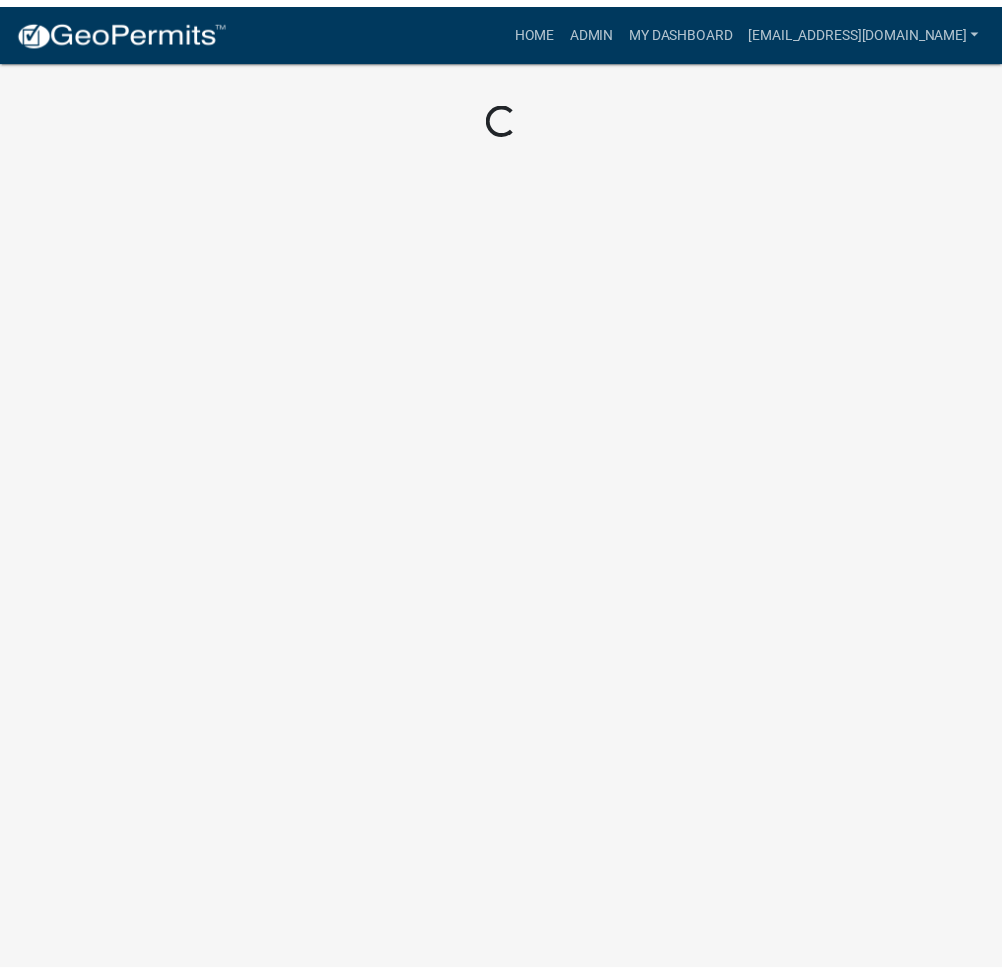 scroll, scrollTop: 0, scrollLeft: 0, axis: both 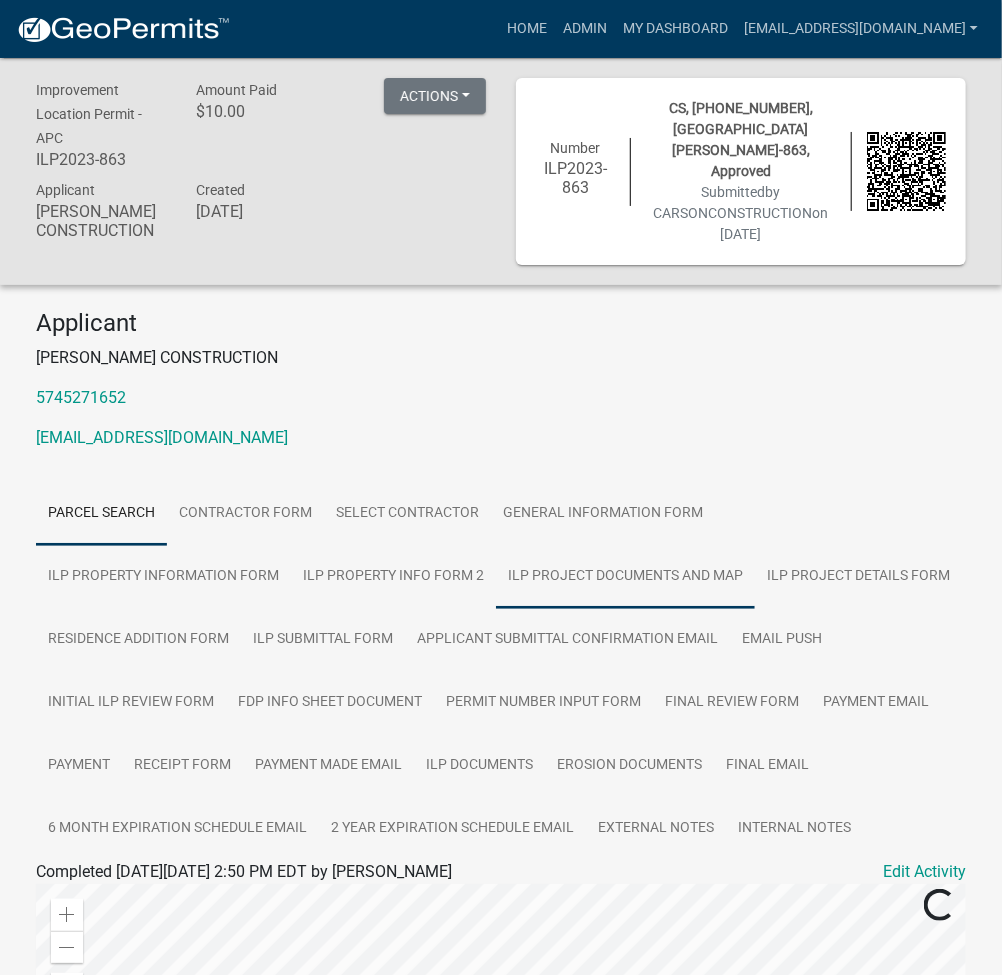 click on "ILP Project Documents and Map" at bounding box center [625, 577] 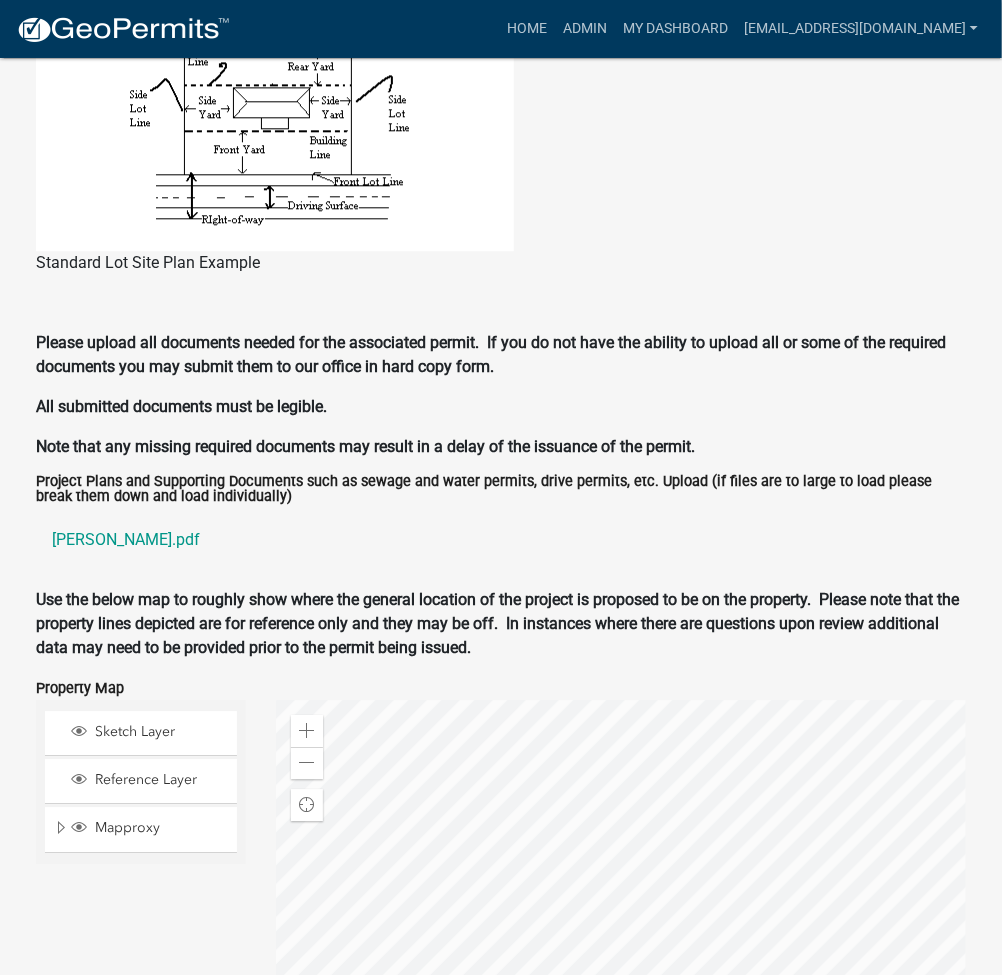 scroll, scrollTop: 1866, scrollLeft: 0, axis: vertical 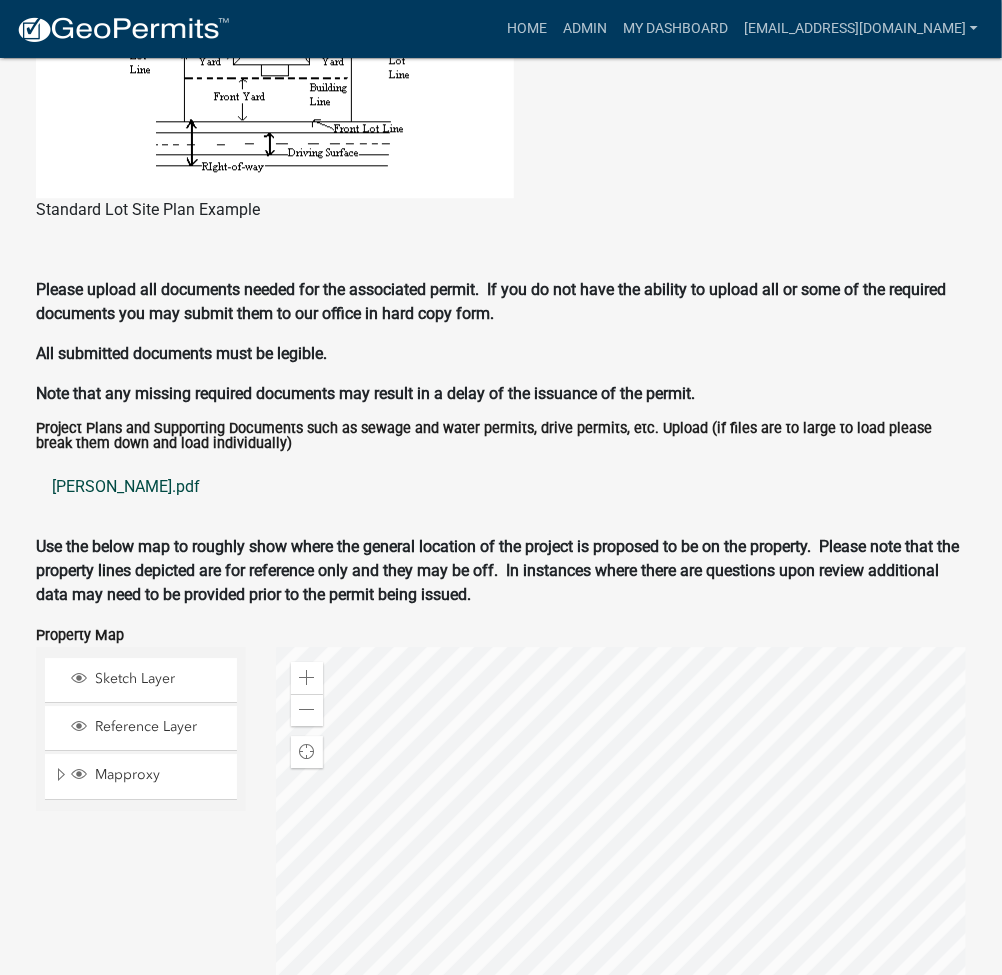 click on "oconner.pdf" 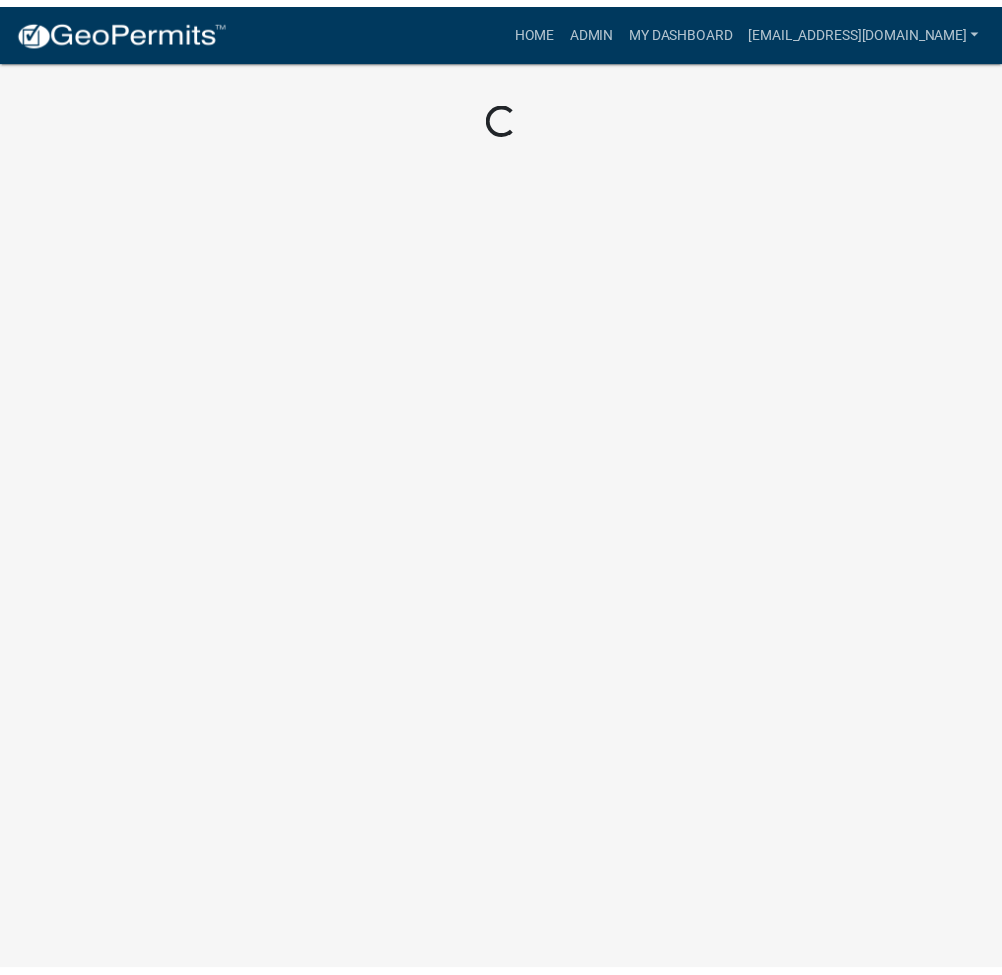 scroll, scrollTop: 0, scrollLeft: 0, axis: both 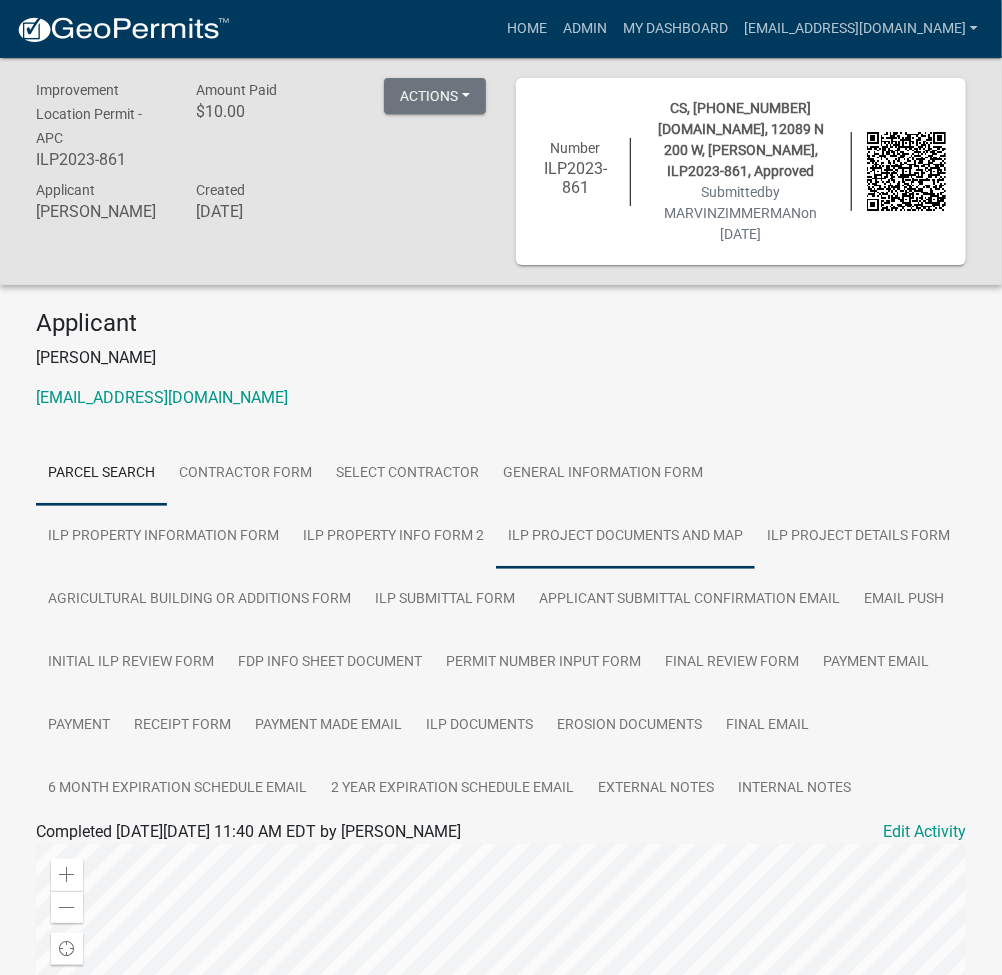 click on "ILP Project Documents and Map" at bounding box center [625, 537] 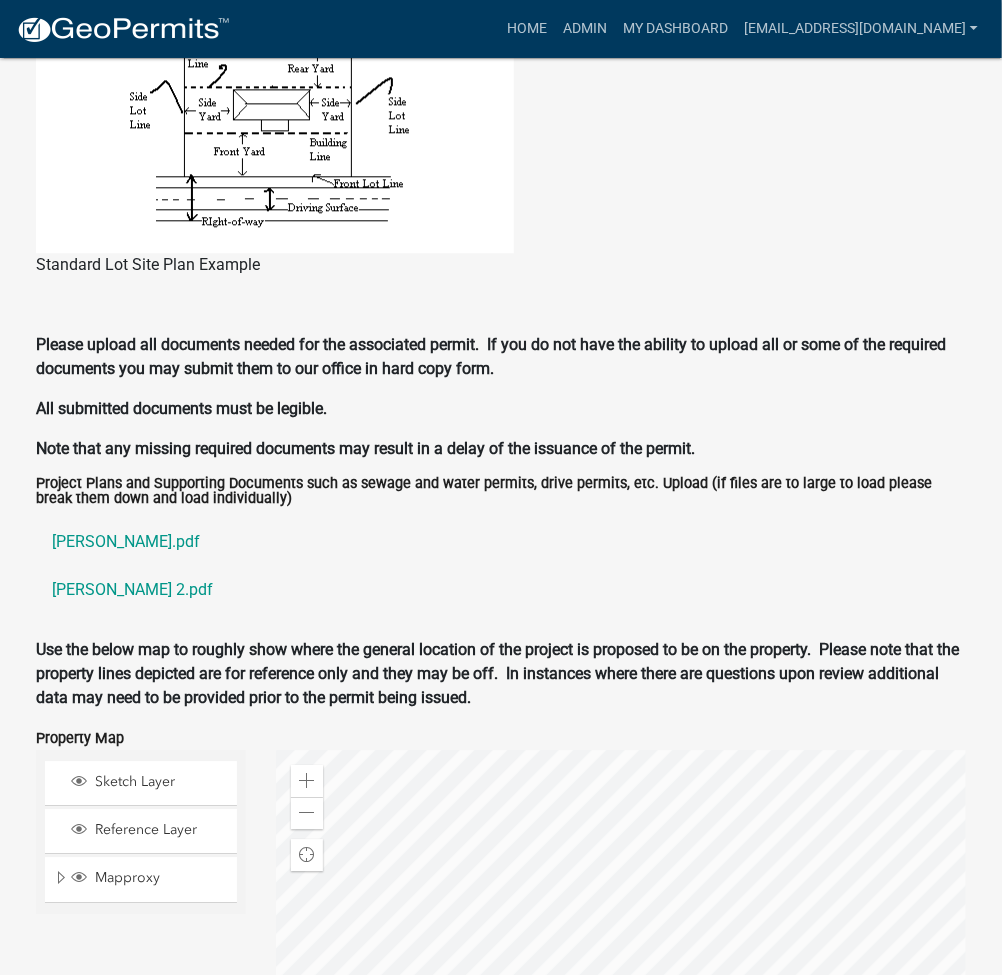 scroll, scrollTop: 1866, scrollLeft: 0, axis: vertical 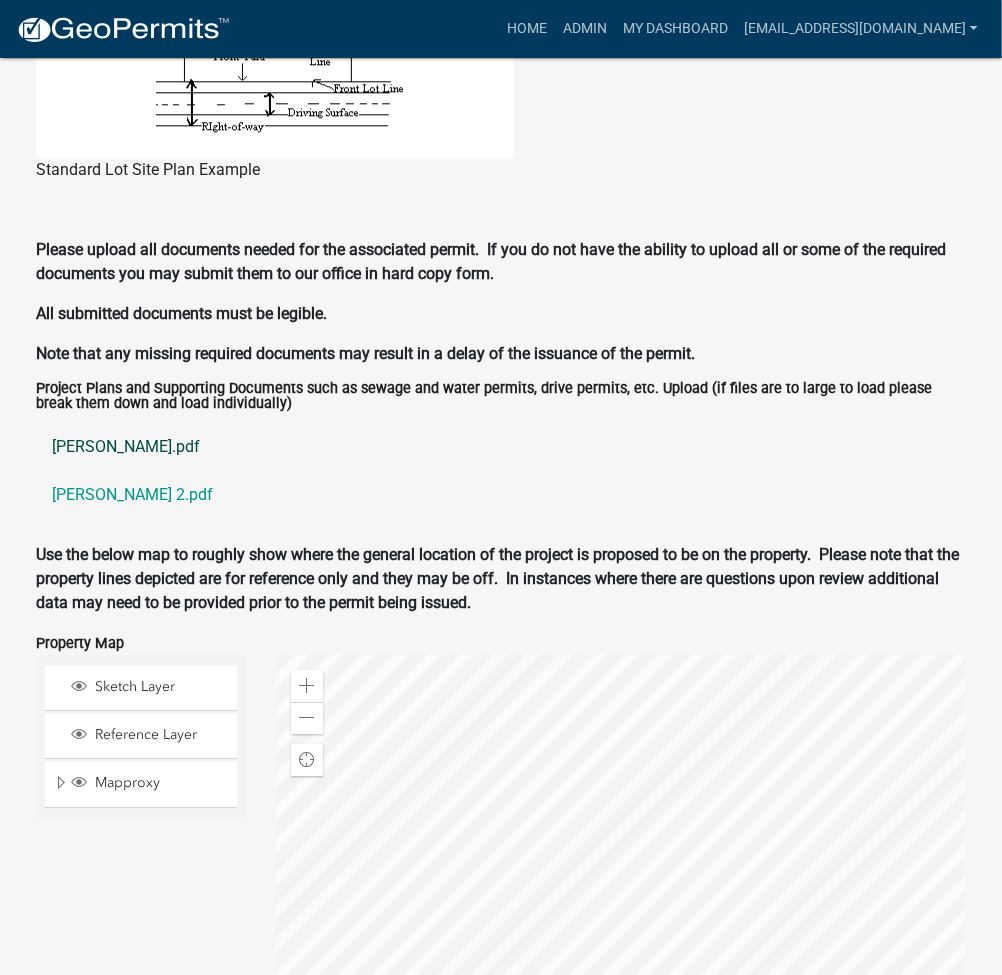 click on "borntrager.pdf" 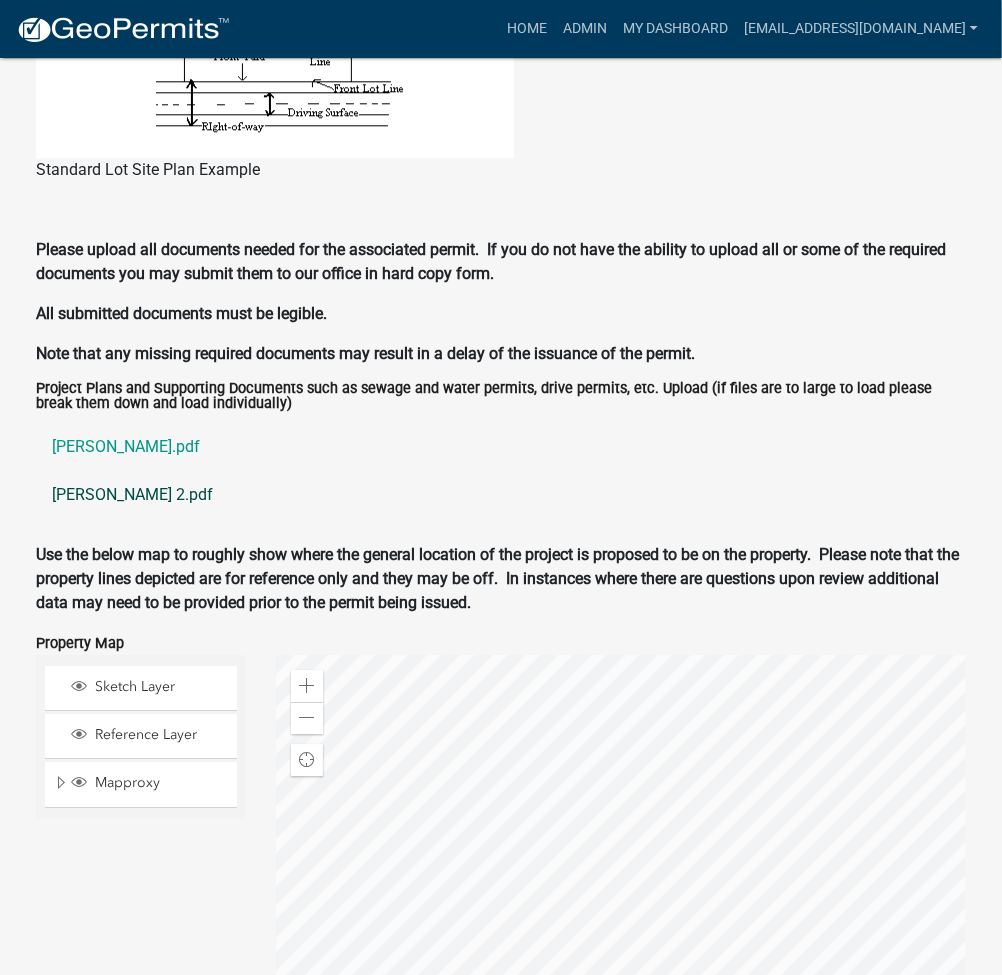 click on "borntrager 2.pdf" 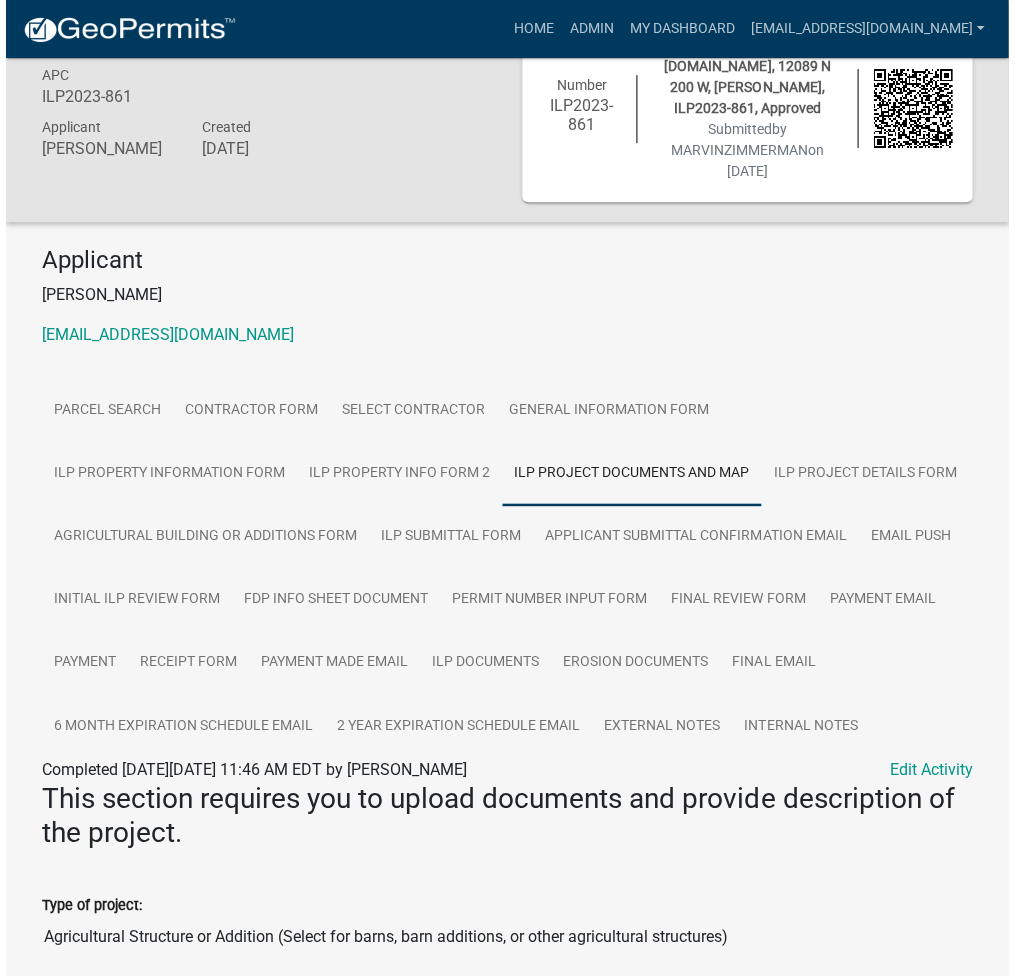 scroll, scrollTop: 0, scrollLeft: 0, axis: both 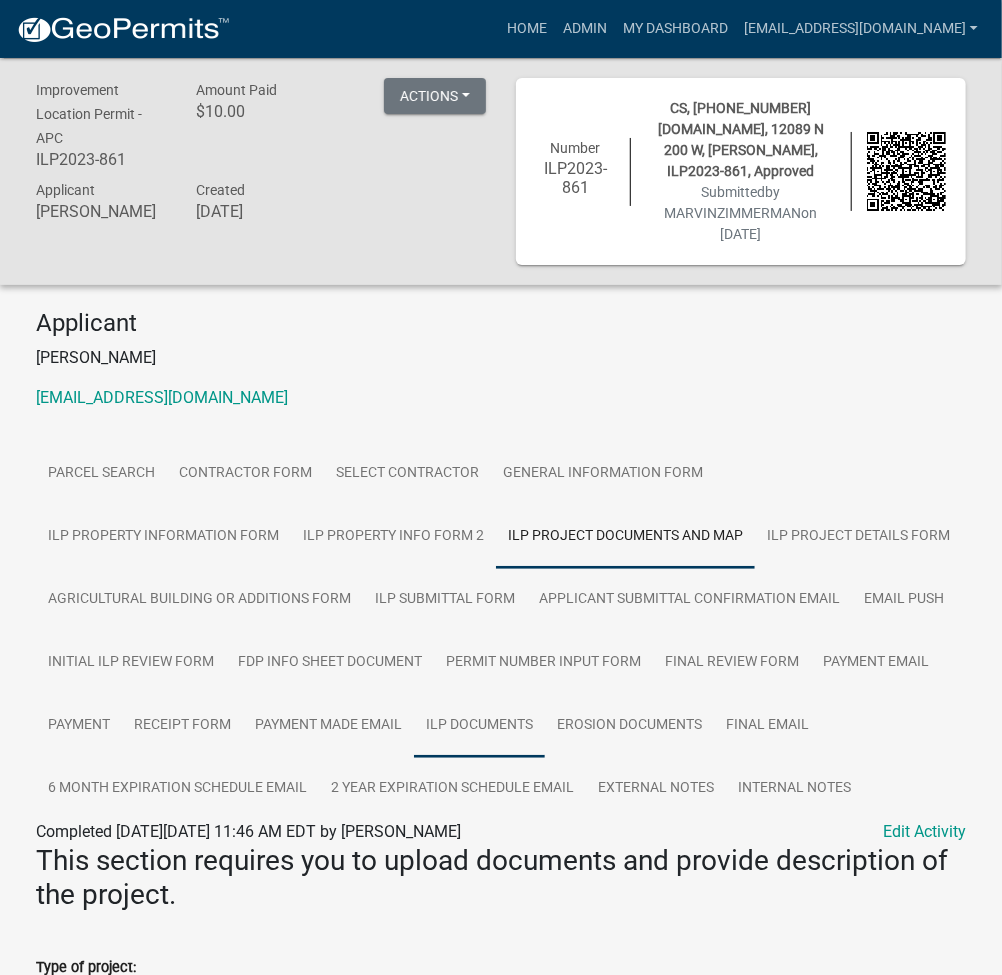 click on "ILP Documents" at bounding box center [479, 726] 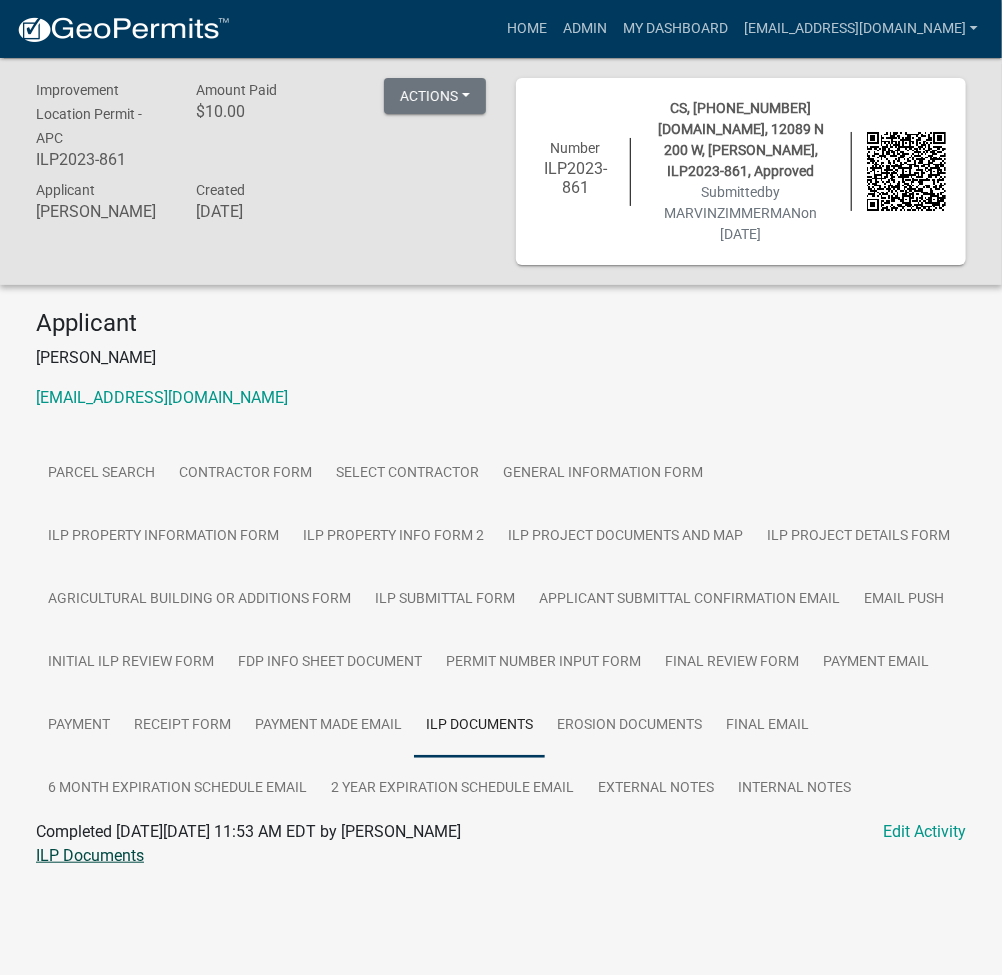 click on "ILP Documents" 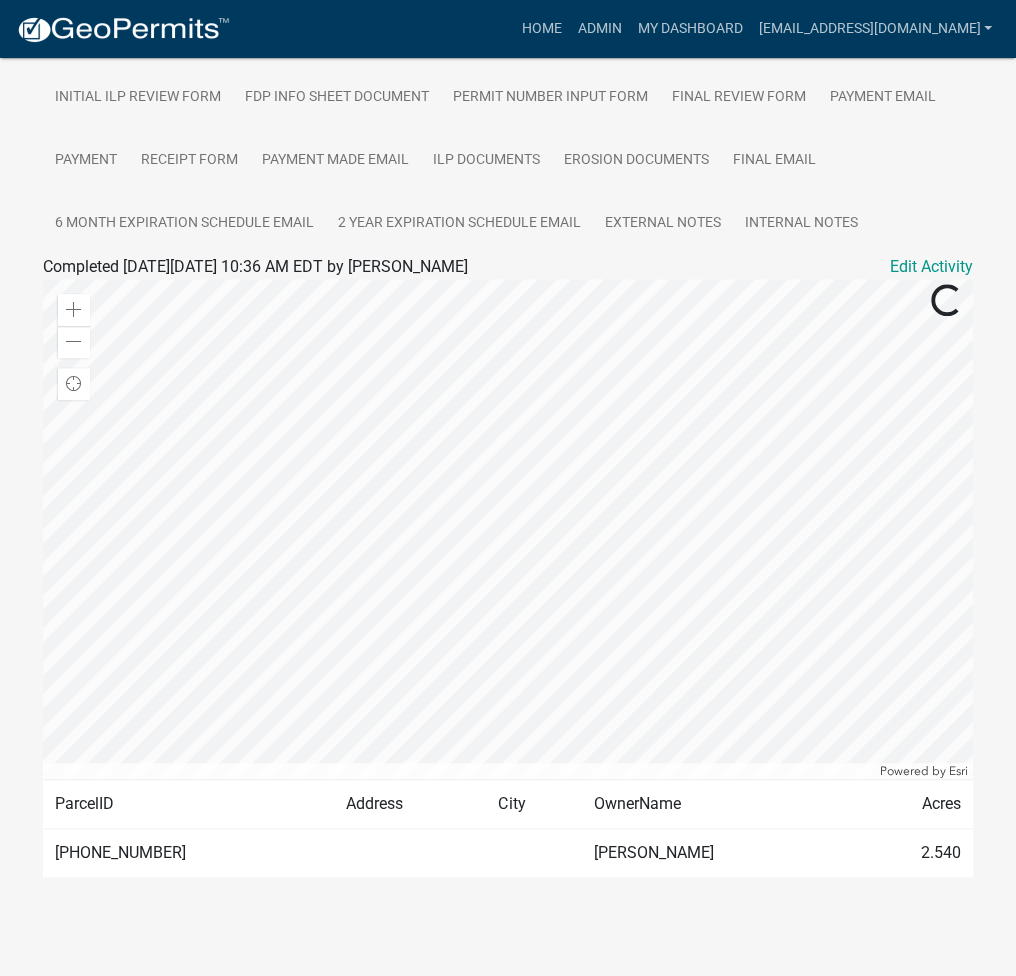 scroll, scrollTop: 36, scrollLeft: 0, axis: vertical 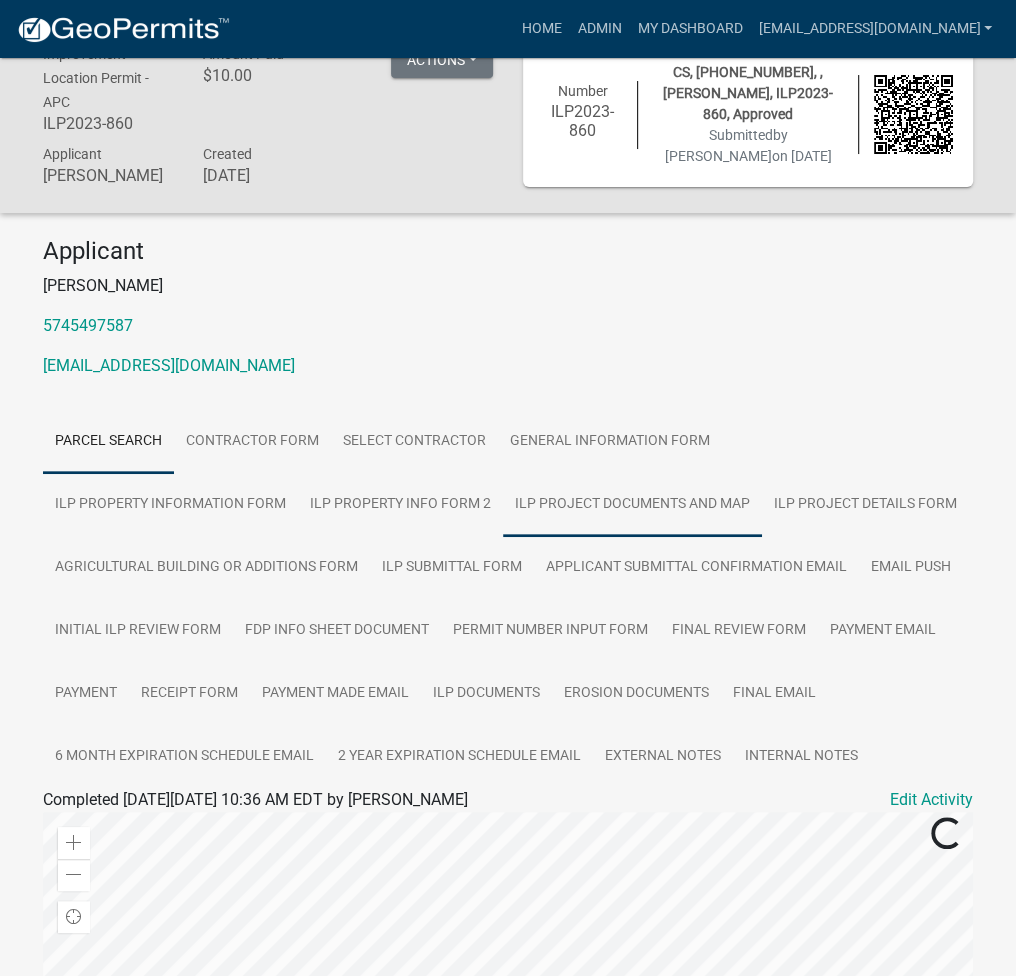click on "ILP Project Documents and Map" at bounding box center [632, 505] 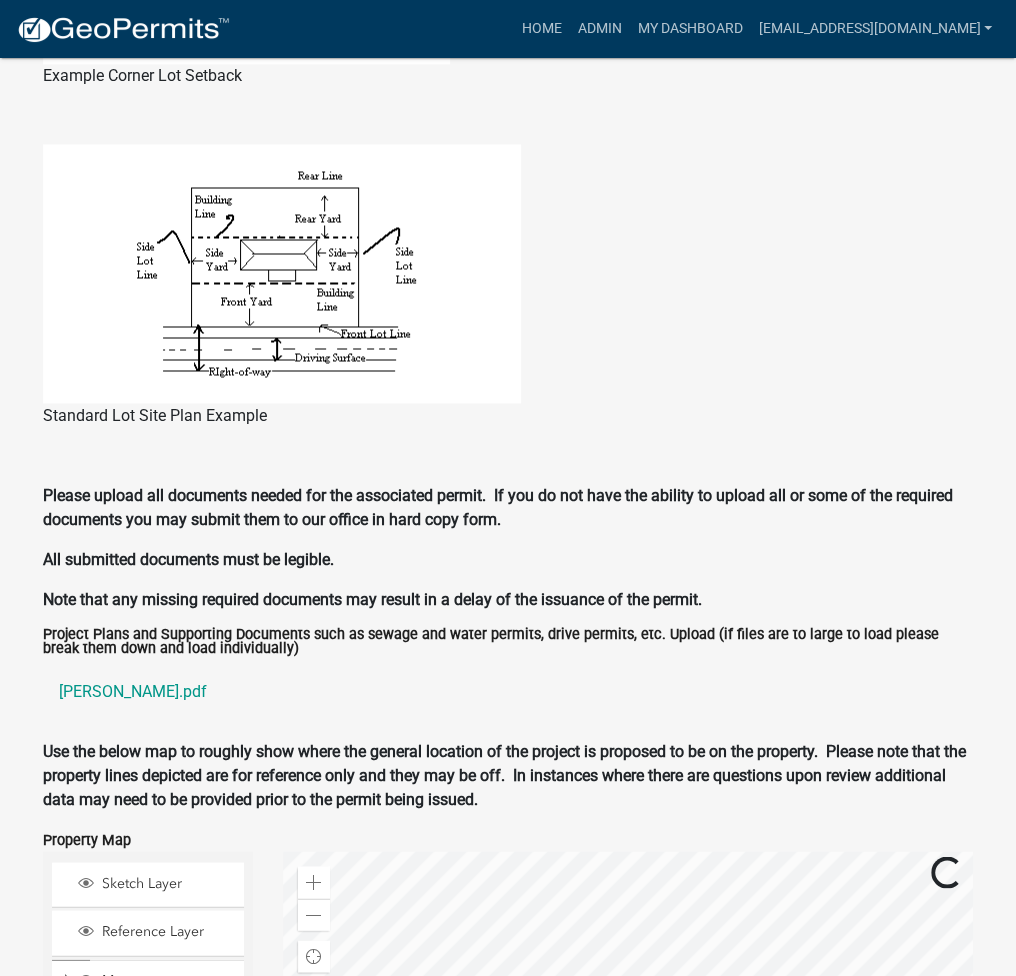 scroll, scrollTop: 1902, scrollLeft: 0, axis: vertical 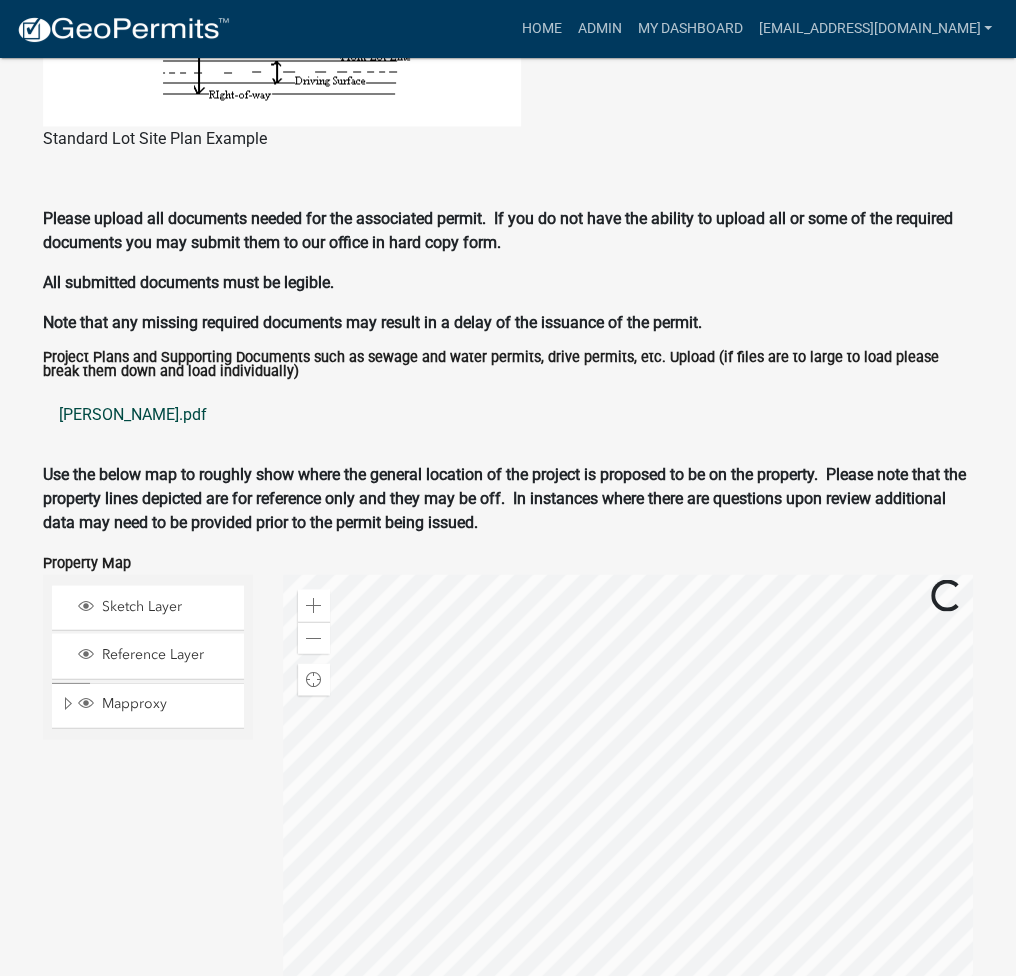 click on "[PERSON_NAME].pdf" 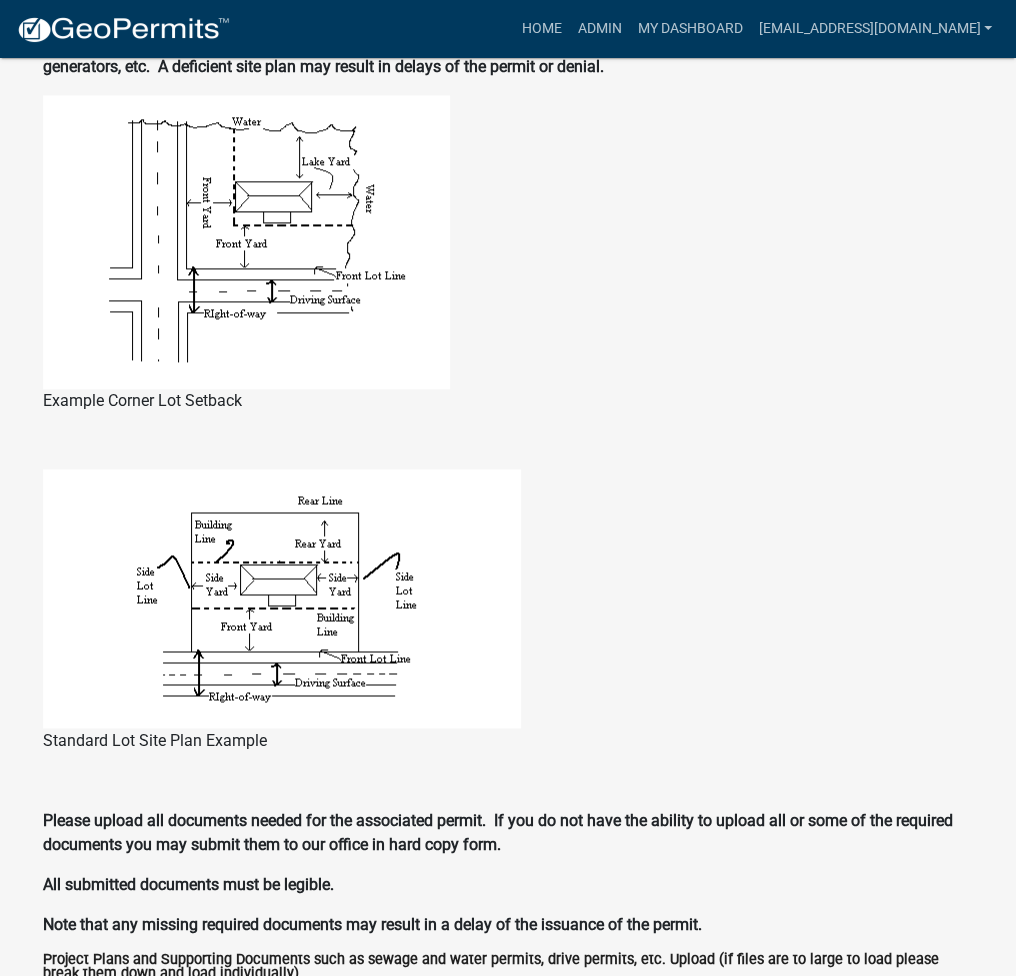 scroll, scrollTop: 2100, scrollLeft: 0, axis: vertical 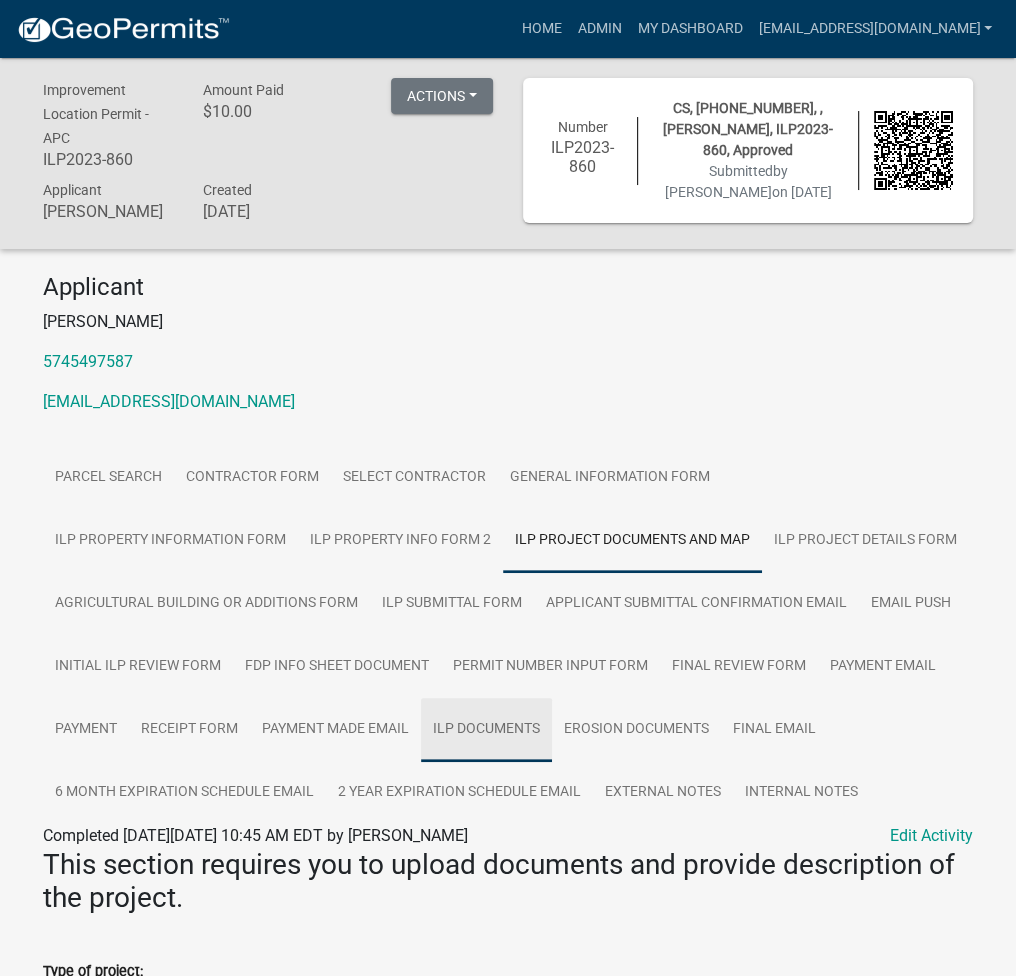 click on "ILP Documents" at bounding box center (486, 730) 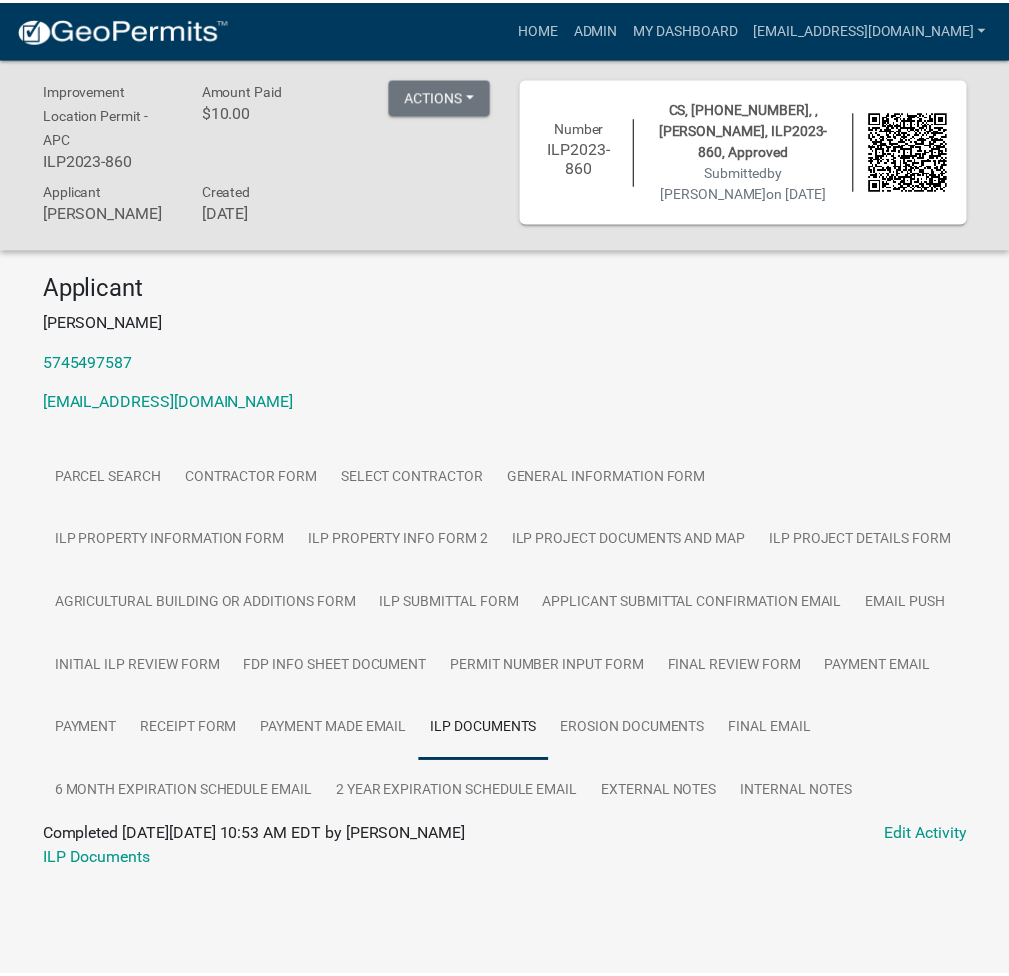 scroll, scrollTop: 58, scrollLeft: 0, axis: vertical 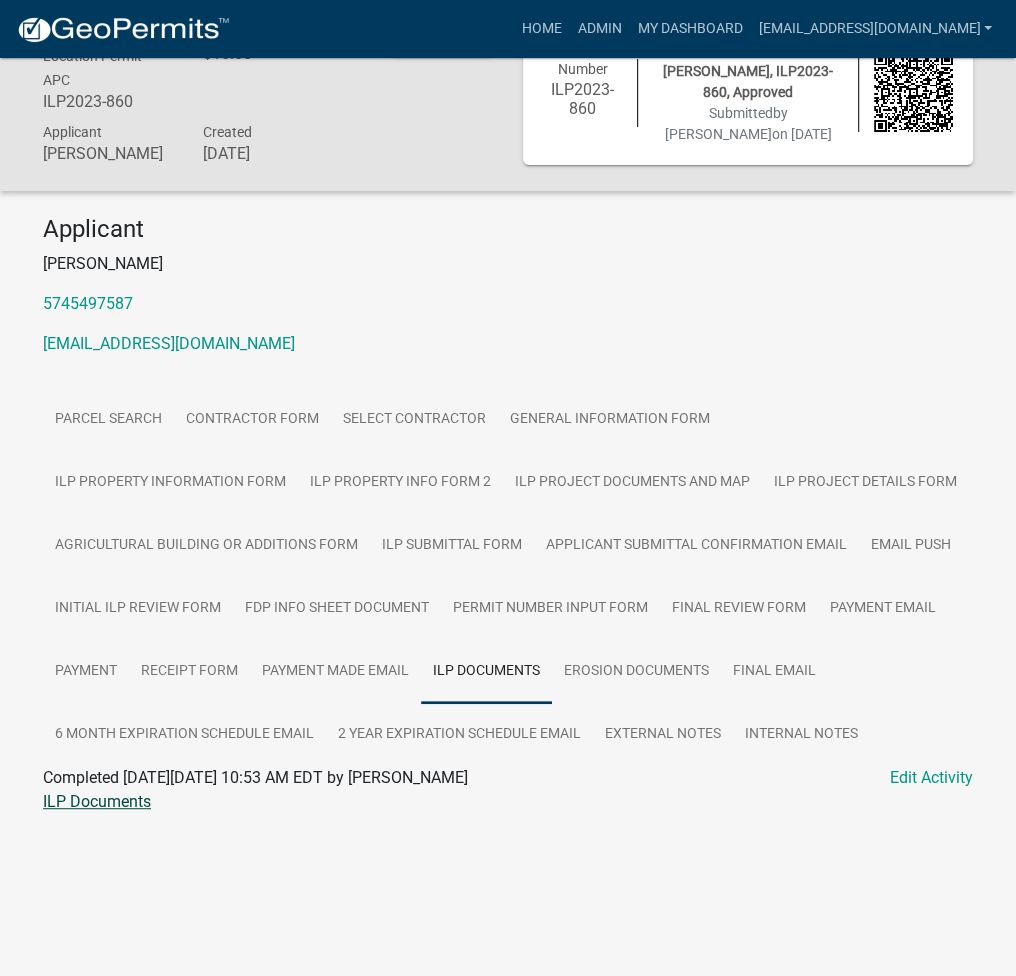 click on "ILP Documents" 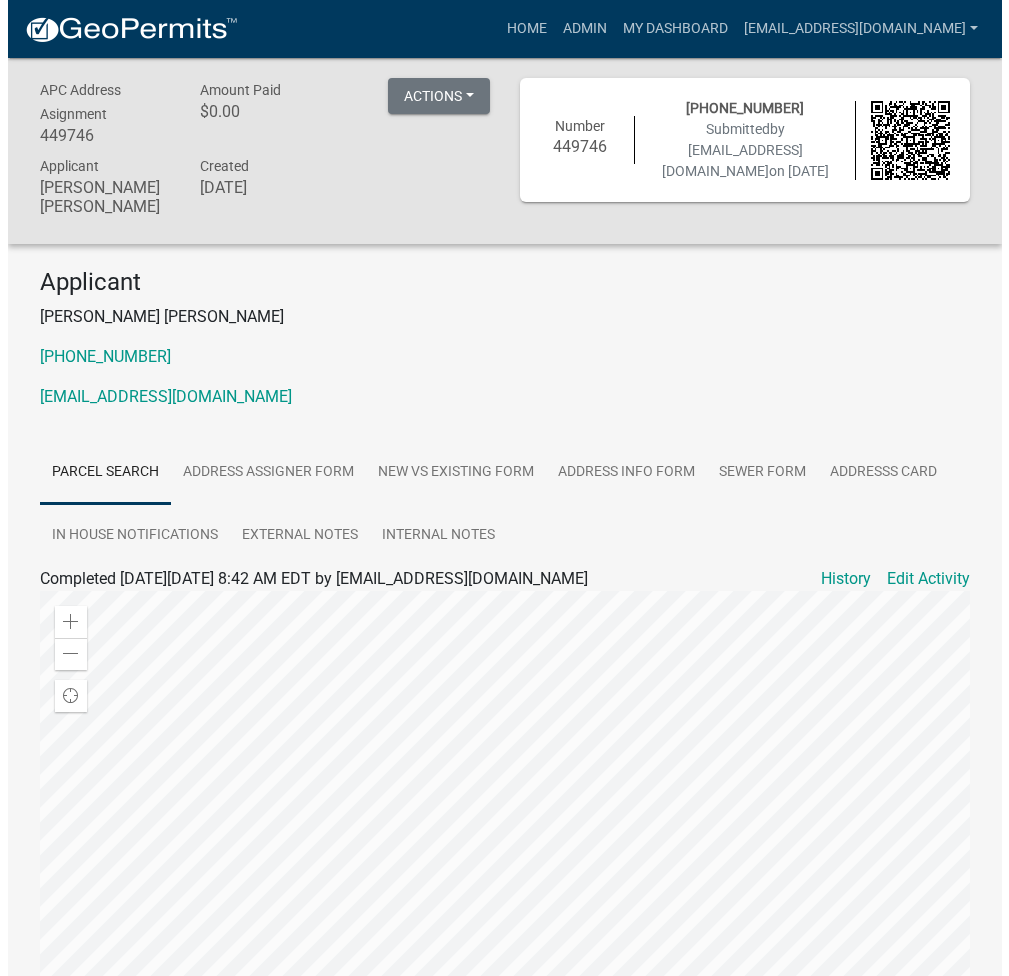 scroll, scrollTop: 0, scrollLeft: 0, axis: both 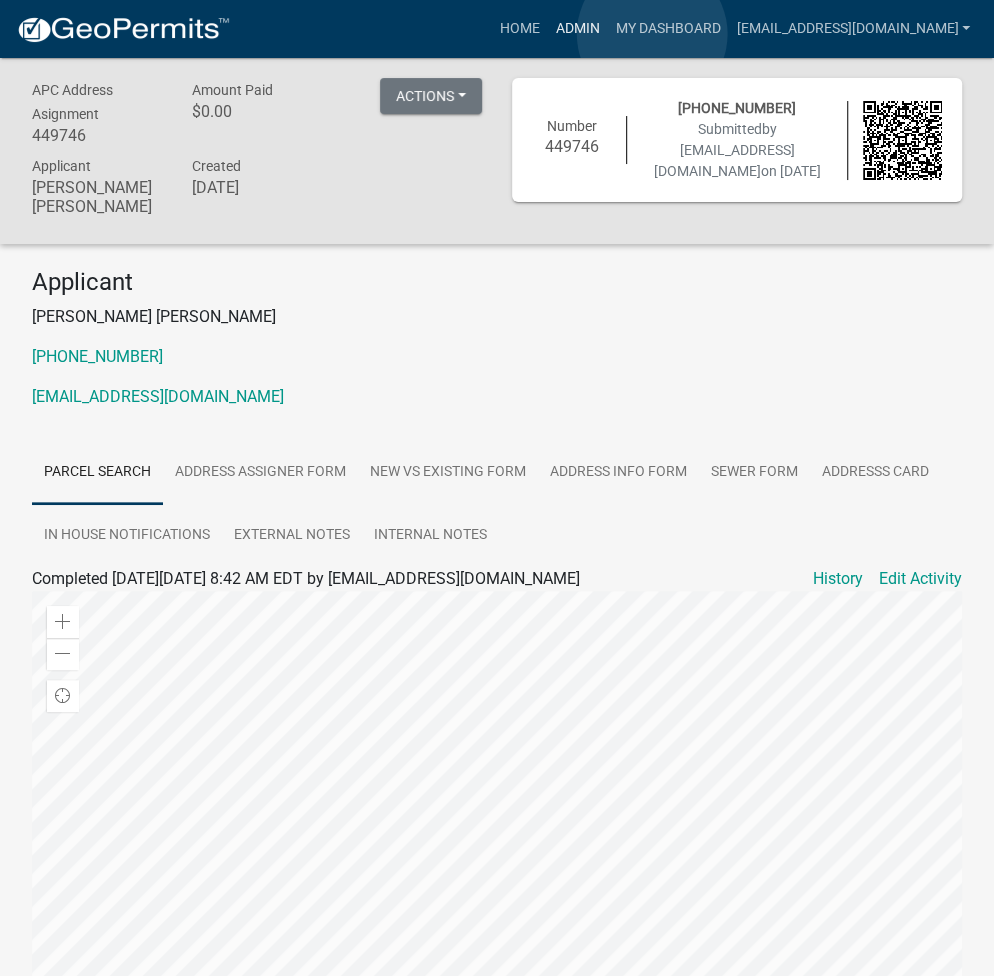 click on "Admin" at bounding box center (577, 29) 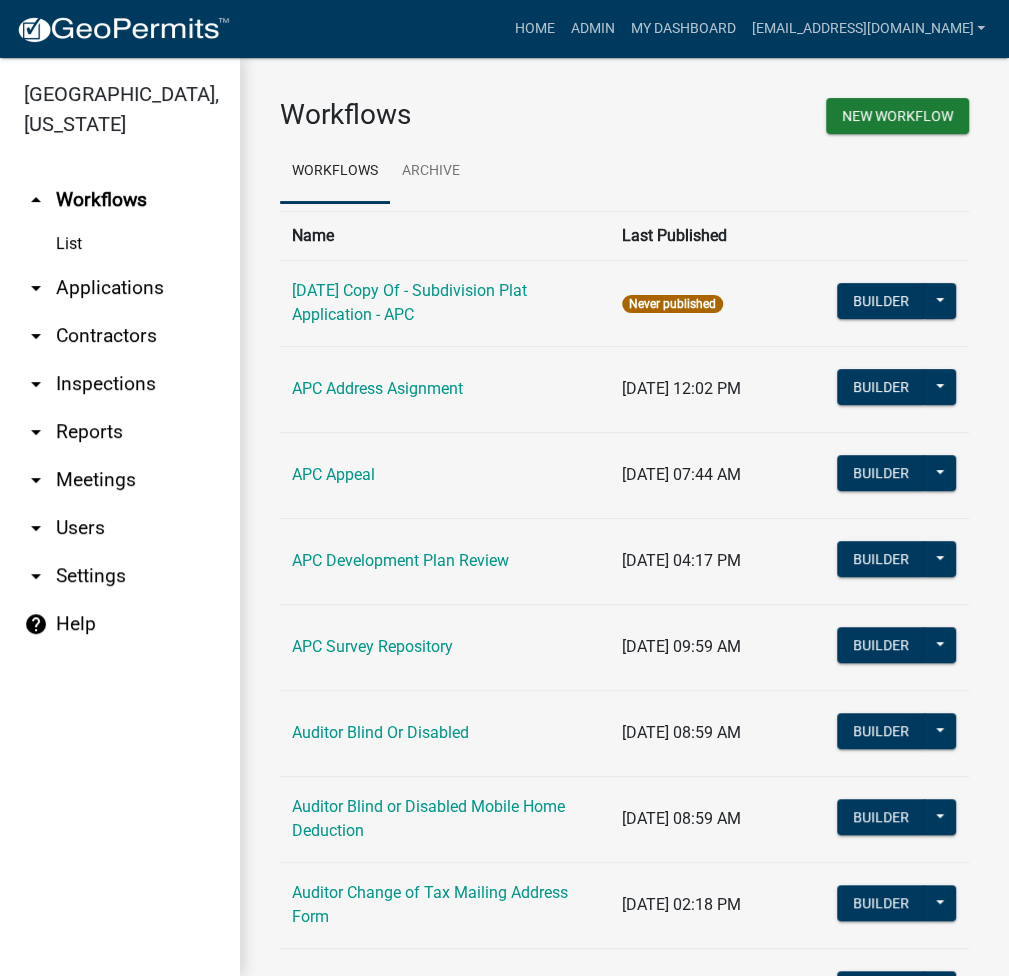 click on "arrow_drop_down   Applications" at bounding box center [120, 288] 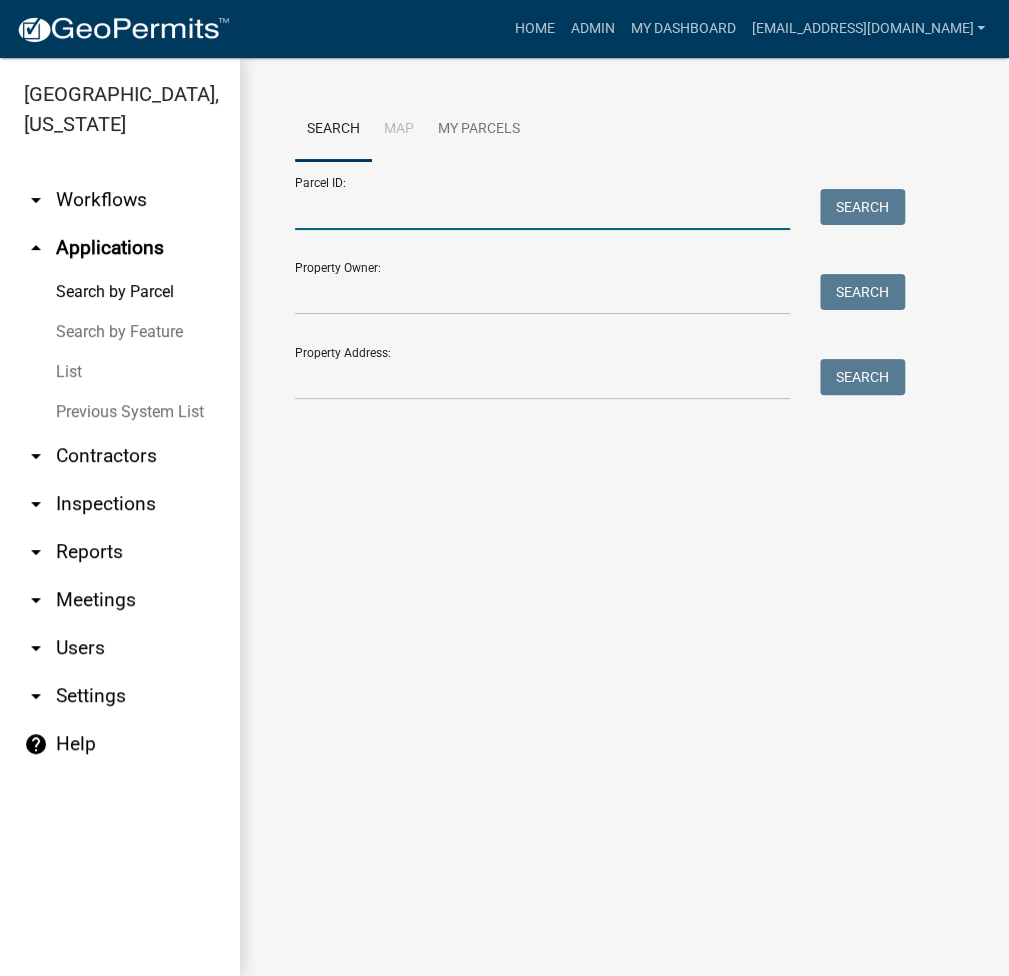 click on "Parcel ID:" at bounding box center [542, 209] 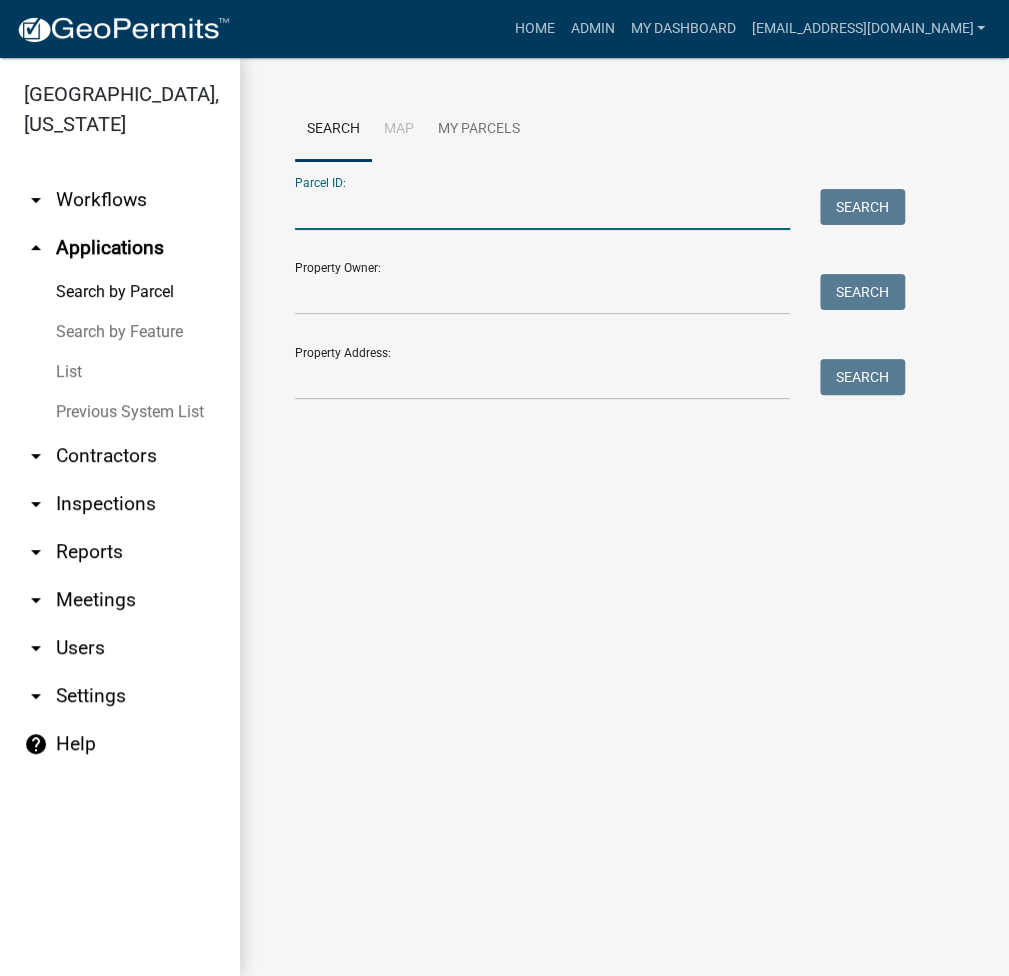 paste on "[PHONE_NUMBER]" 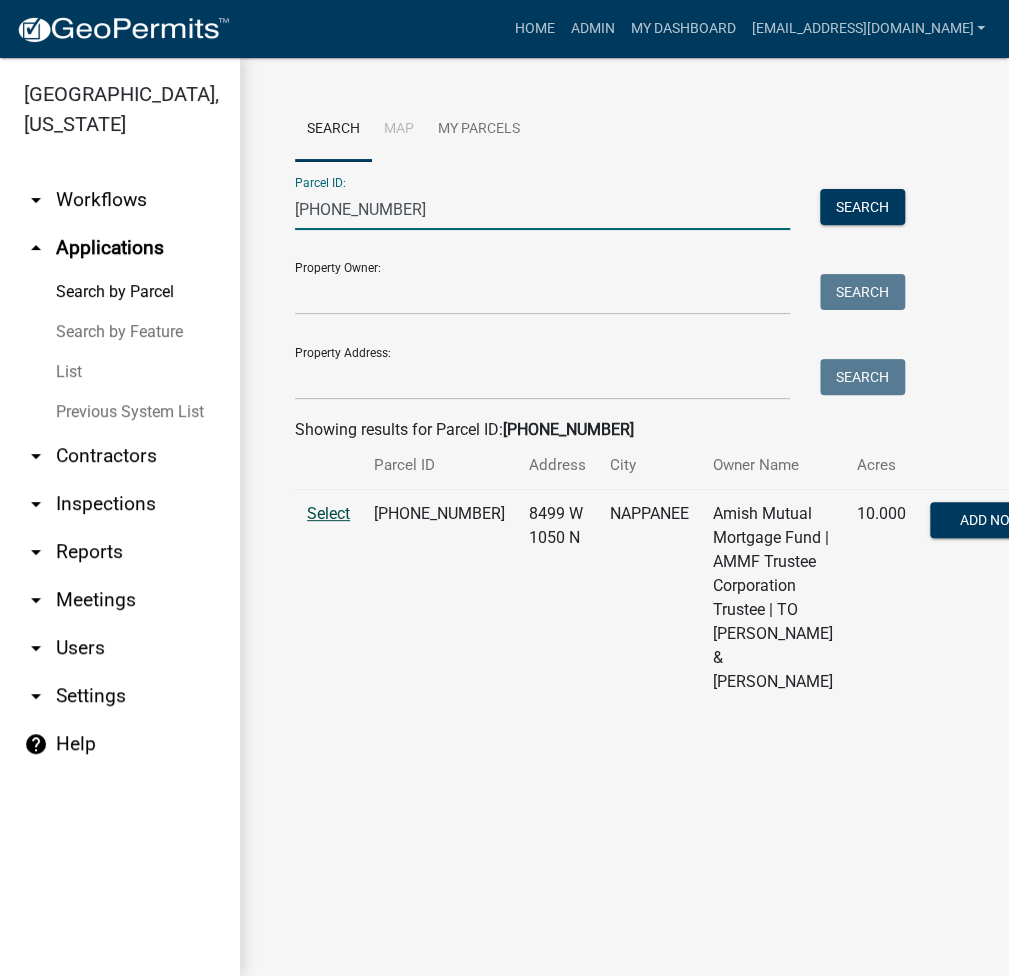 type on "[PHONE_NUMBER]" 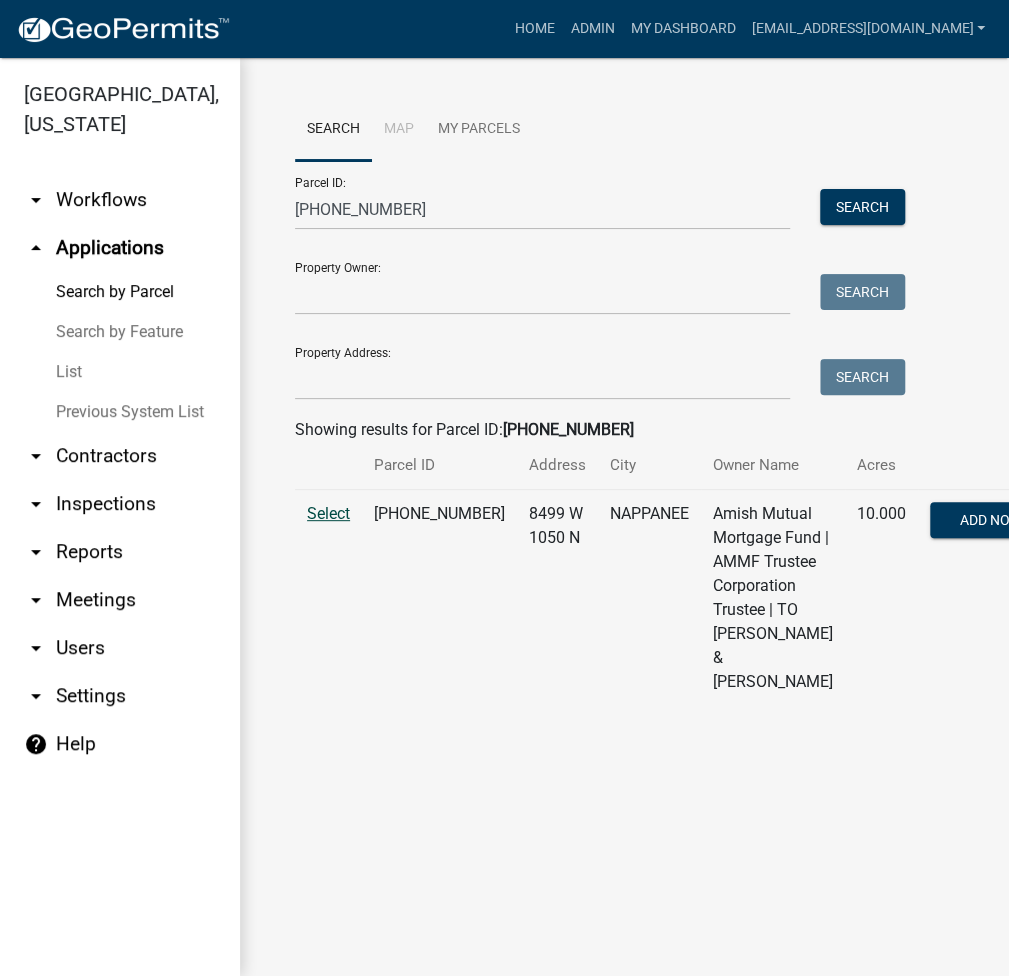 click on "Select" at bounding box center [328, 513] 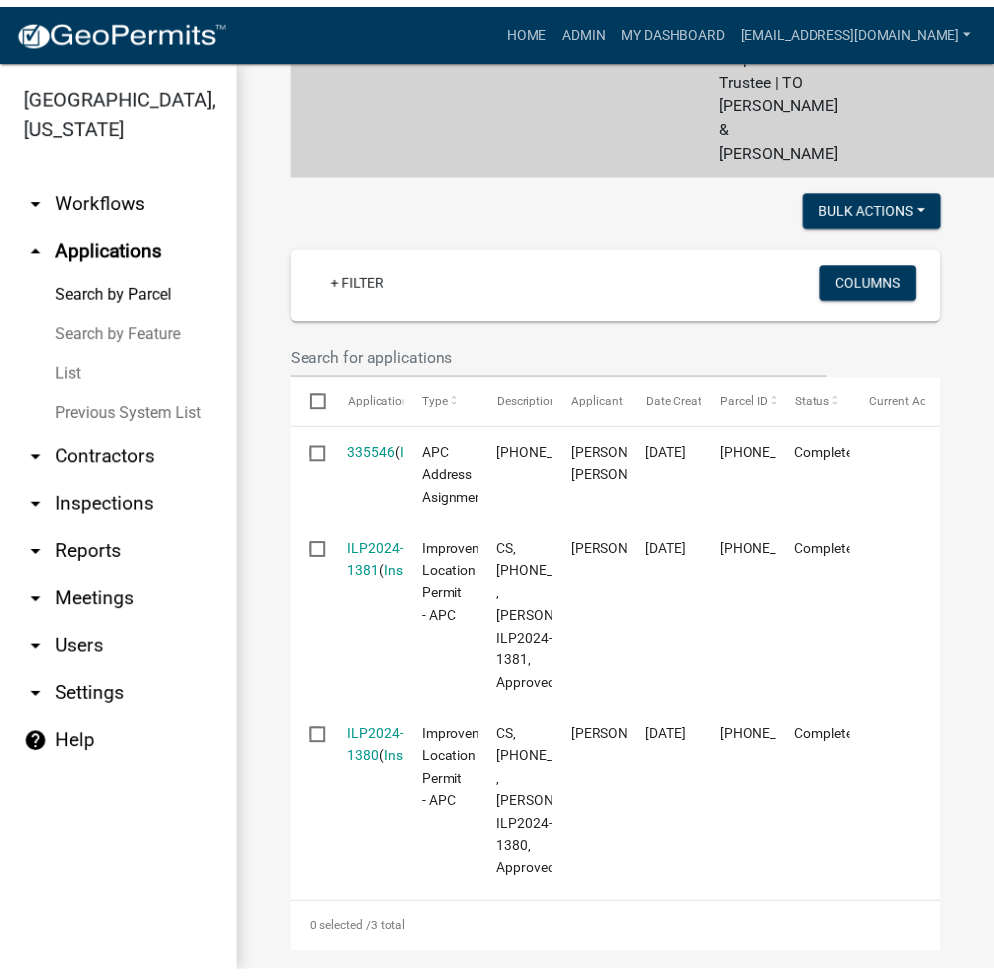 scroll, scrollTop: 800, scrollLeft: 0, axis: vertical 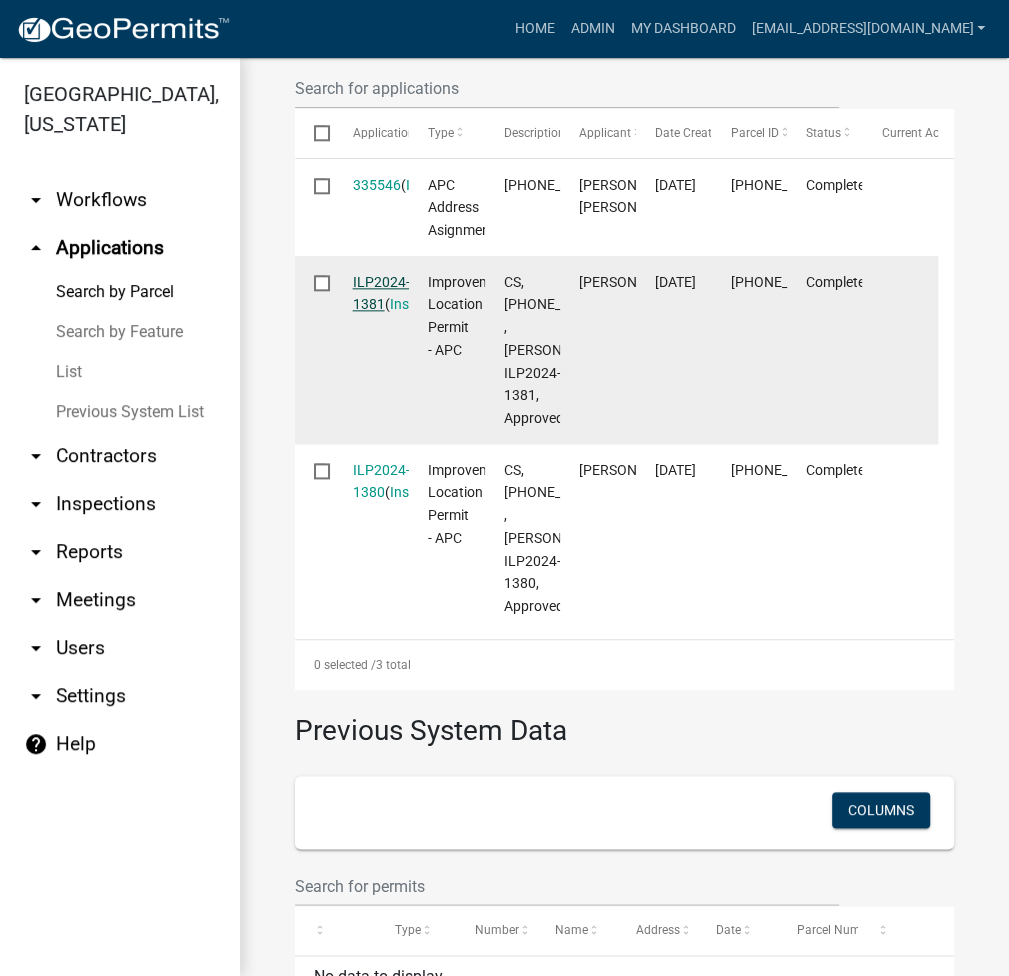 click on "ILP2024-1381" 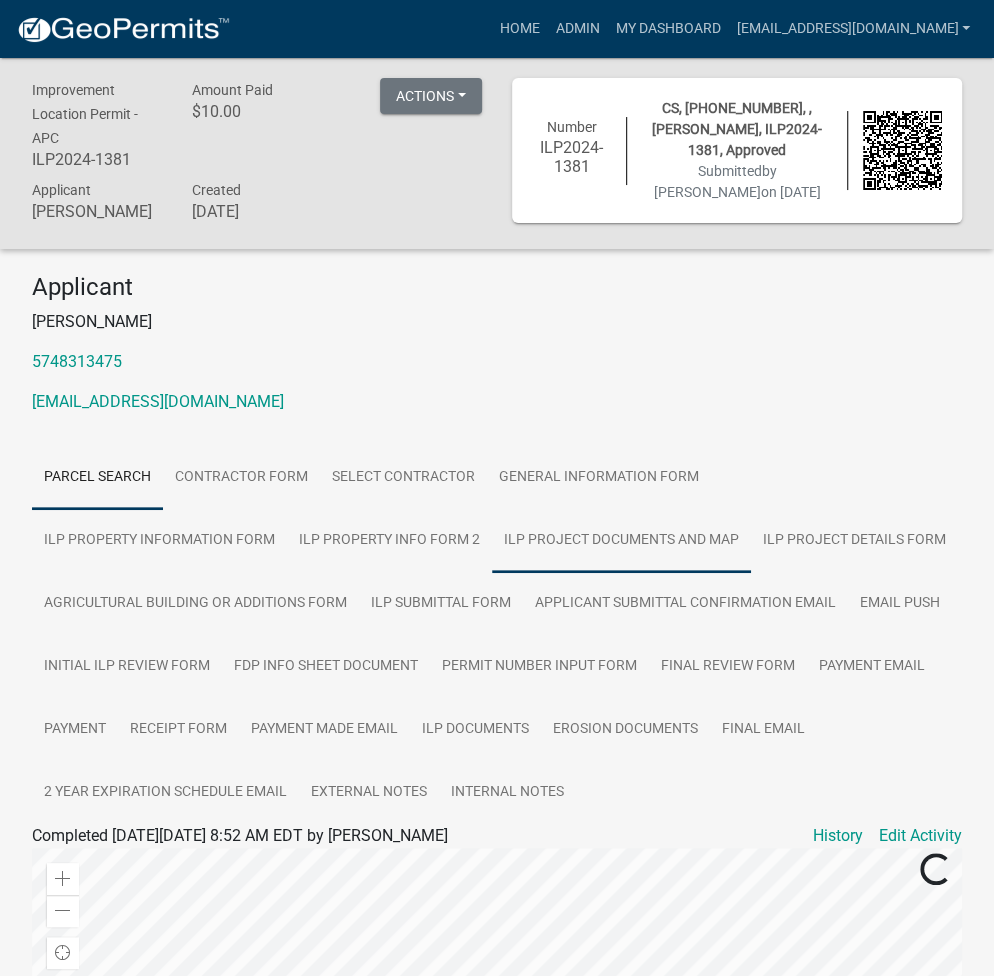 click on "ILP Project Documents and Map" at bounding box center (621, 541) 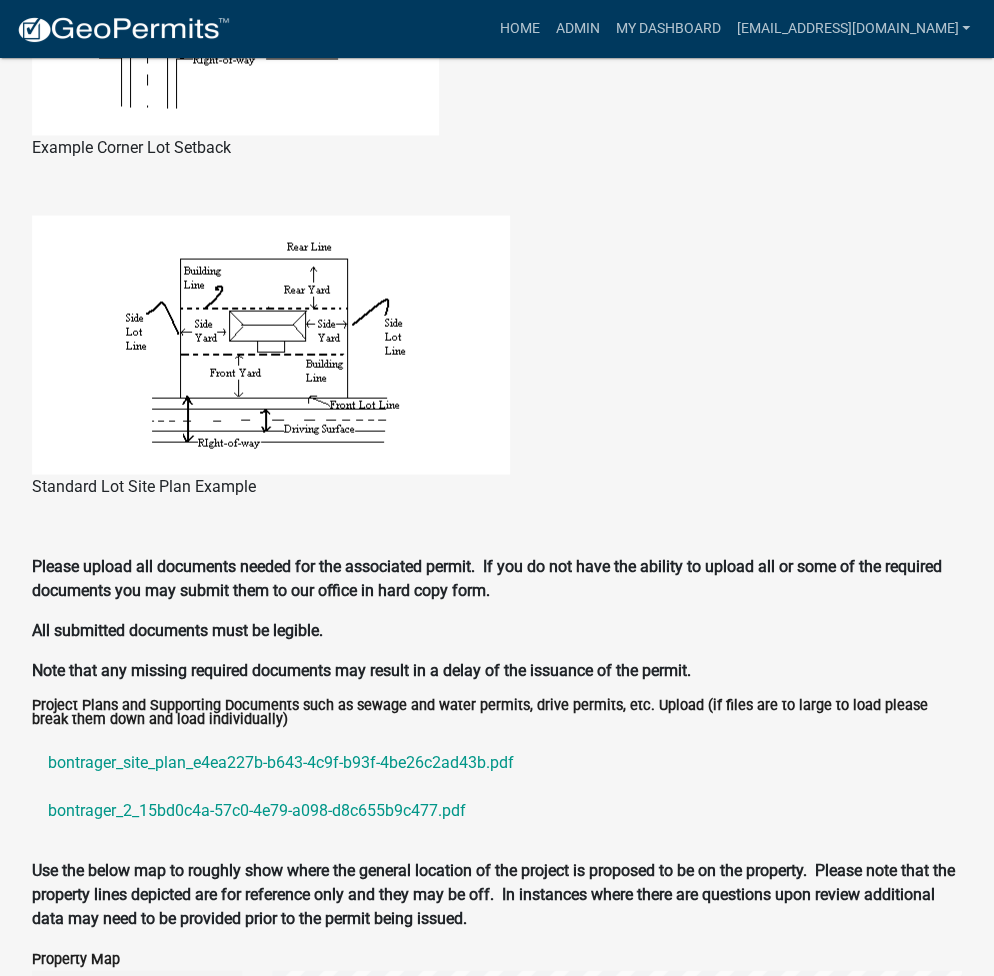 scroll, scrollTop: 1600, scrollLeft: 0, axis: vertical 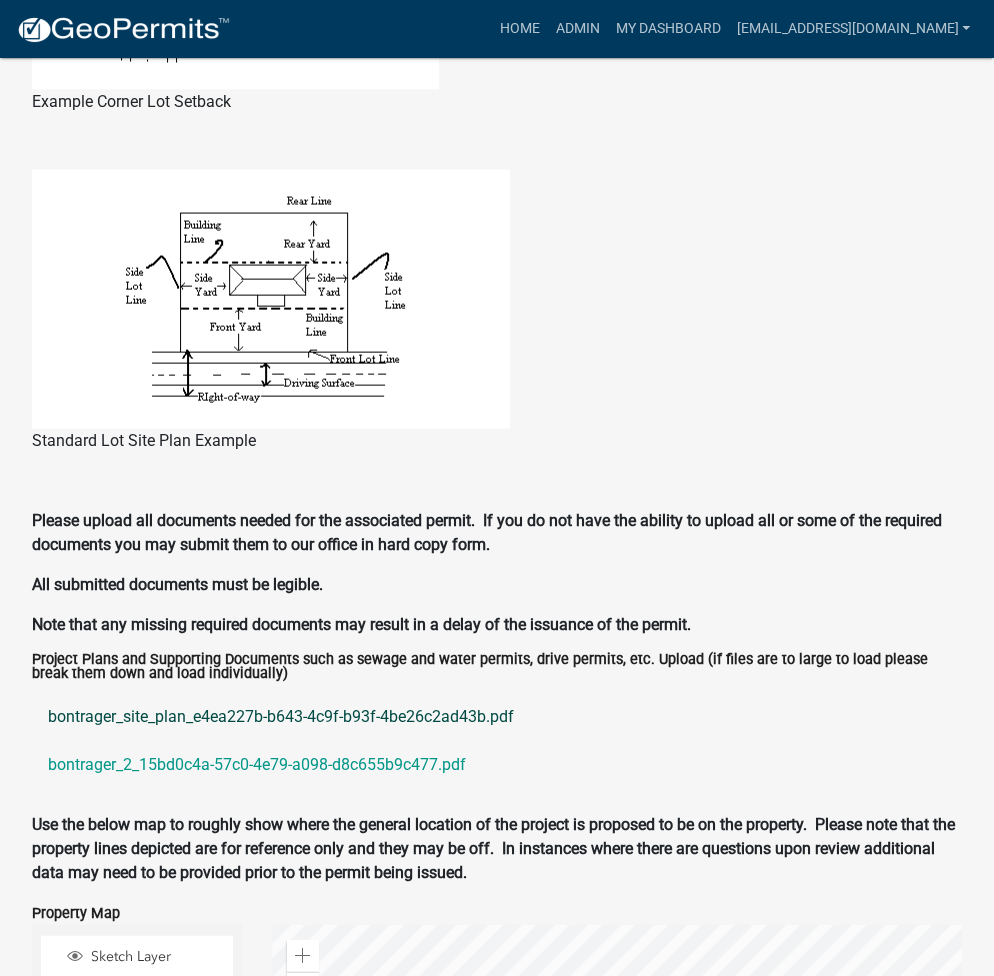 click on "bontrager_site_plan_e4ea227b-b643-4c9f-b93f-4be26c2ad43b.pdf" 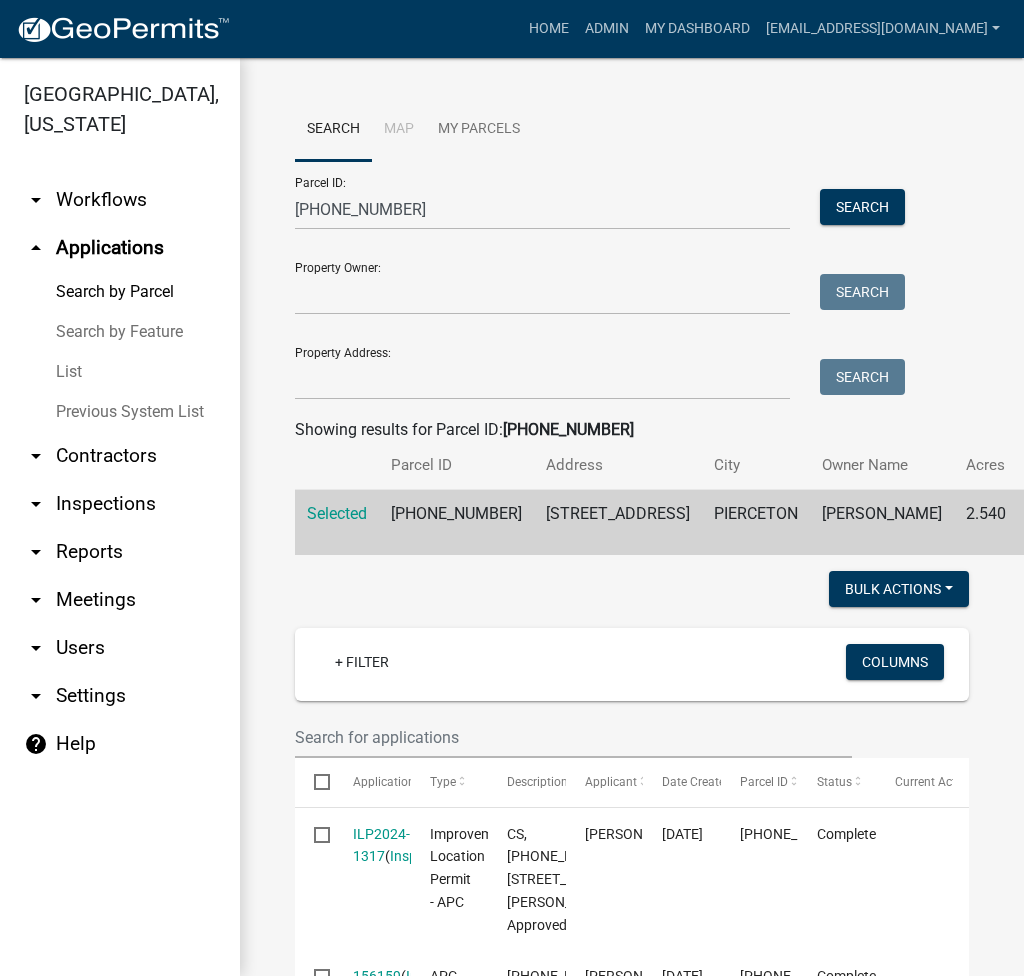 scroll, scrollTop: 0, scrollLeft: 0, axis: both 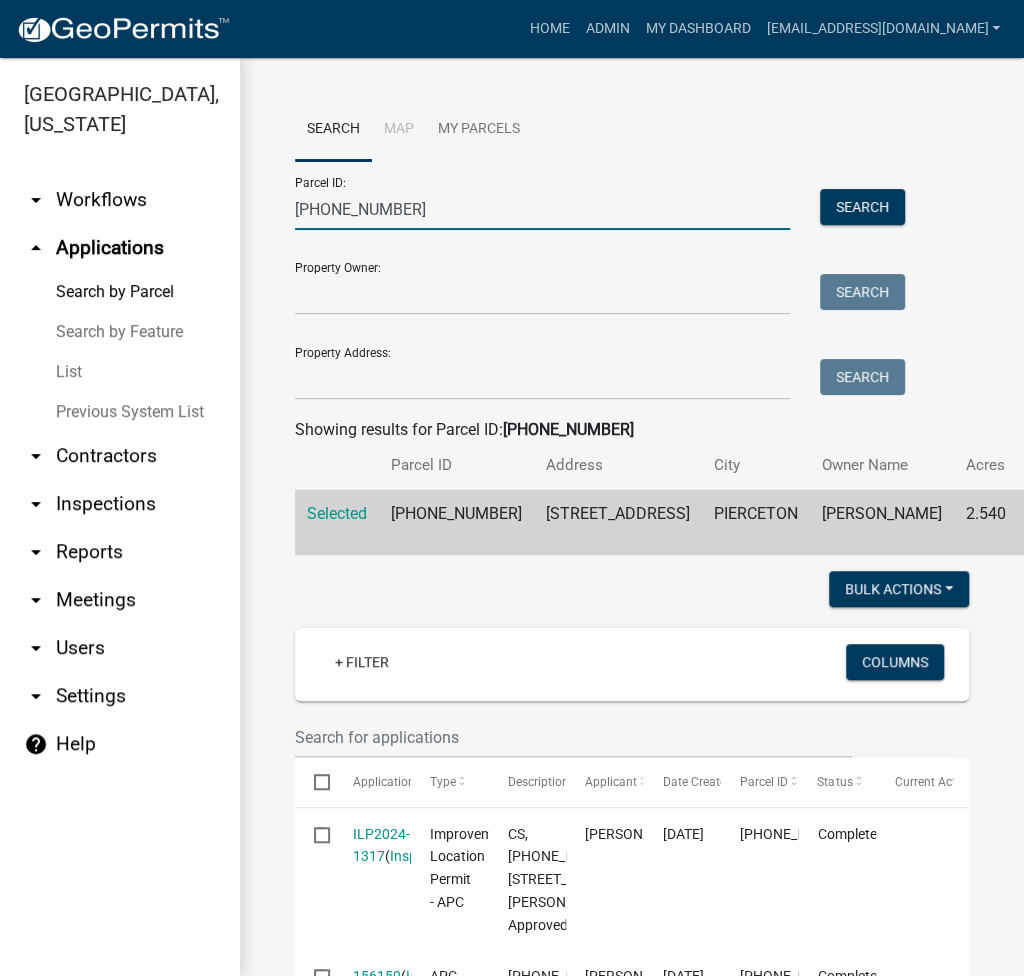 click on "[PHONE_NUMBER]" at bounding box center (542, 209) 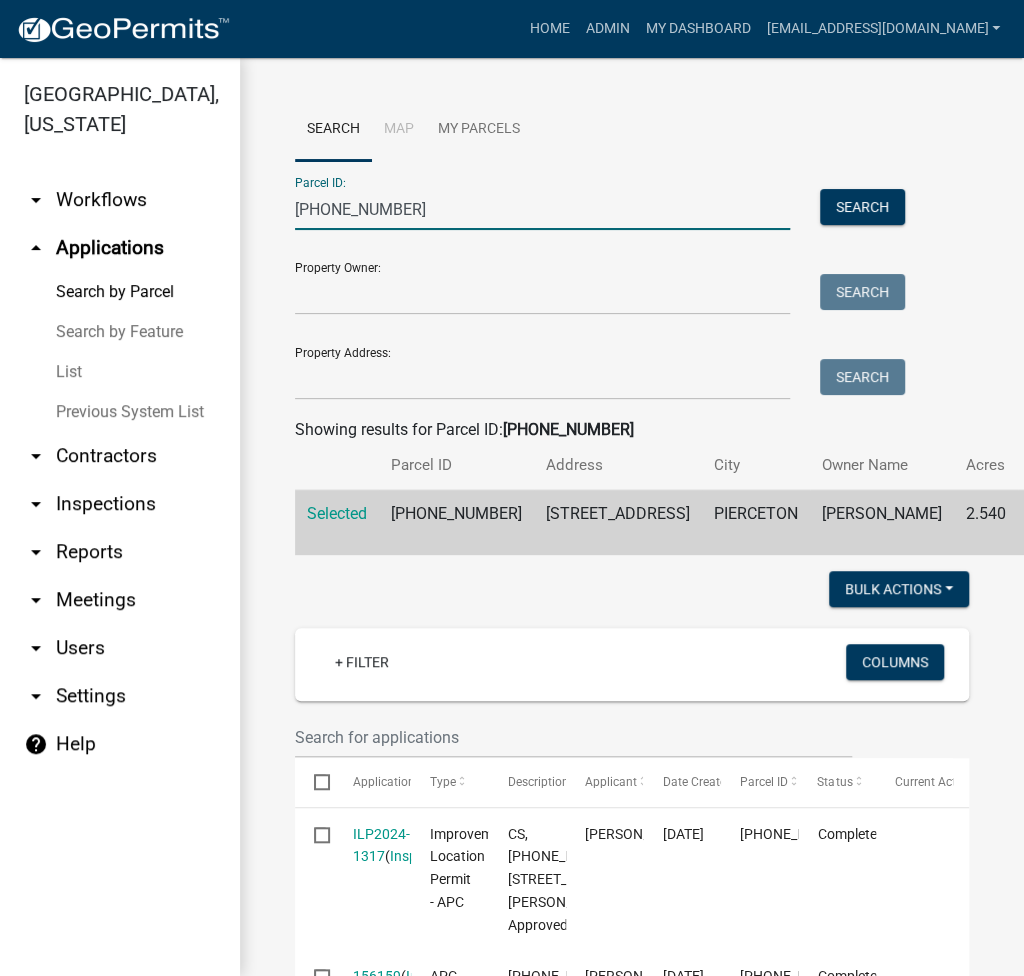 click on "[PHONE_NUMBER]" at bounding box center [542, 209] 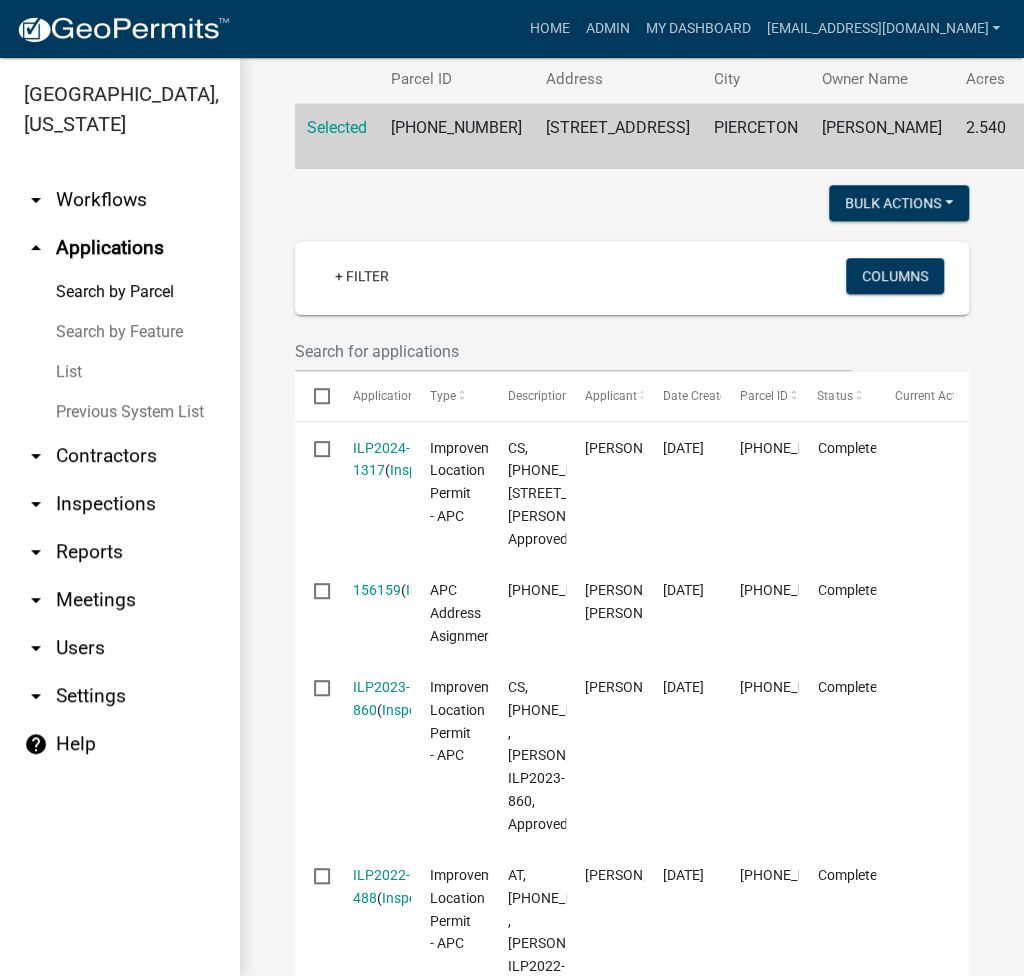 scroll, scrollTop: 533, scrollLeft: 0, axis: vertical 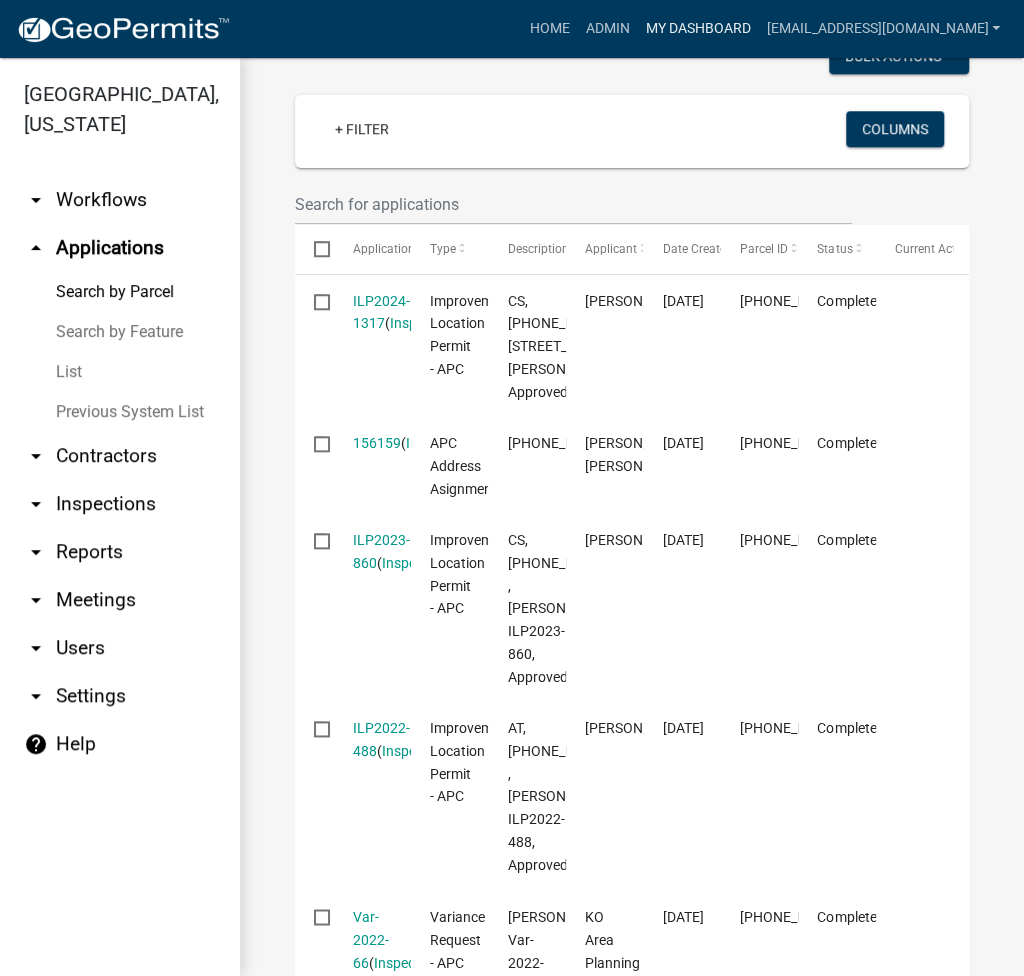 type on "[PHONE_NUMBER]" 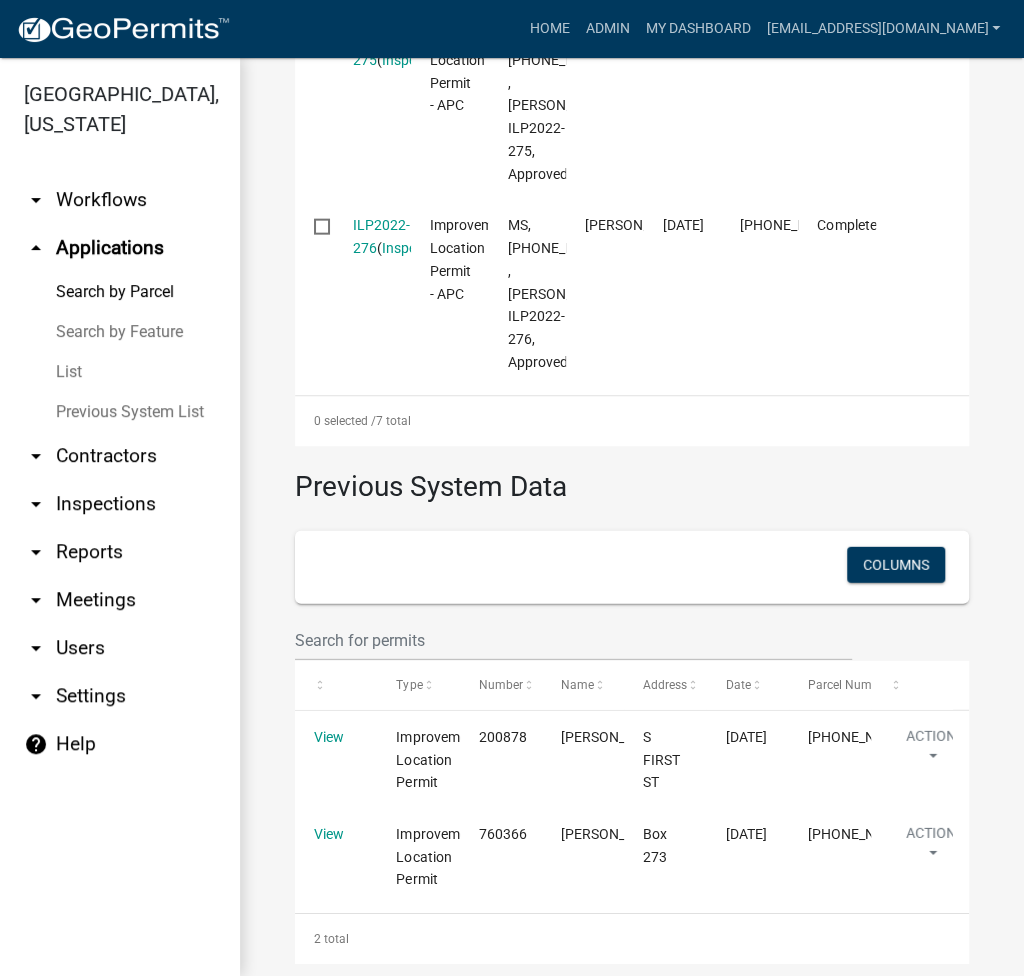 scroll, scrollTop: 0, scrollLeft: 0, axis: both 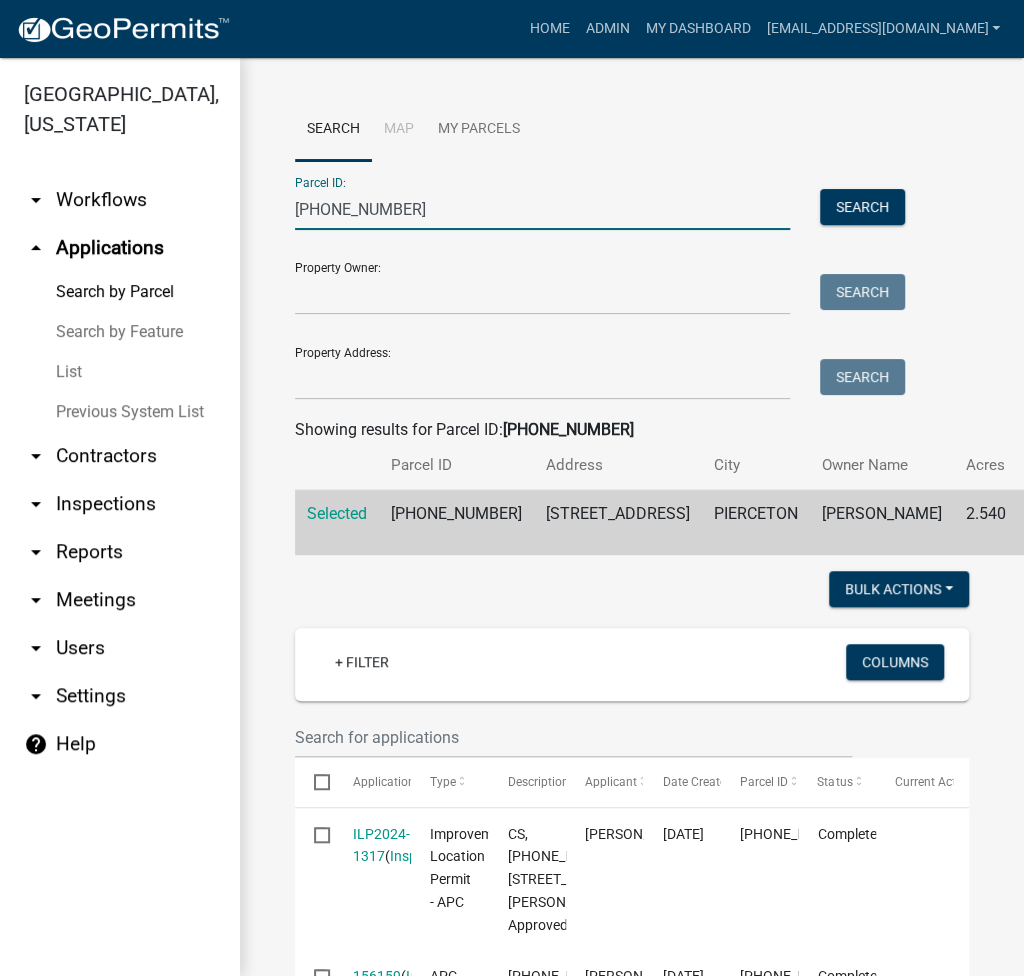 click on "List" at bounding box center (120, 372) 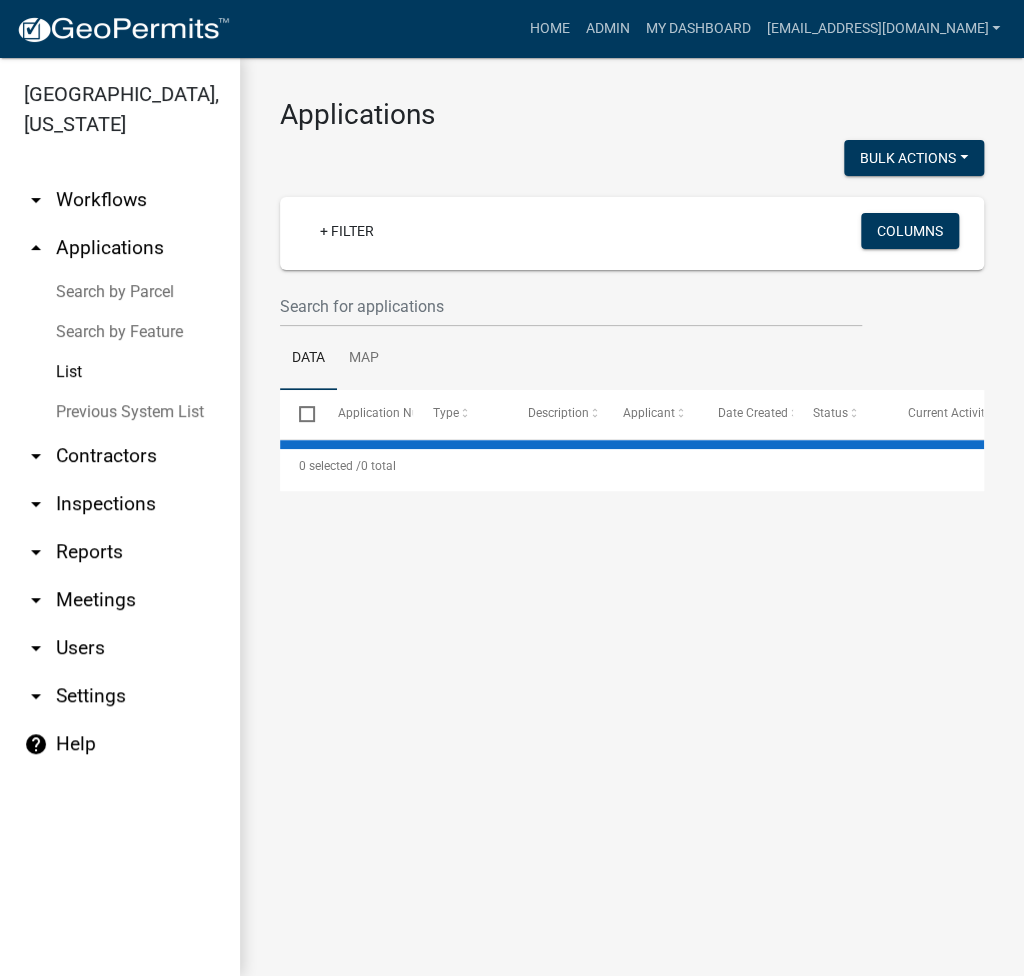 select on "3: 100" 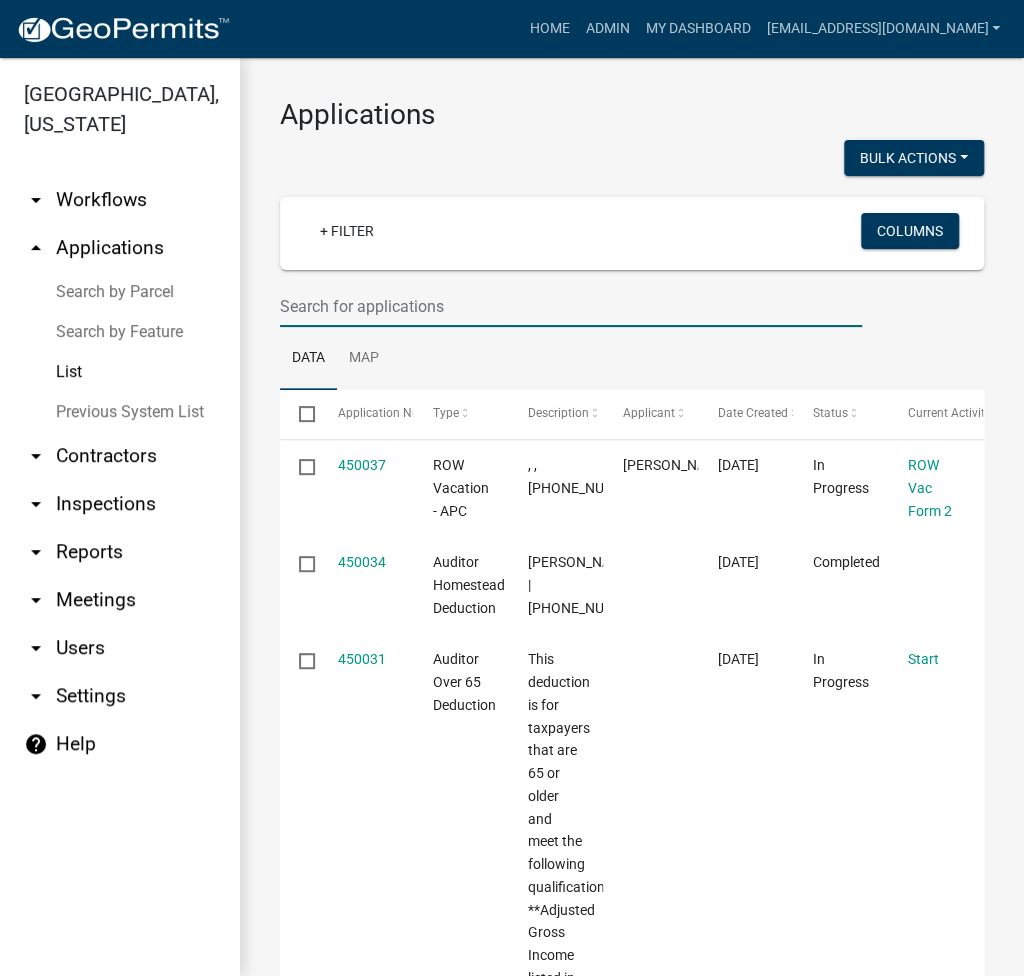 click at bounding box center (571, 306) 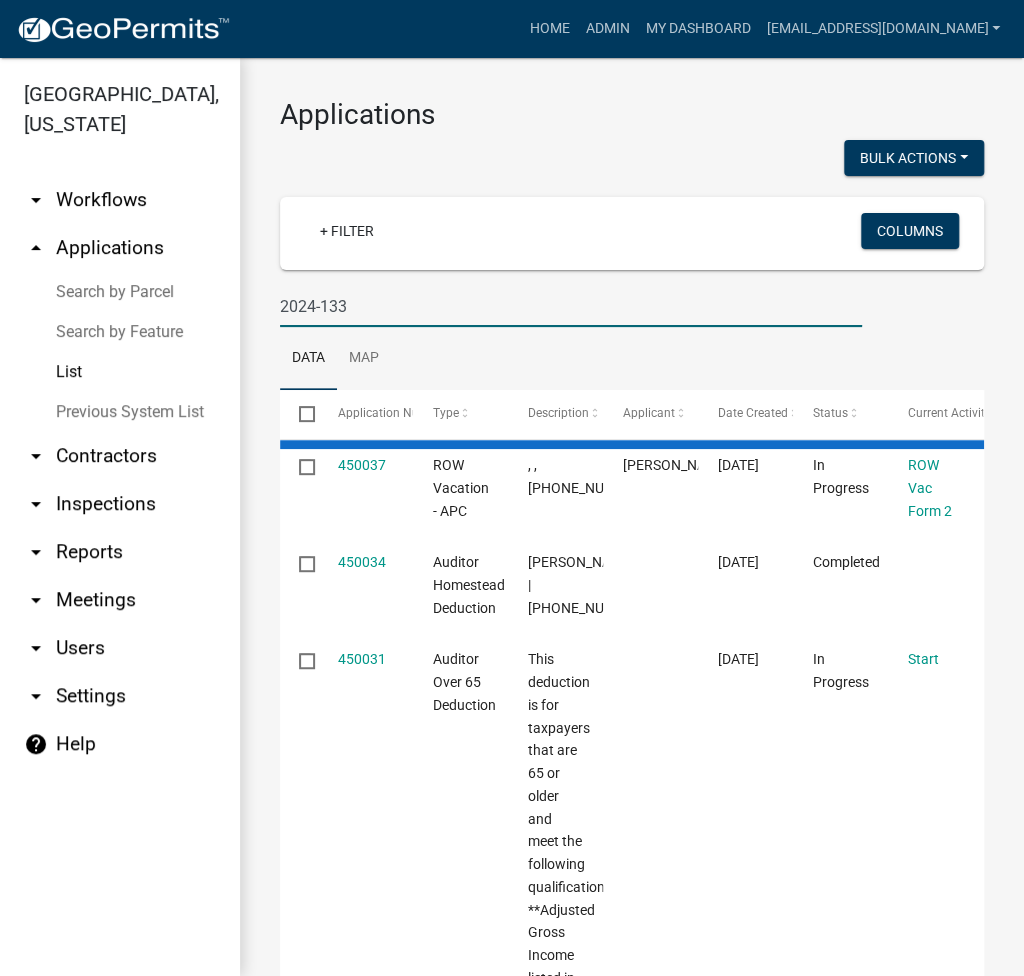 type on "2024-133" 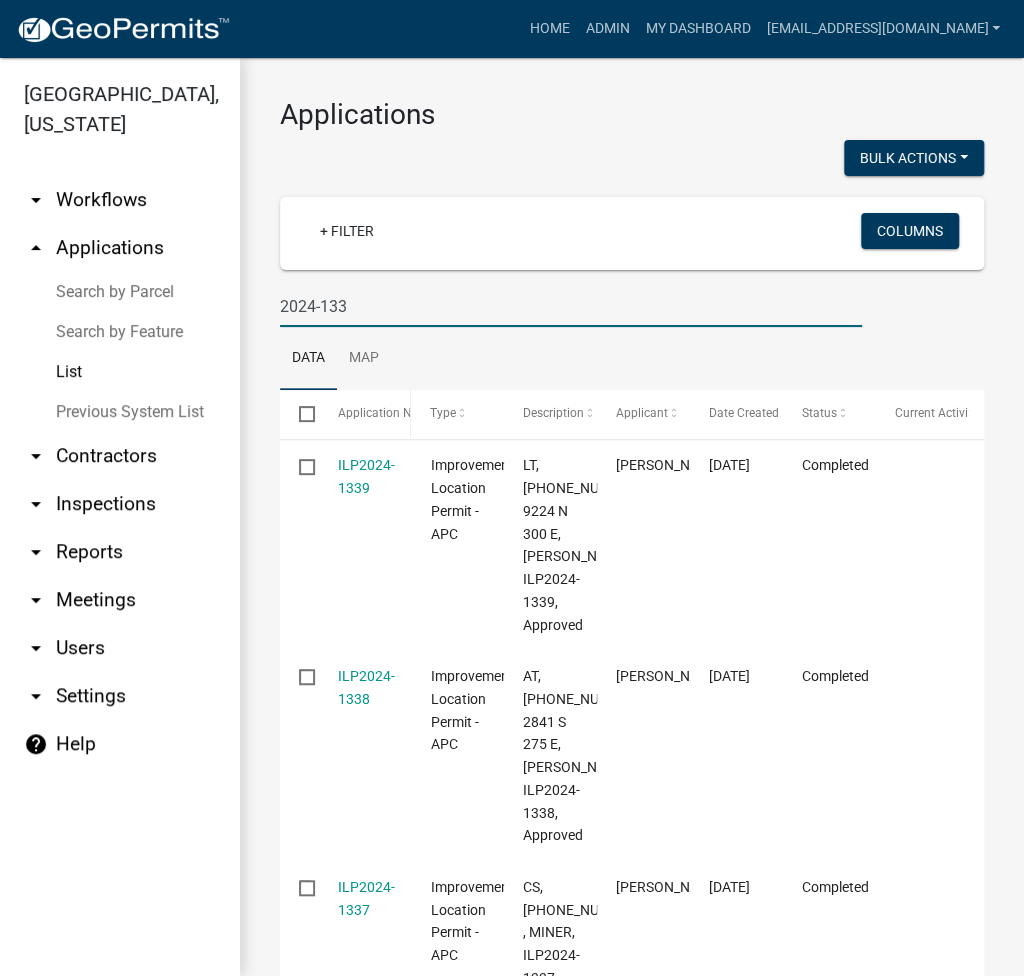 click on "Application Number" at bounding box center (365, 414) 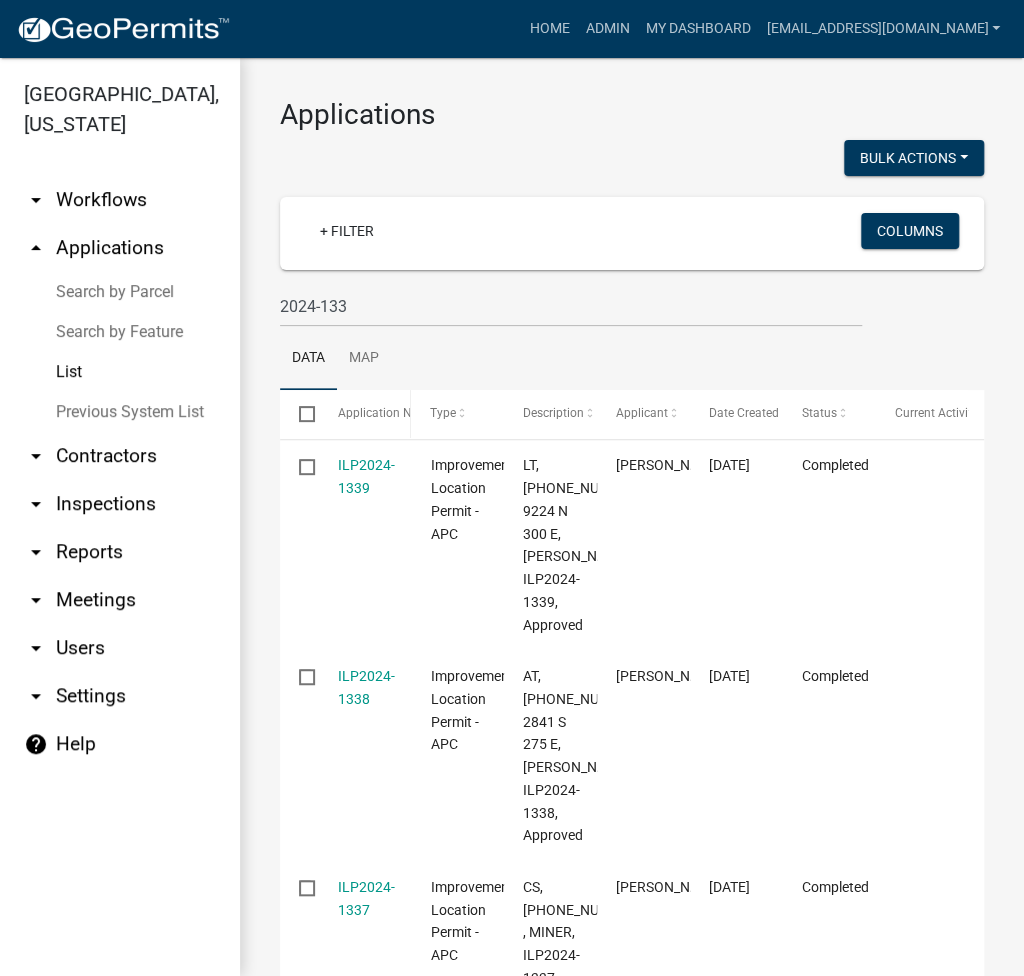 click on "Application Number" at bounding box center [392, 413] 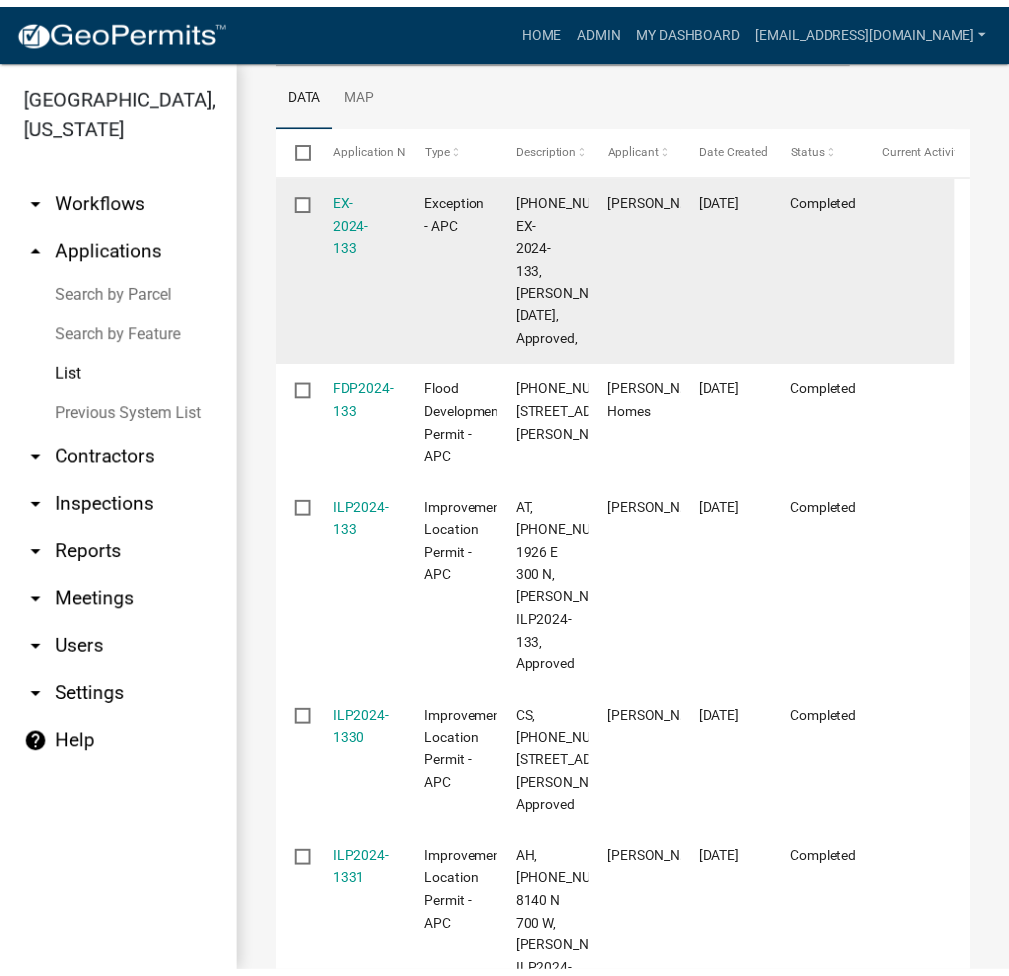 scroll, scrollTop: 533, scrollLeft: 0, axis: vertical 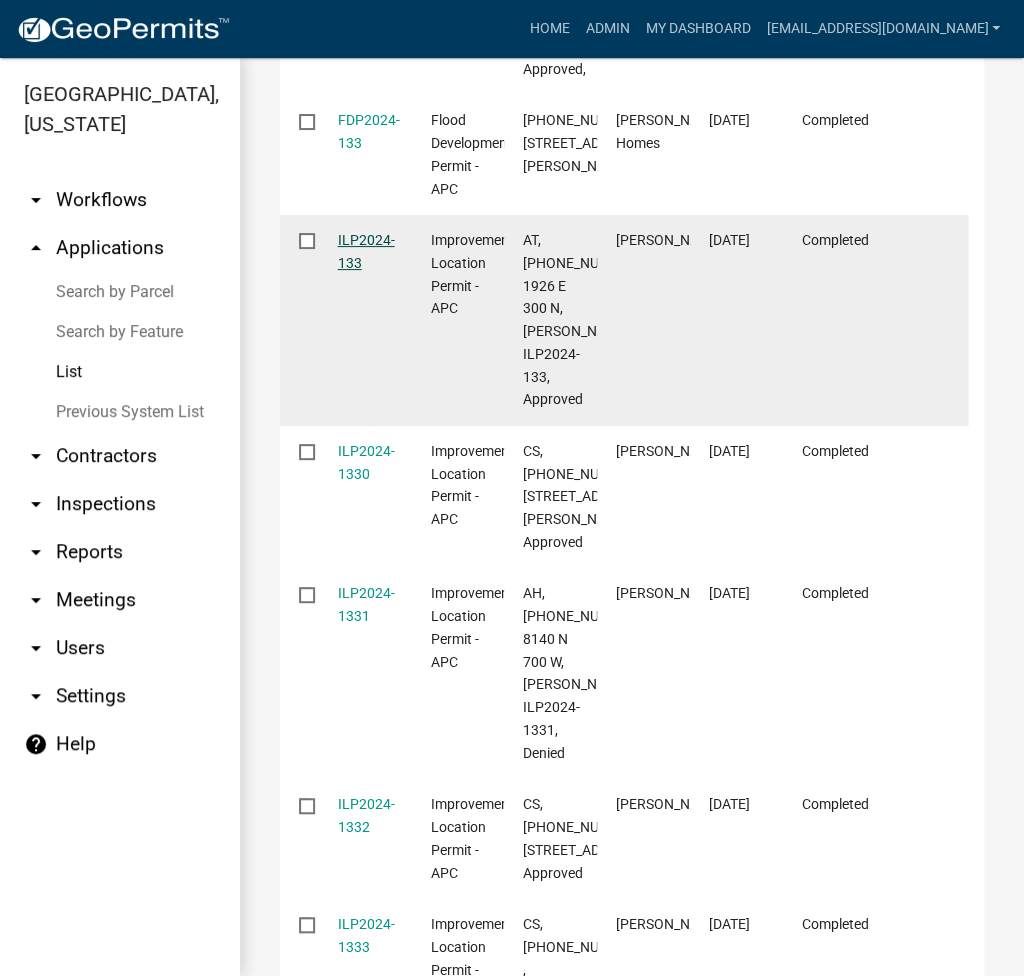 click on "ILP2024-133" 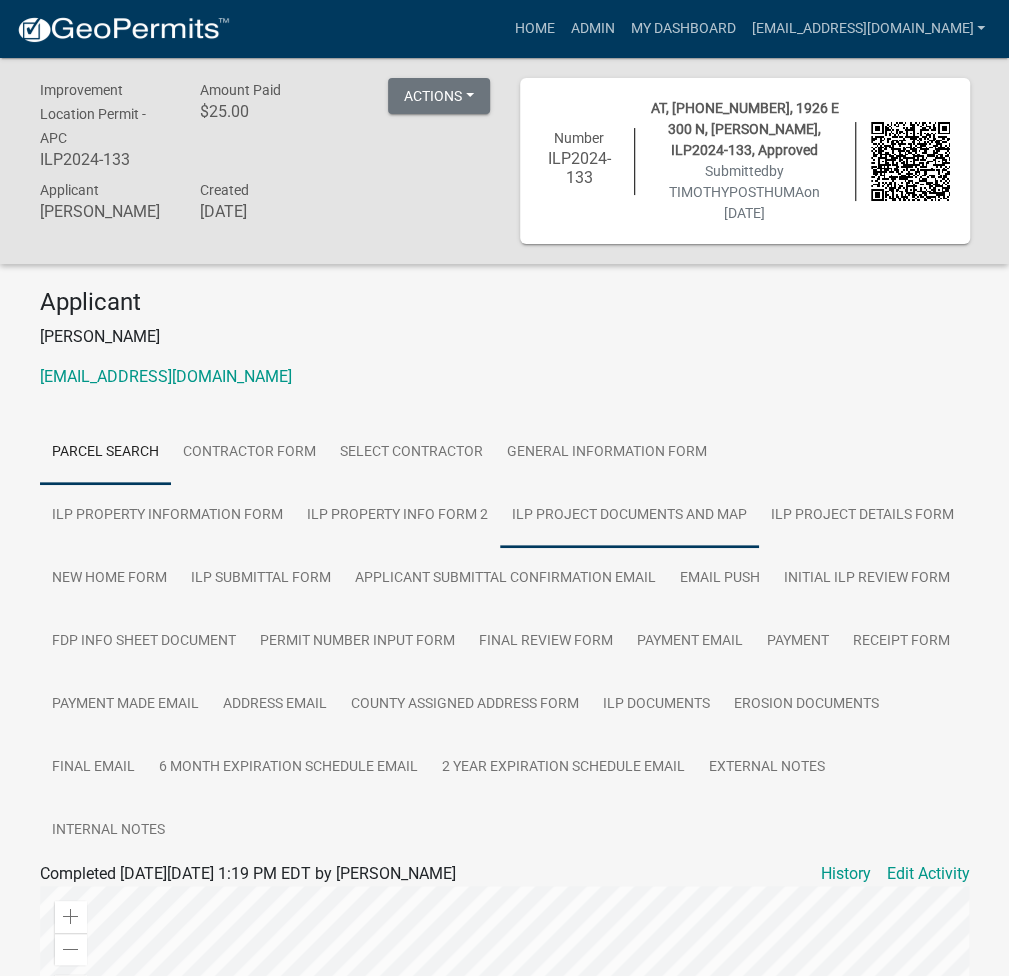 click on "ILP Project Documents and Map" at bounding box center (629, 516) 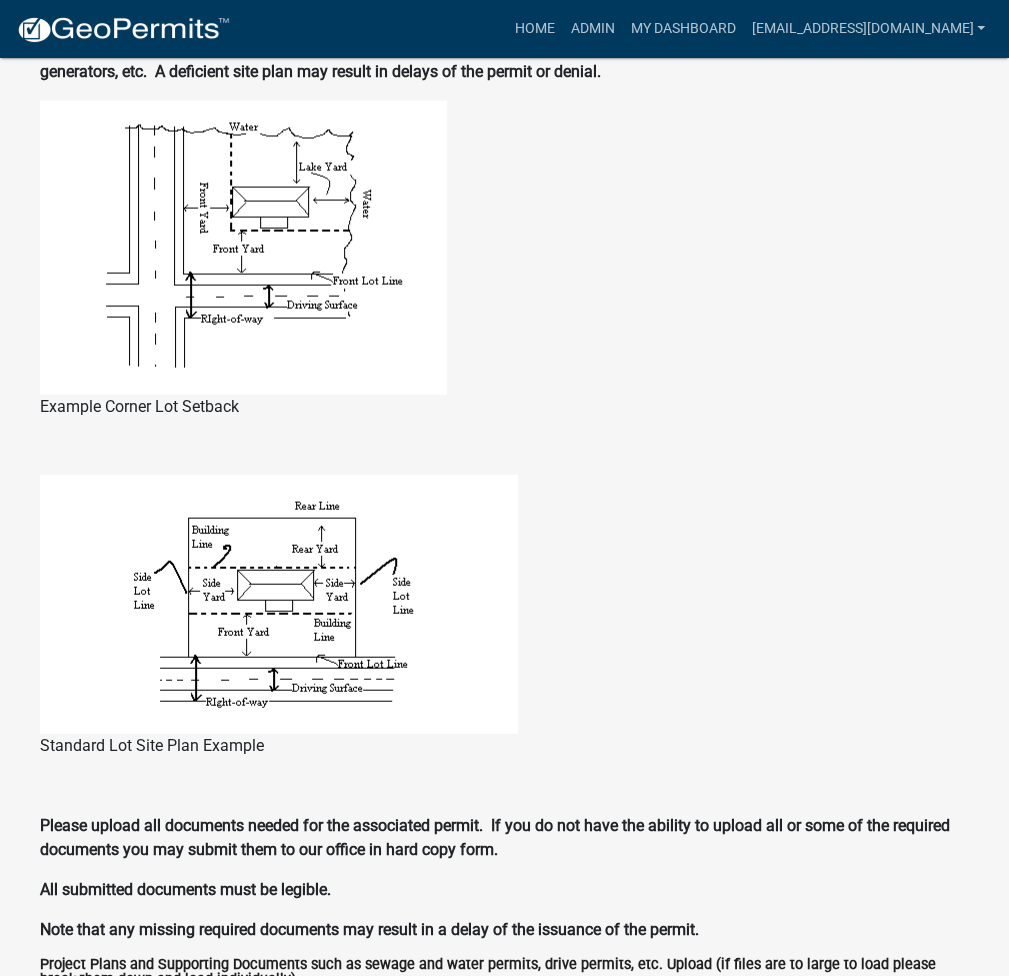 scroll, scrollTop: 0, scrollLeft: 0, axis: both 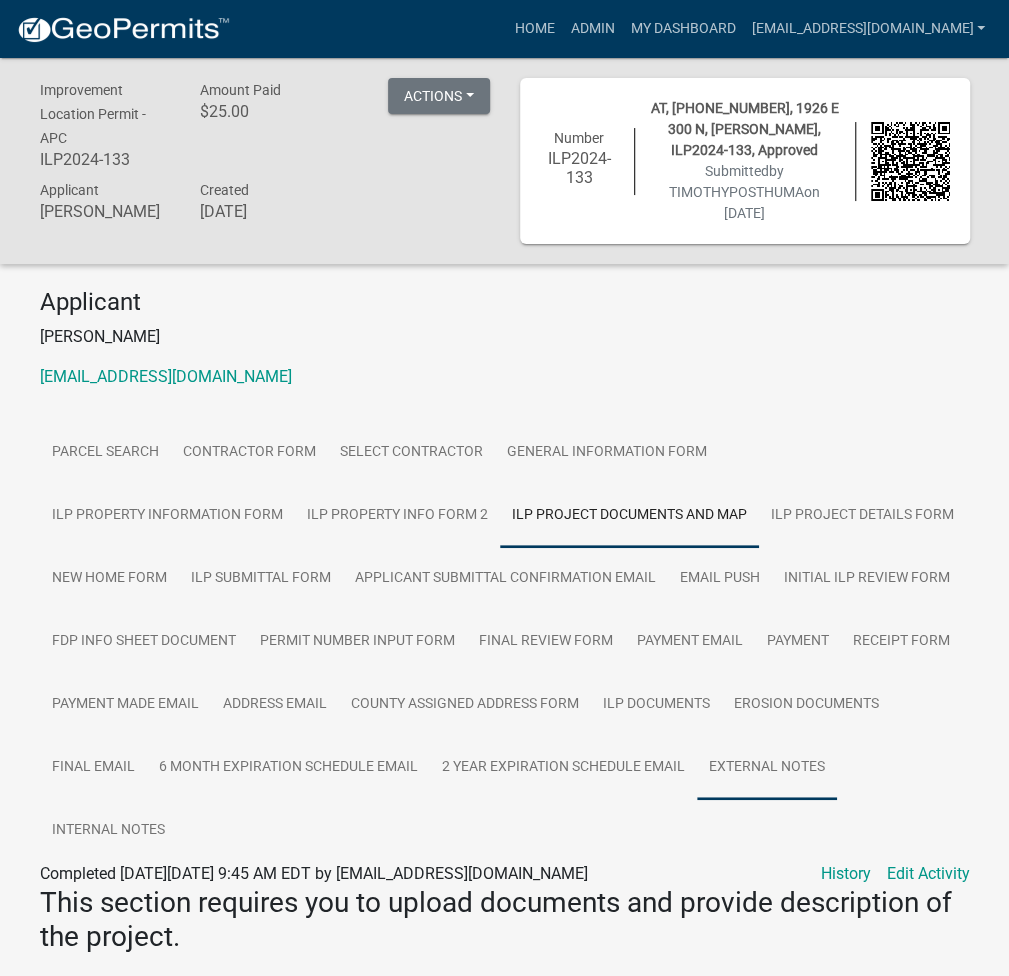 click on "External Notes" at bounding box center [767, 768] 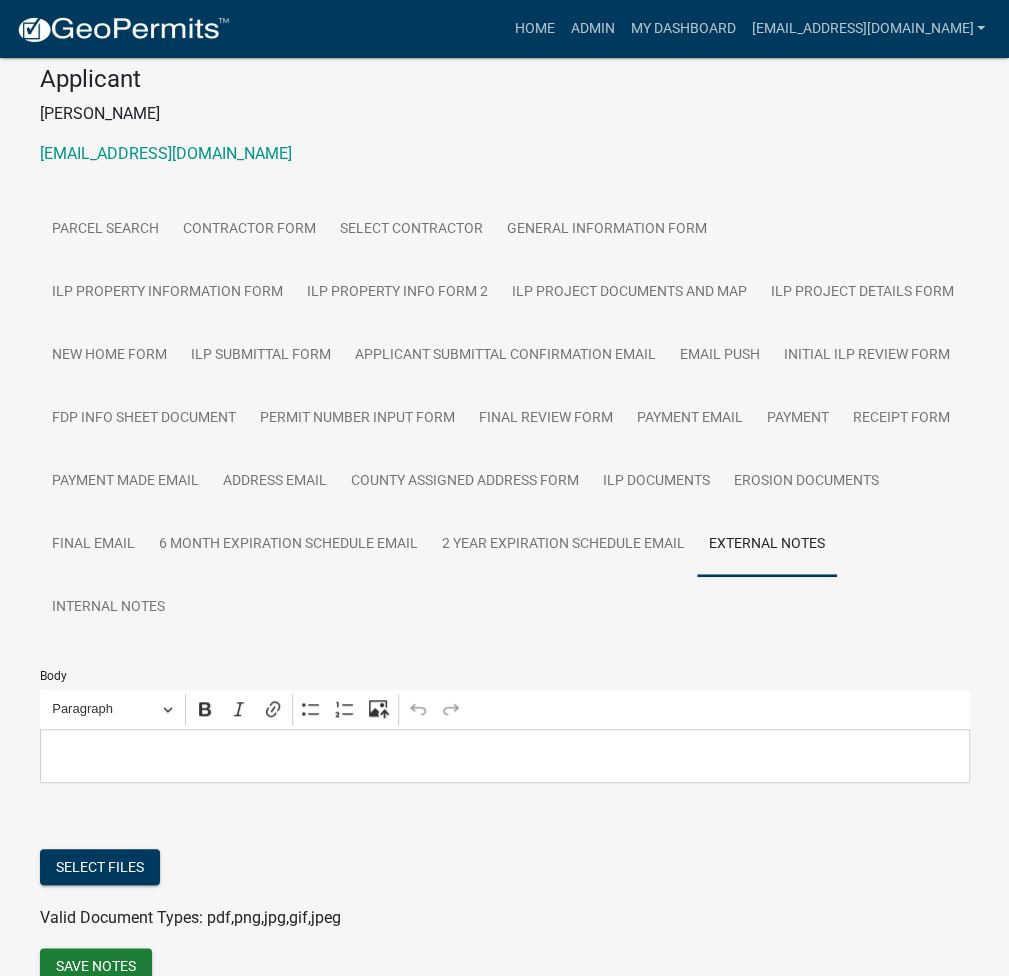 scroll, scrollTop: 325, scrollLeft: 0, axis: vertical 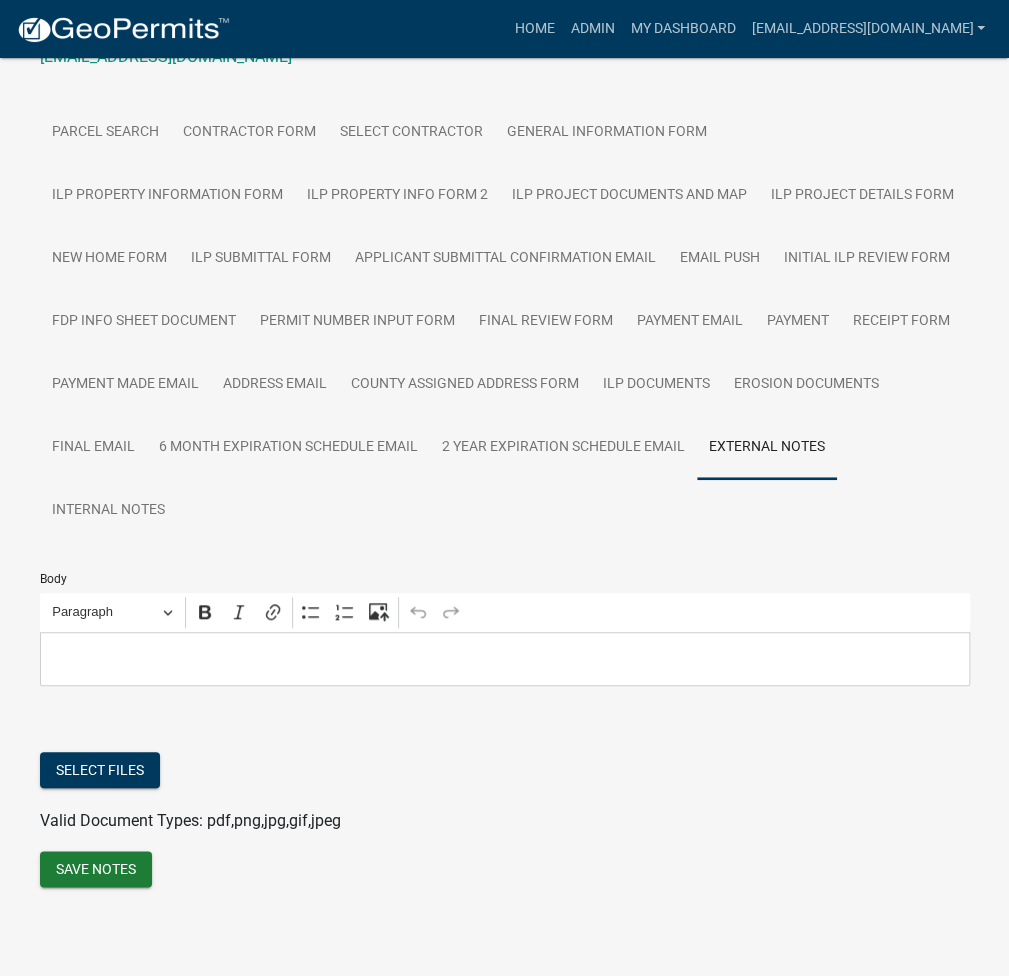 click at bounding box center [504, 659] 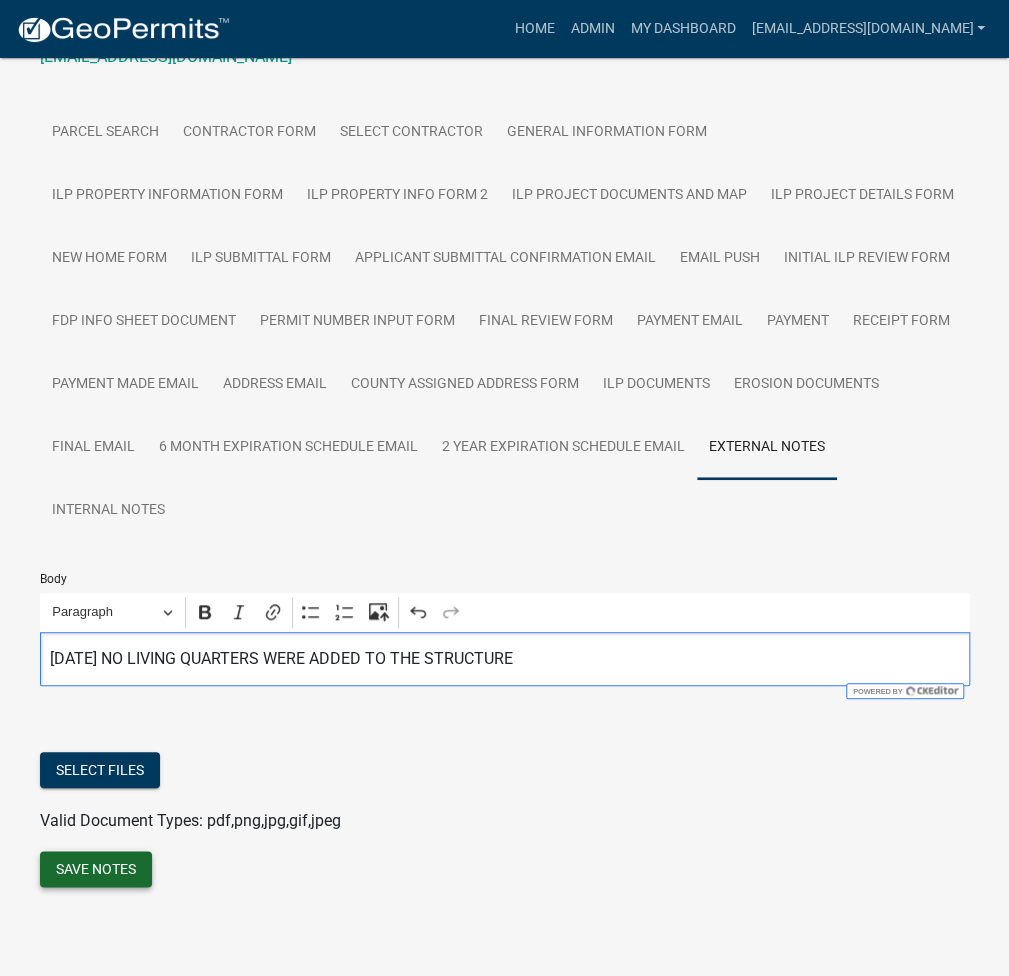 click on "Save Notes" at bounding box center [96, 869] 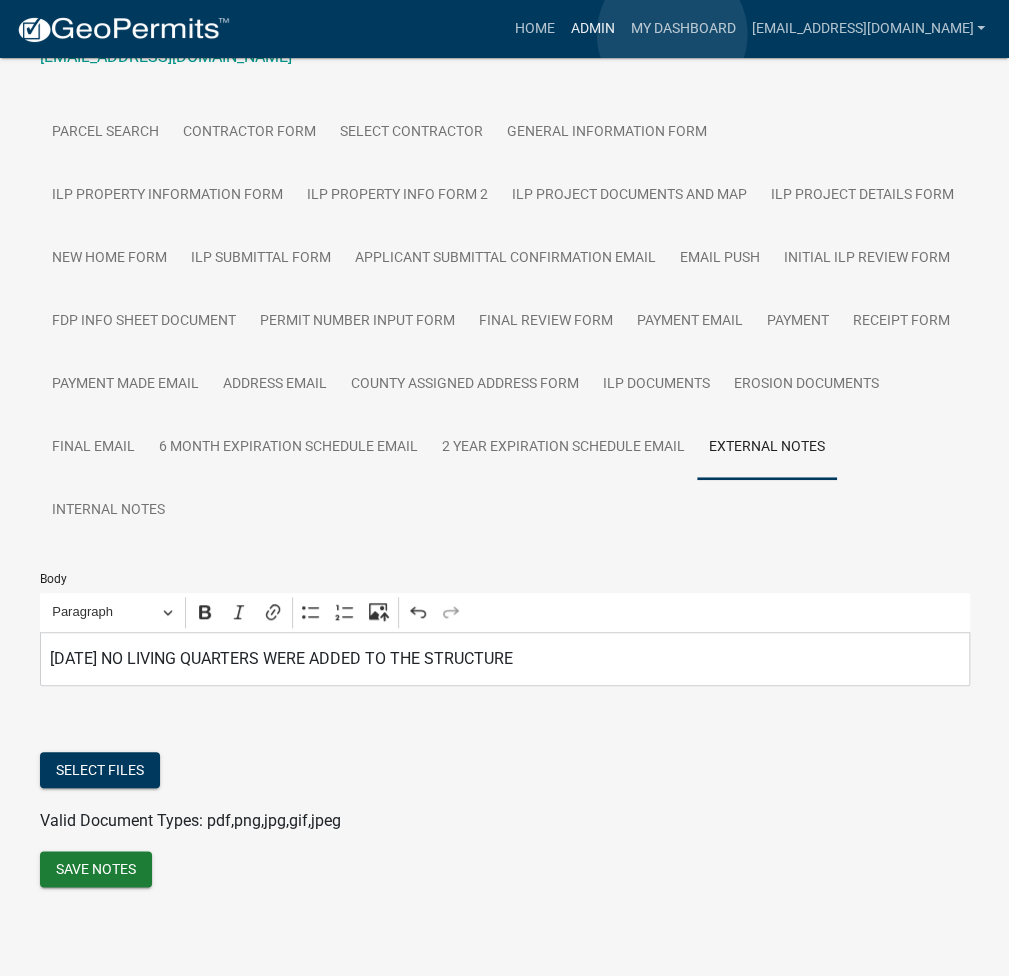 click on "Admin" at bounding box center [592, 29] 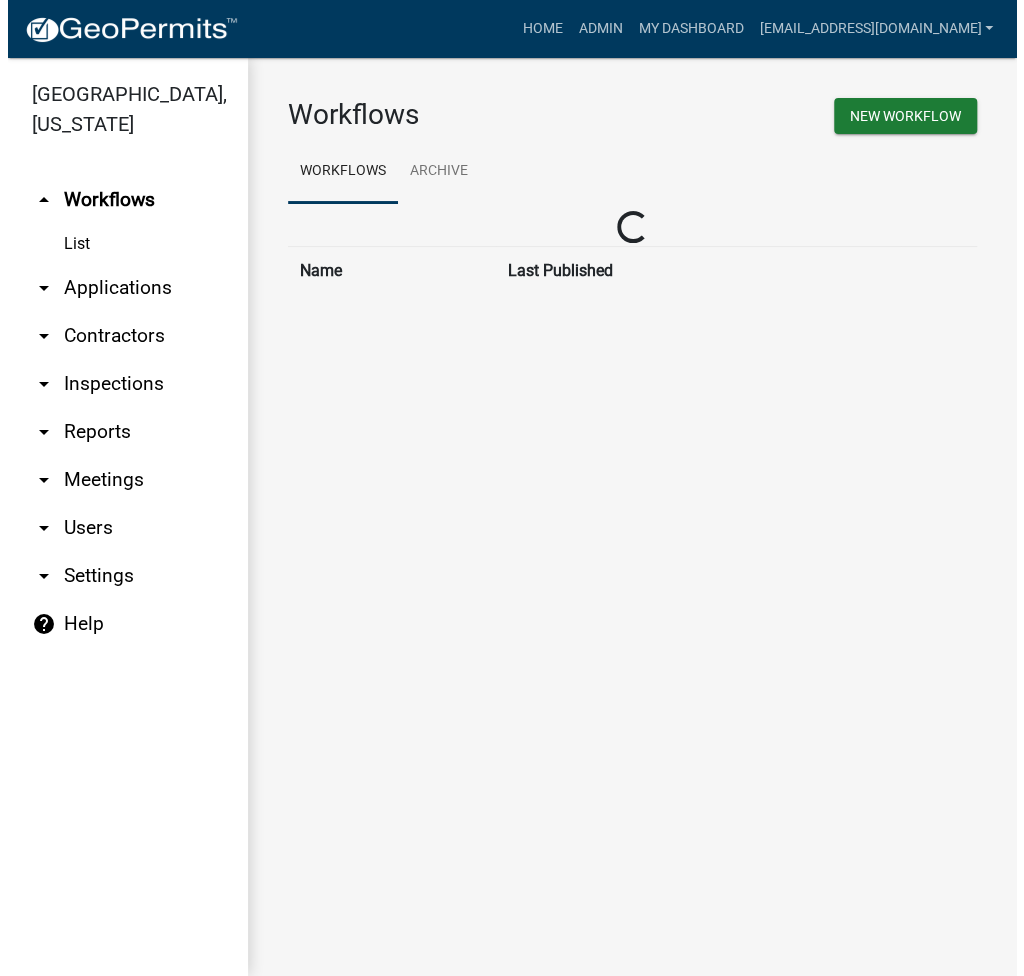 scroll, scrollTop: 0, scrollLeft: 0, axis: both 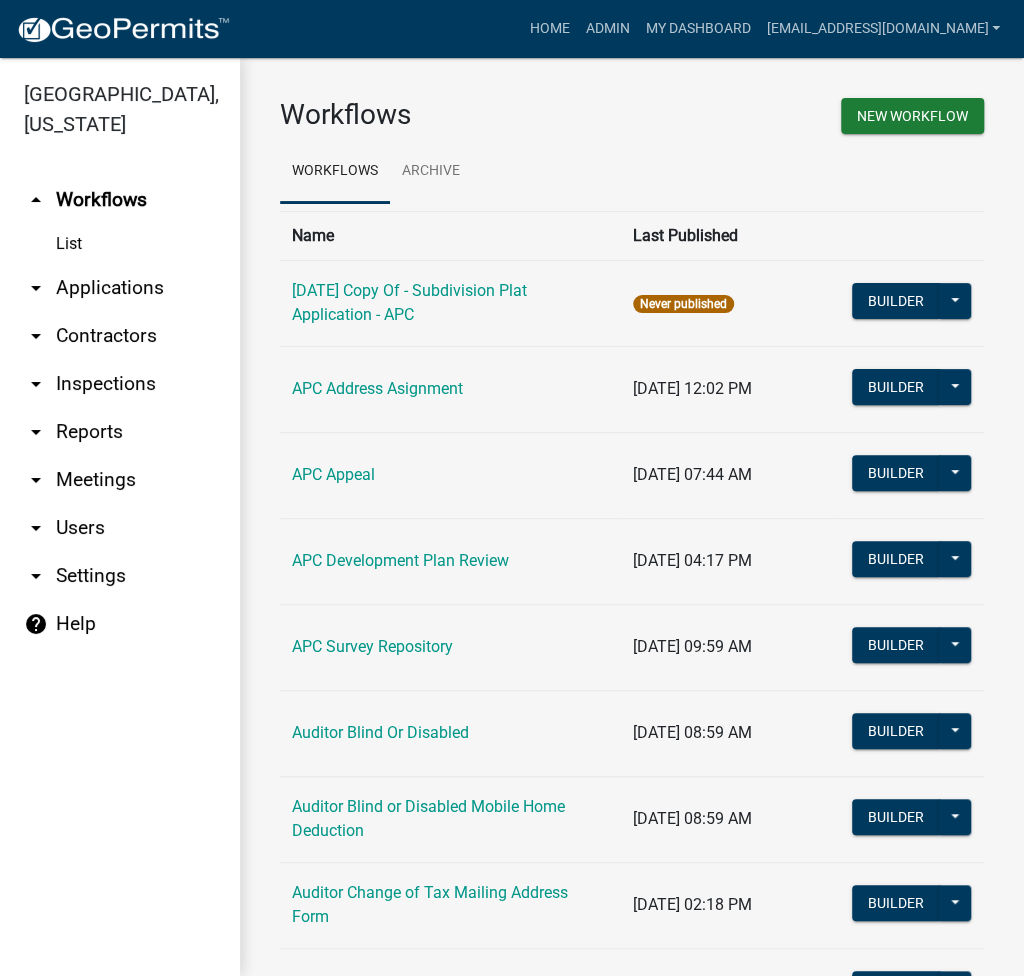 click on "arrow_drop_down   Applications" at bounding box center [120, 288] 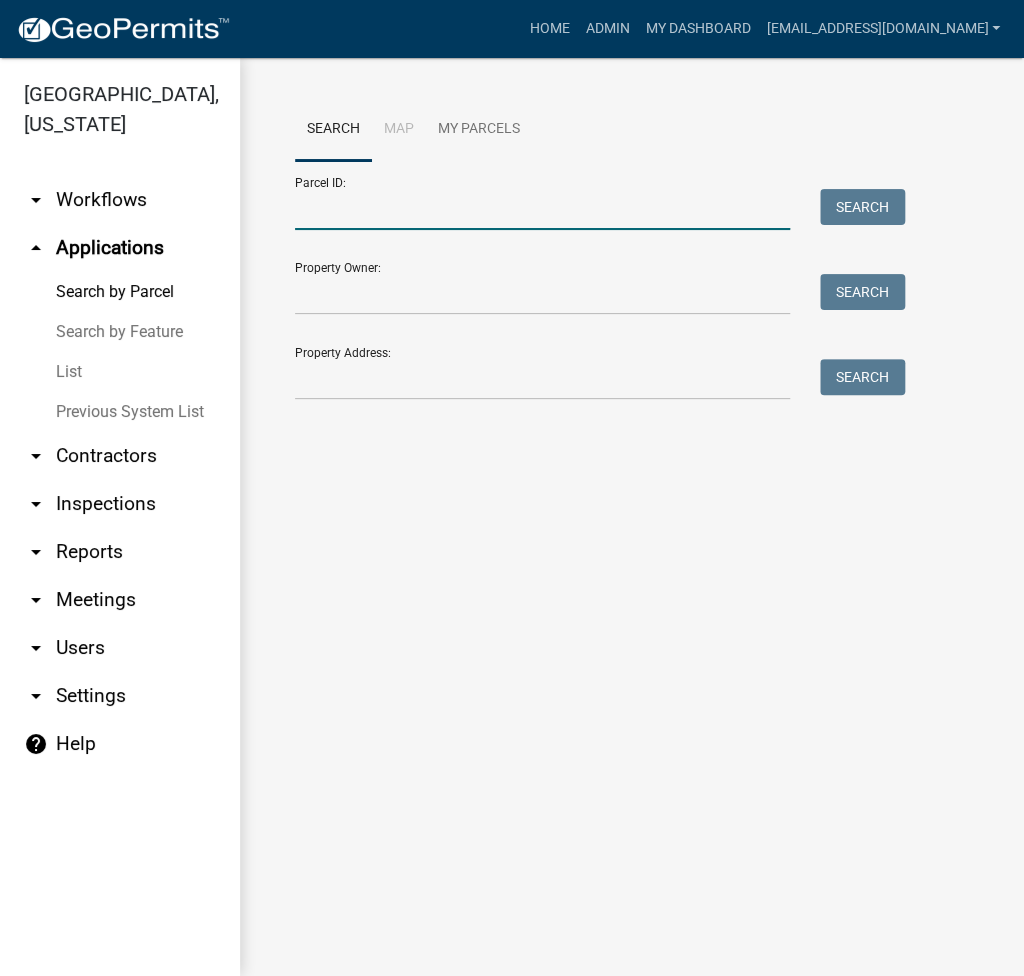 click on "Parcel ID:" at bounding box center [542, 209] 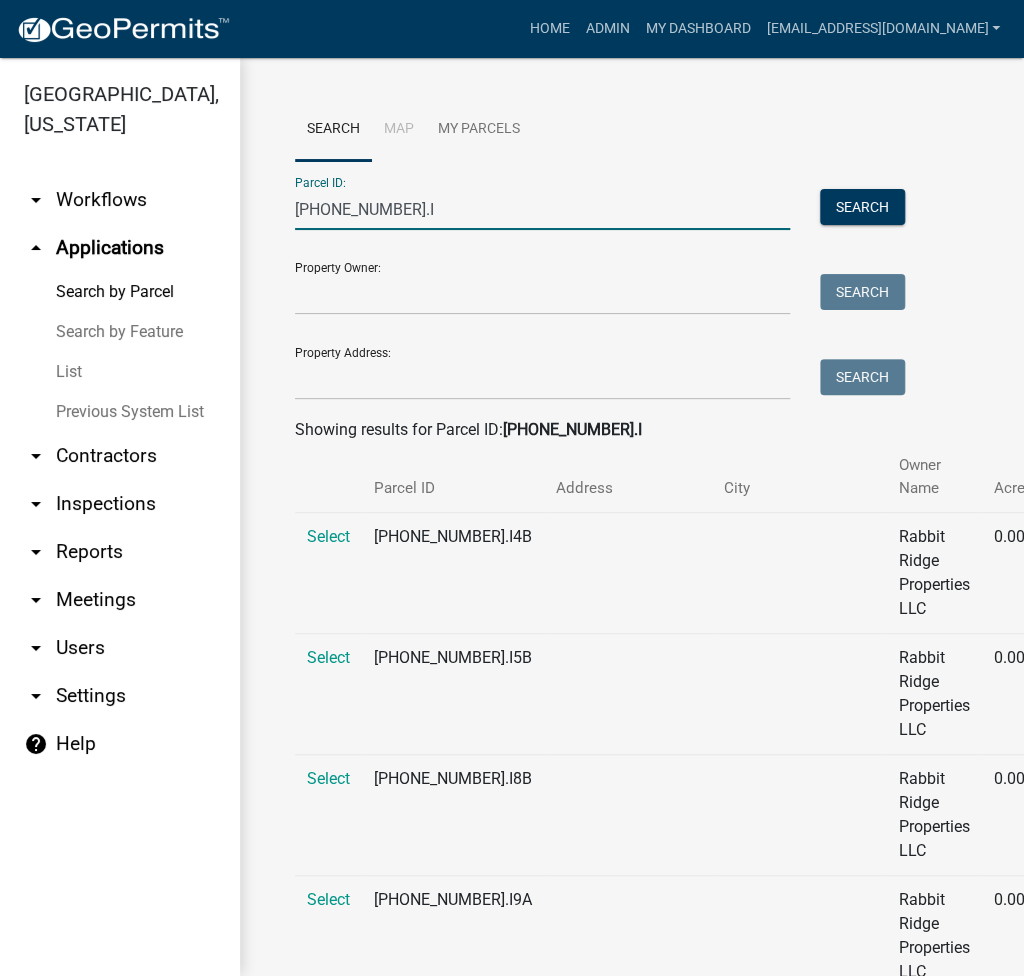 type on "[PHONE_NUMBER].I" 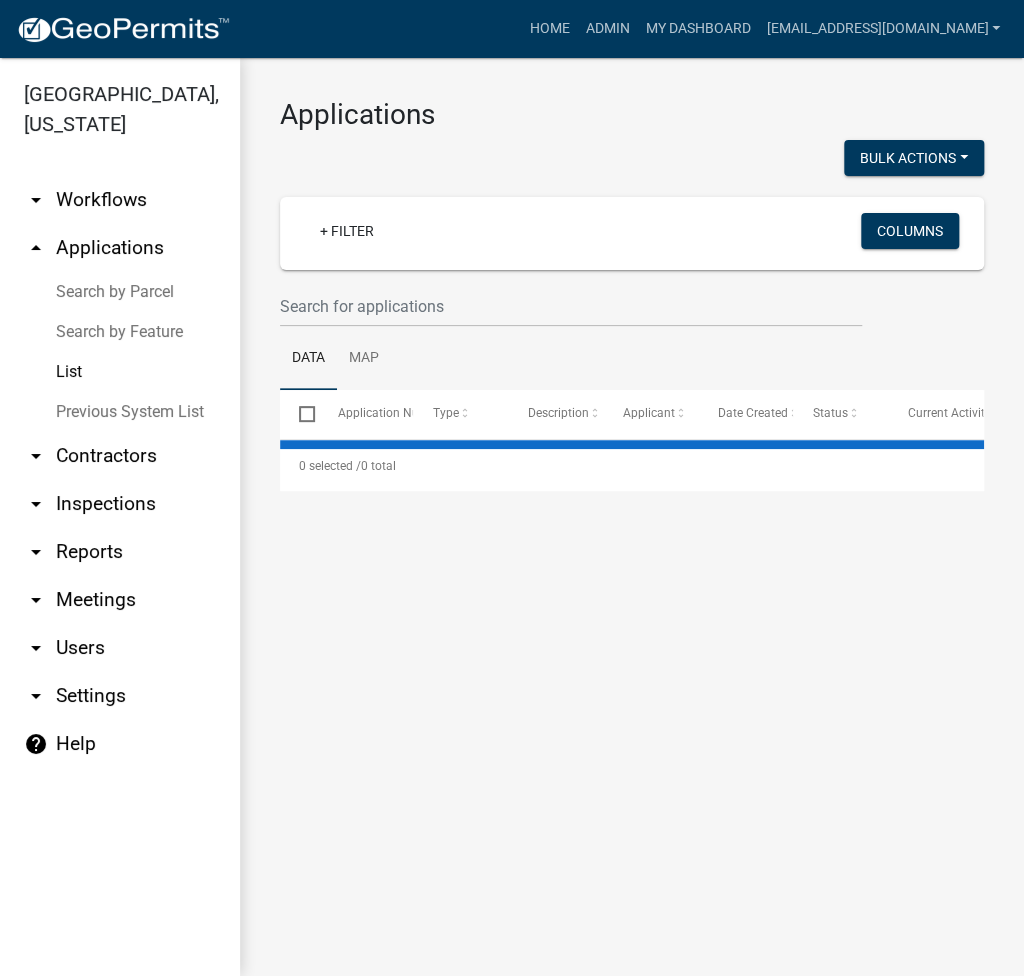 select on "3: 100" 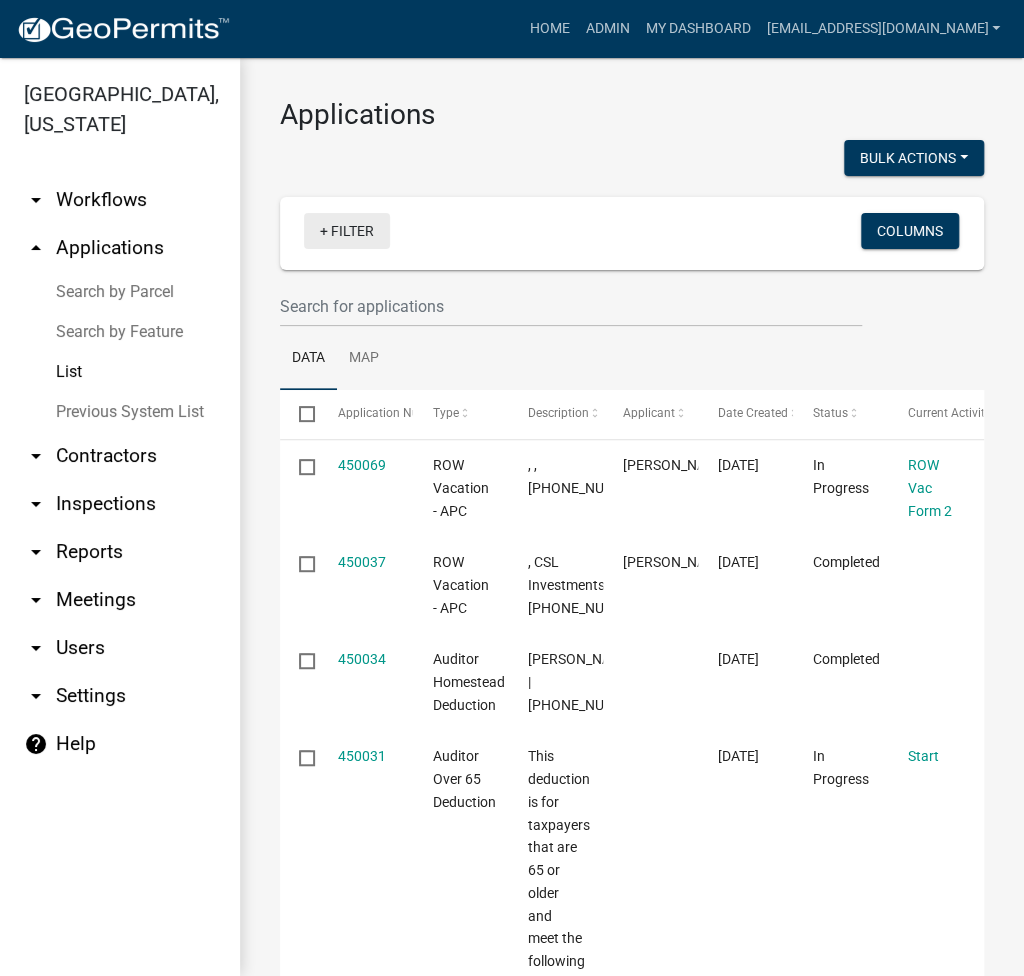 click on "+ Filter" at bounding box center (347, 231) 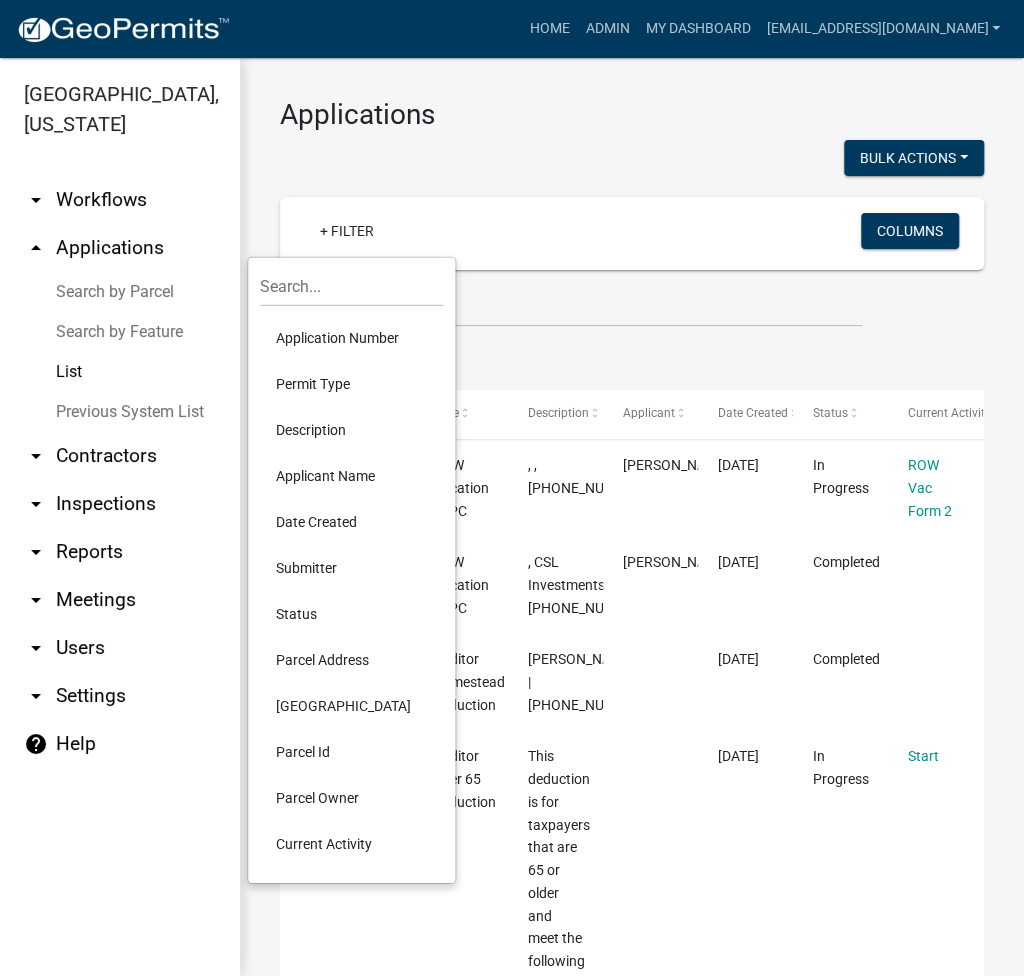 click on "Application Number" at bounding box center [351, 338] 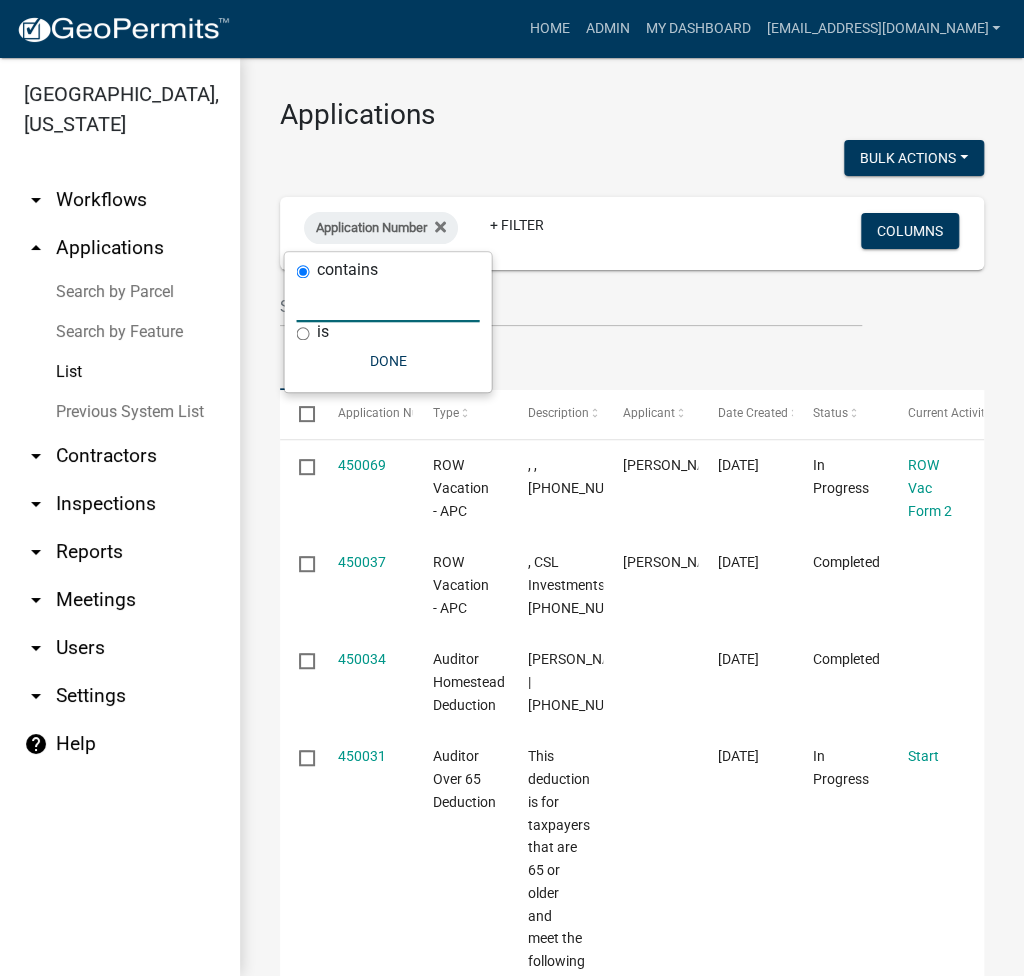 click at bounding box center (387, 301) 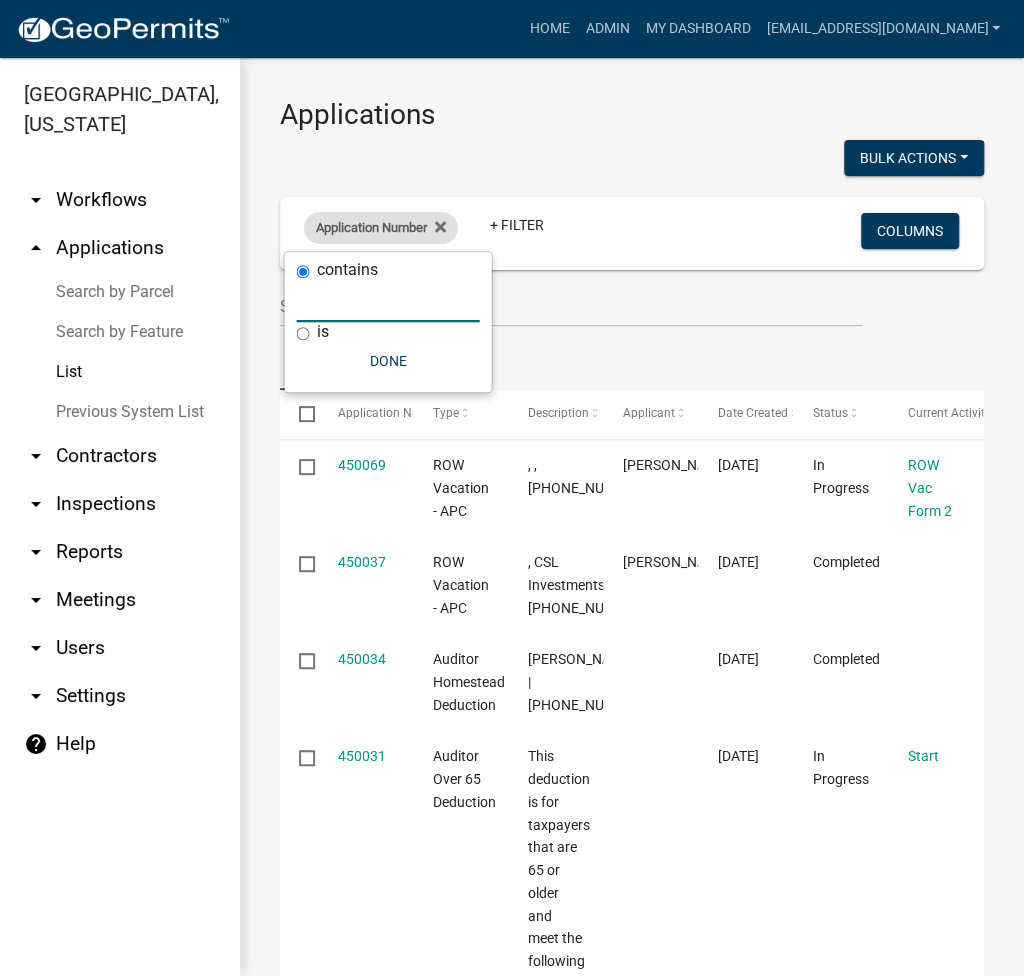 click on "Application Number" at bounding box center [381, 228] 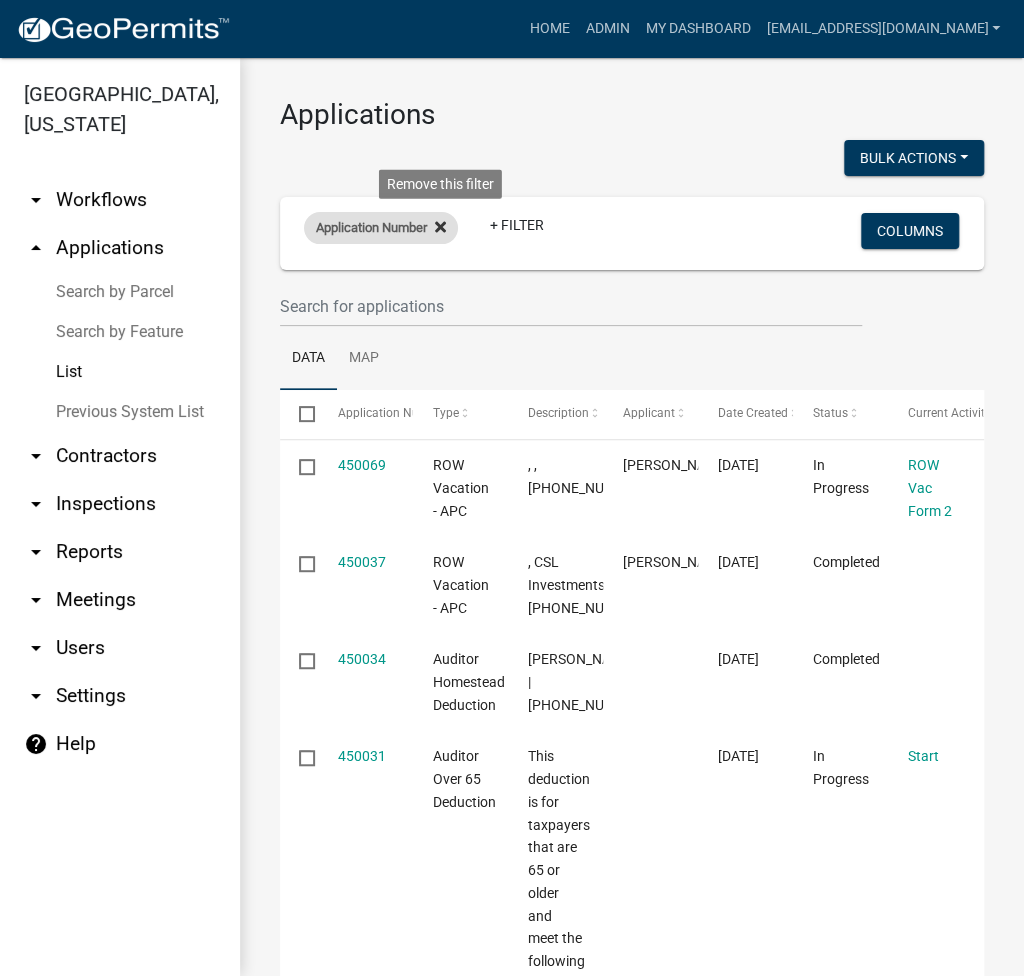 click at bounding box center (436, 228) 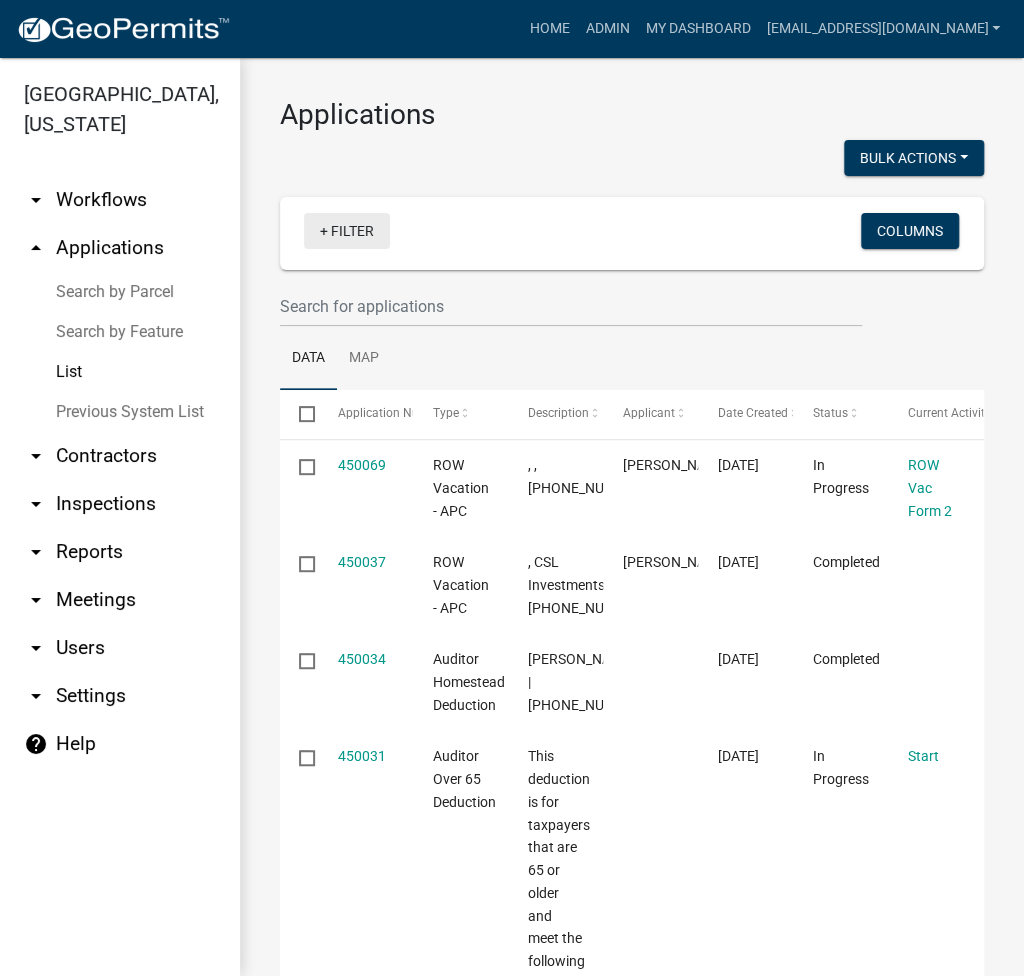 click on "+ Filter" at bounding box center [347, 231] 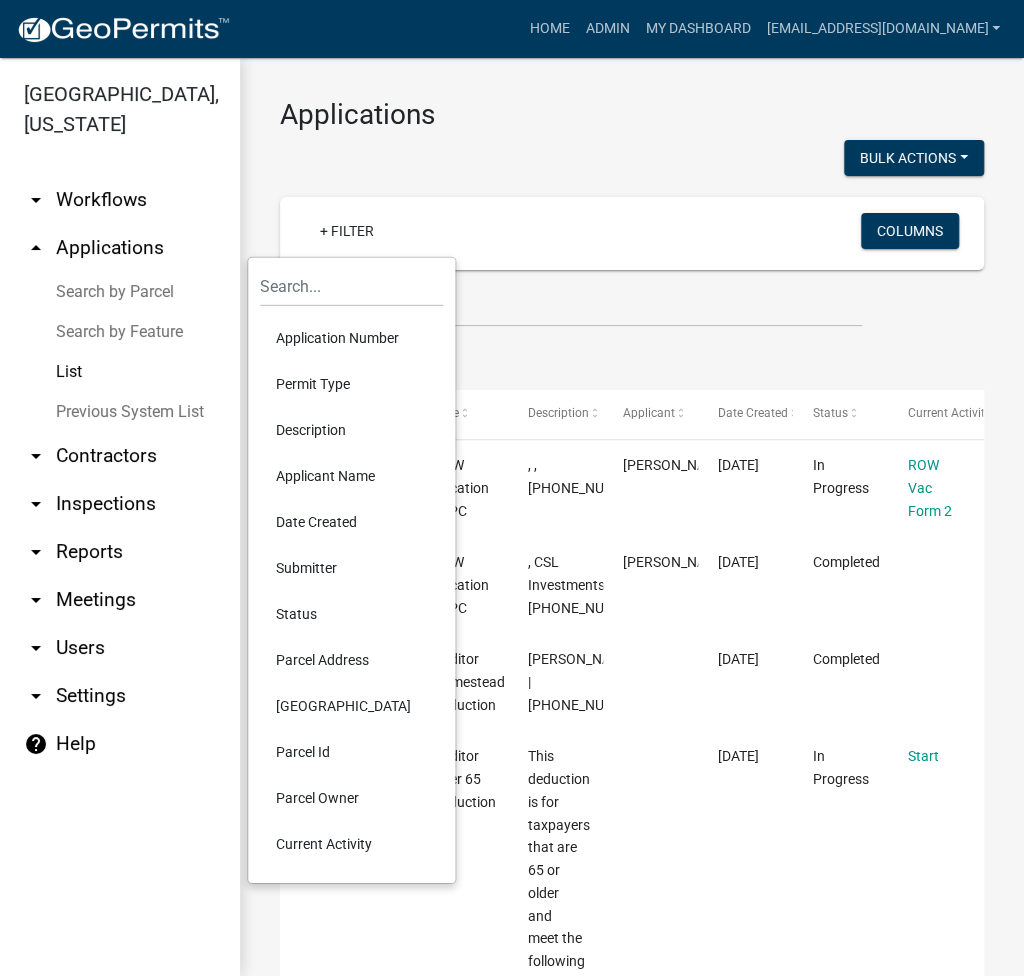 click on "Permit Type" at bounding box center (351, 384) 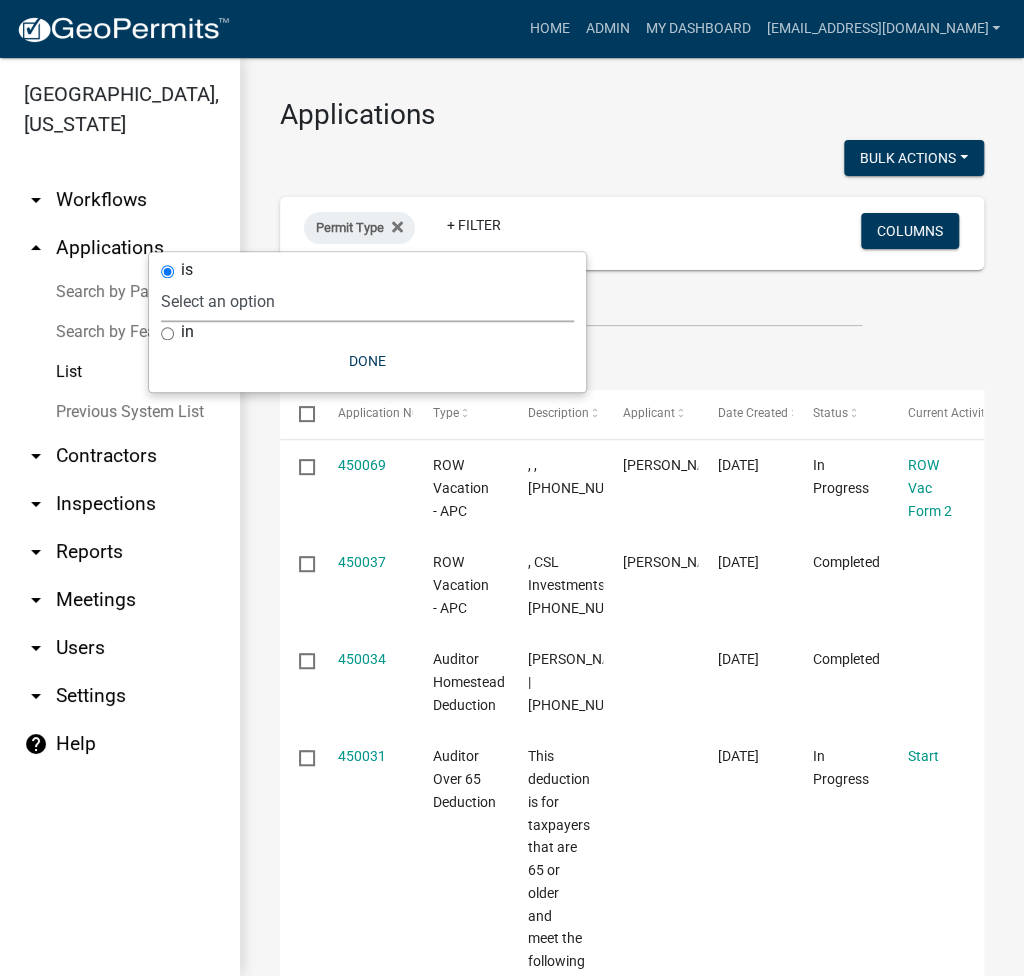 click on "Select an option   [DATE] Copy Of - Subdivision Plat Application - APC   APC Address Asignment   APC Appeal   APC Development Plan Review   APC Survey Repository   Auditor Blind Or Disabled   Auditor Blind or Disabled Mobile Home Deduction   Auditor Change of Tax Mailing Address Form   Auditor Energy Systems Deduction   Auditor Heritage Barn   Auditor Homestead Deduction   Auditor Mobile Home Homestead Deduction   Auditor Over 65 Deduction   Auditor Over 65 for Mobile Home Deduction   Auditor Vacation Request   Auditor Veterans Deduction   Auditor Veterans Deduction for Mobile Home   Certificates of Occupancy - APC   Copy Of - FARAs   Copy Of - Improvement Location Permit - APC [DATE]   Driveway and Right of Way Work Permit   Exception - APC   FARAs   Flood Development Permit - APC   Flood Zone Inquiry   Flood Zone Inquiry (PRR Copy)   Food Permit   General Contractor (Registration)   General Contractor (Renewal)   HD Sign Off On Sewage & Water   [PERSON_NAME] - Driveway and Right of Way Work Permit" at bounding box center (367, 301) 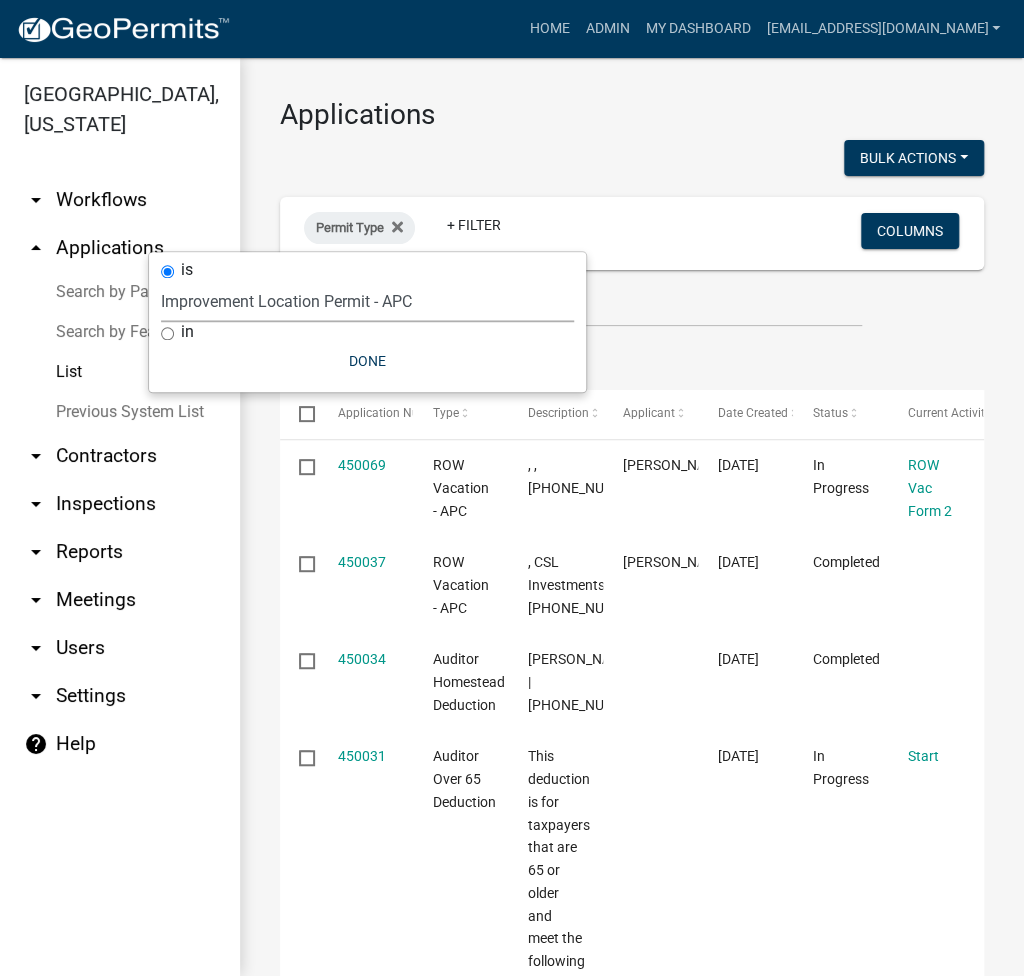 click on "Select an option   [DATE] Copy Of - Subdivision Plat Application - APC   APC Address Asignment   APC Appeal   APC Development Plan Review   APC Survey Repository   Auditor Blind Or Disabled   Auditor Blind or Disabled Mobile Home Deduction   Auditor Change of Tax Mailing Address Form   Auditor Energy Systems Deduction   Auditor Heritage Barn   Auditor Homestead Deduction   Auditor Mobile Home Homestead Deduction   Auditor Over 65 Deduction   Auditor Over 65 for Mobile Home Deduction   Auditor Vacation Request   Auditor Veterans Deduction   Auditor Veterans Deduction for Mobile Home   Certificates of Occupancy - APC   Copy Of - FARAs   Copy Of - Improvement Location Permit - APC [DATE]   Driveway and Right of Way Work Permit   Exception - APC   FARAs   Flood Development Permit - APC   Flood Zone Inquiry   Flood Zone Inquiry (PRR Copy)   Food Permit   General Contractor (Registration)   General Contractor (Renewal)   HD Sign Off On Sewage & Water   [PERSON_NAME] - Driveway and Right of Way Work Permit" at bounding box center (367, 301) 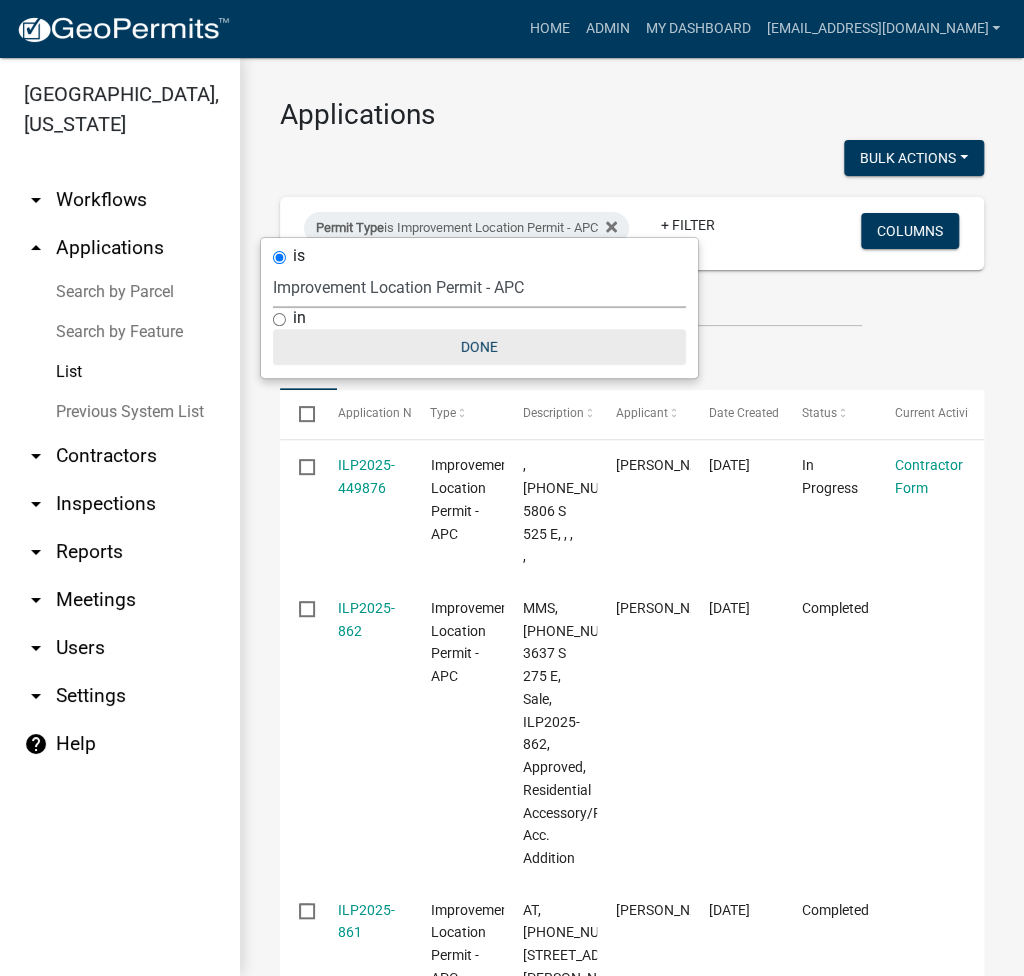 click on "Done" at bounding box center [479, 347] 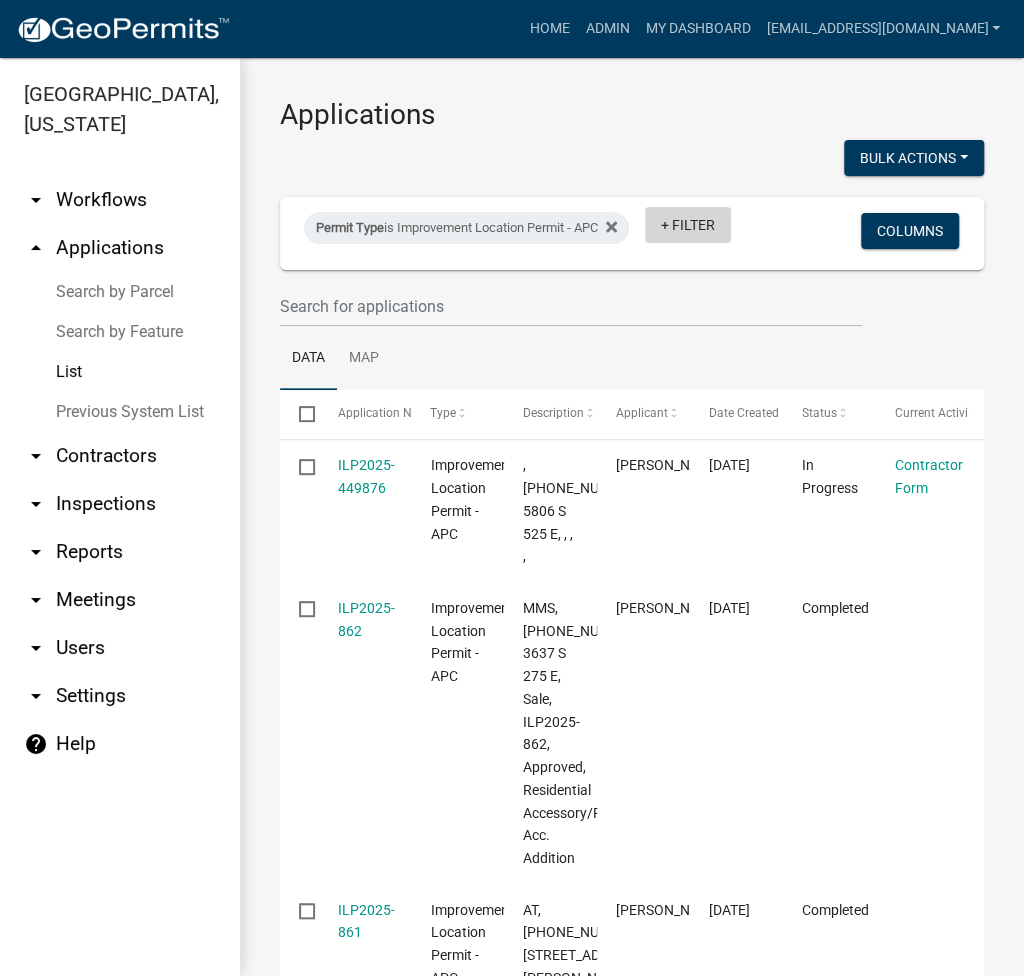 click on "+ Filter" at bounding box center [688, 225] 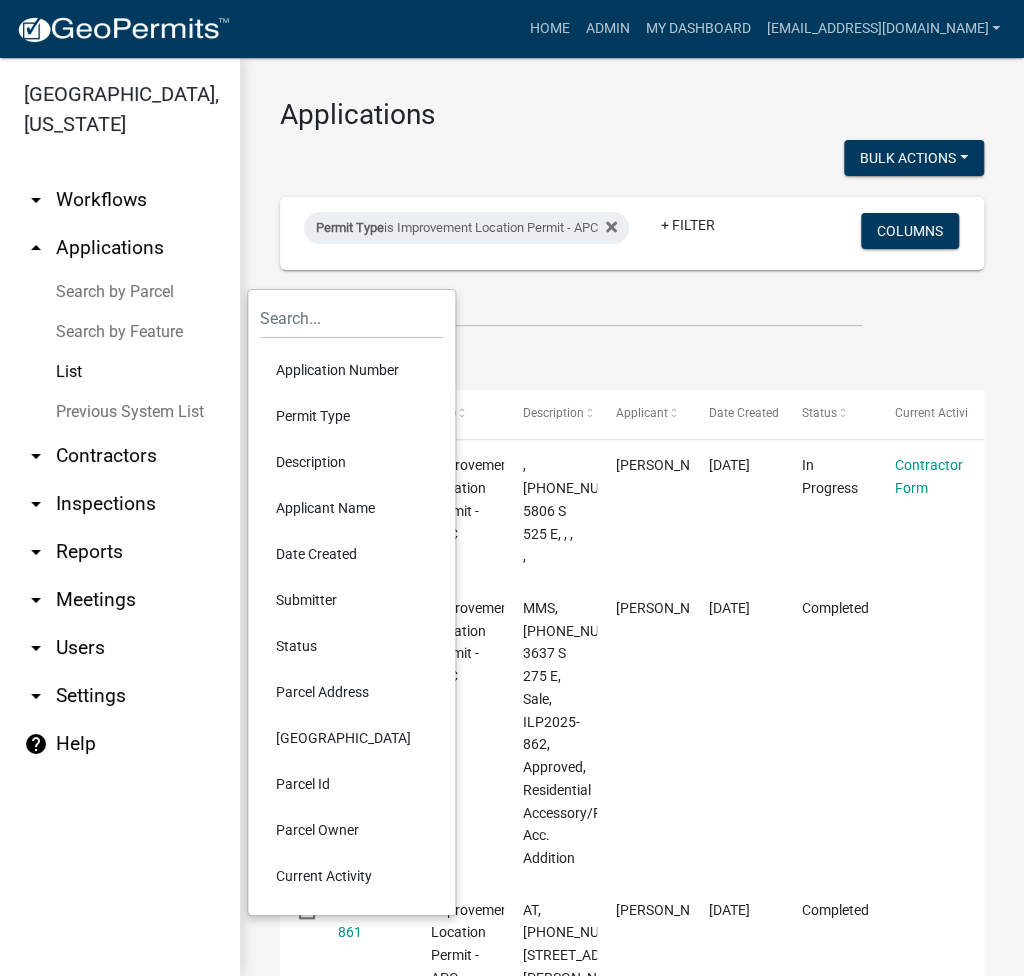 click on "Description" at bounding box center [351, 462] 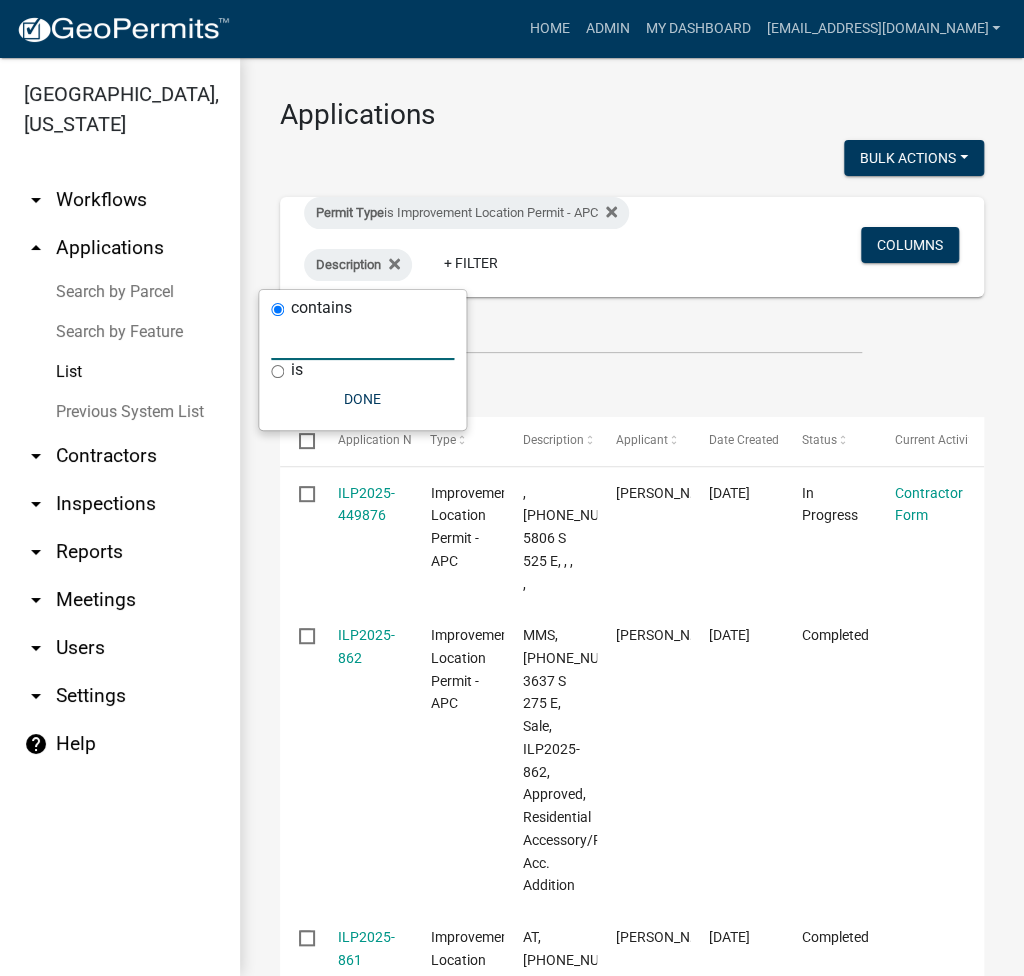 click at bounding box center (362, 339) 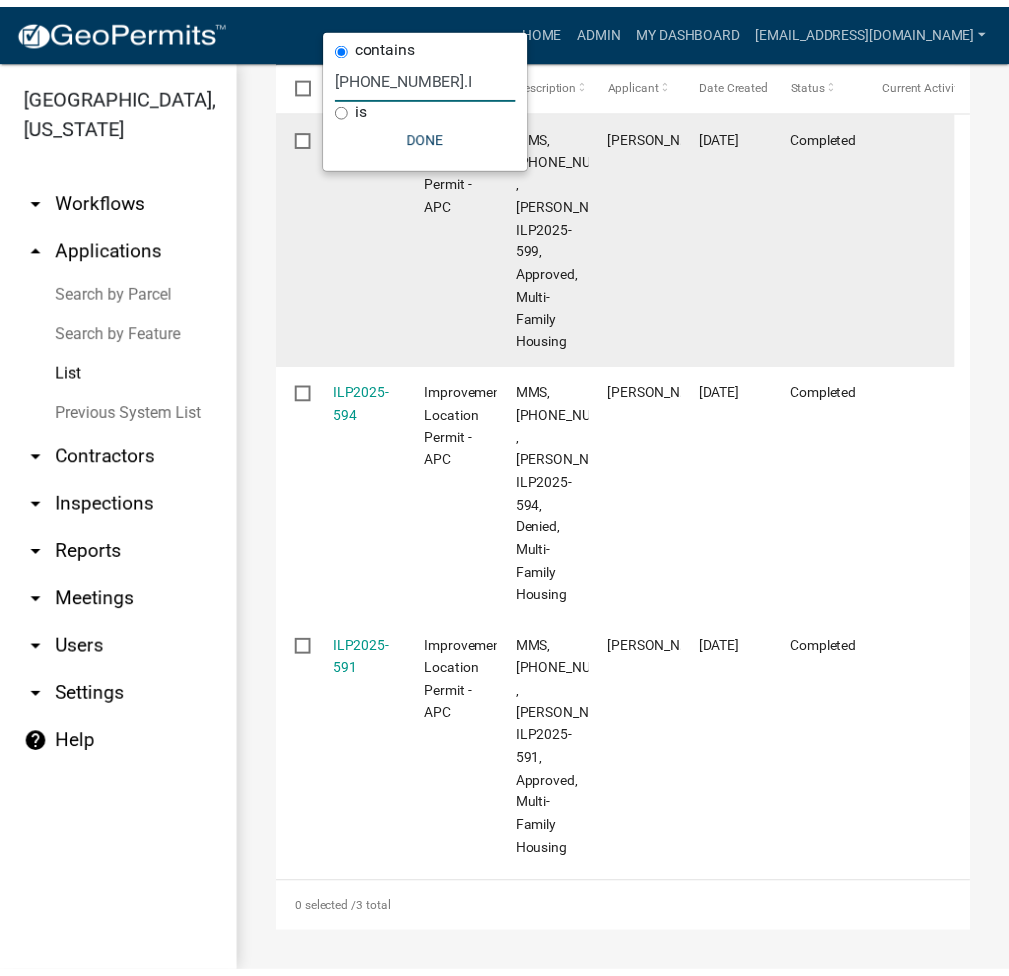 scroll, scrollTop: 225, scrollLeft: 0, axis: vertical 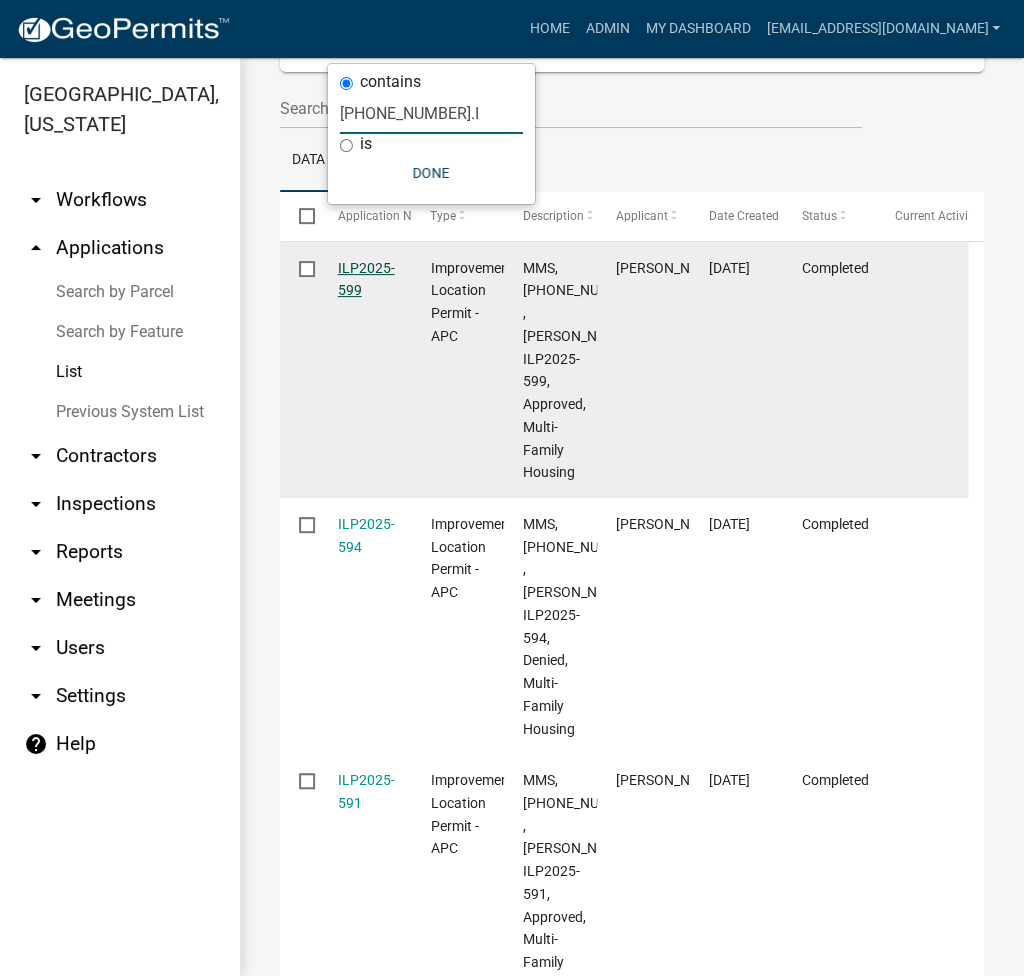 type on "[PHONE_NUMBER].I" 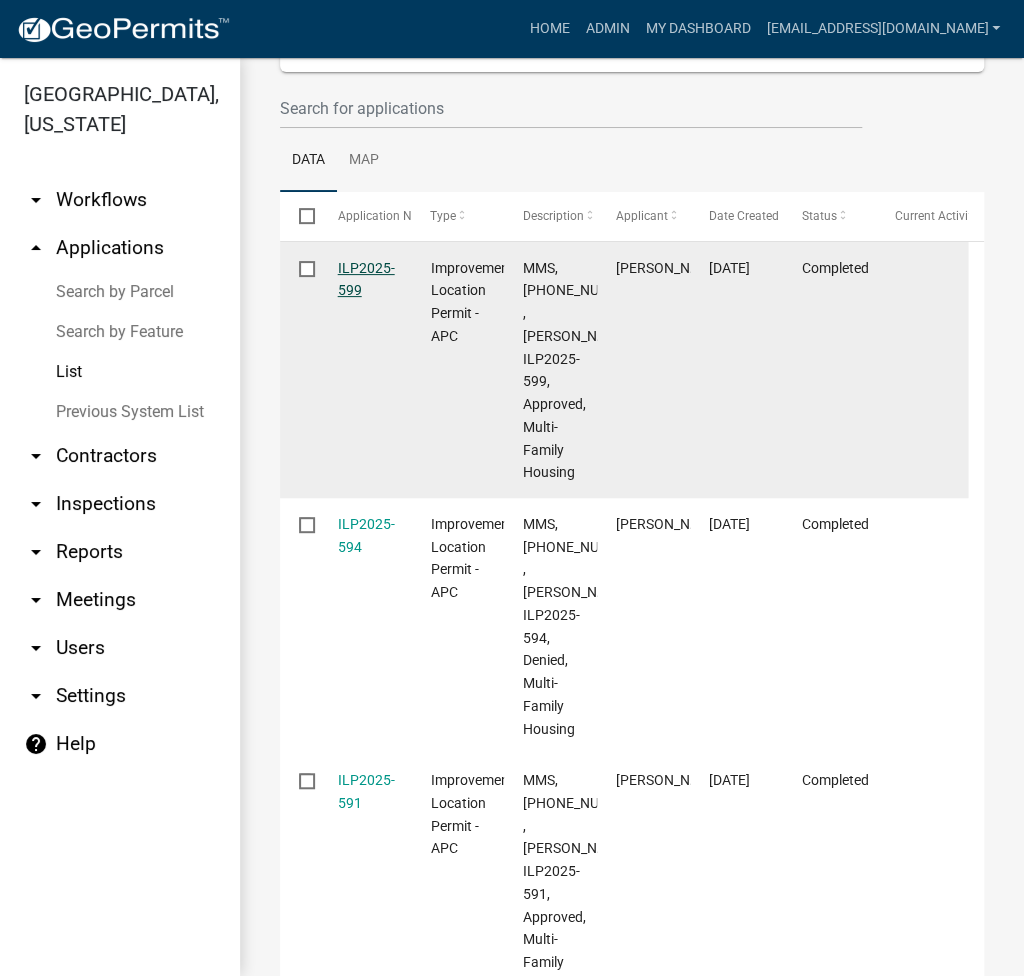 click on "ILP2025-599" 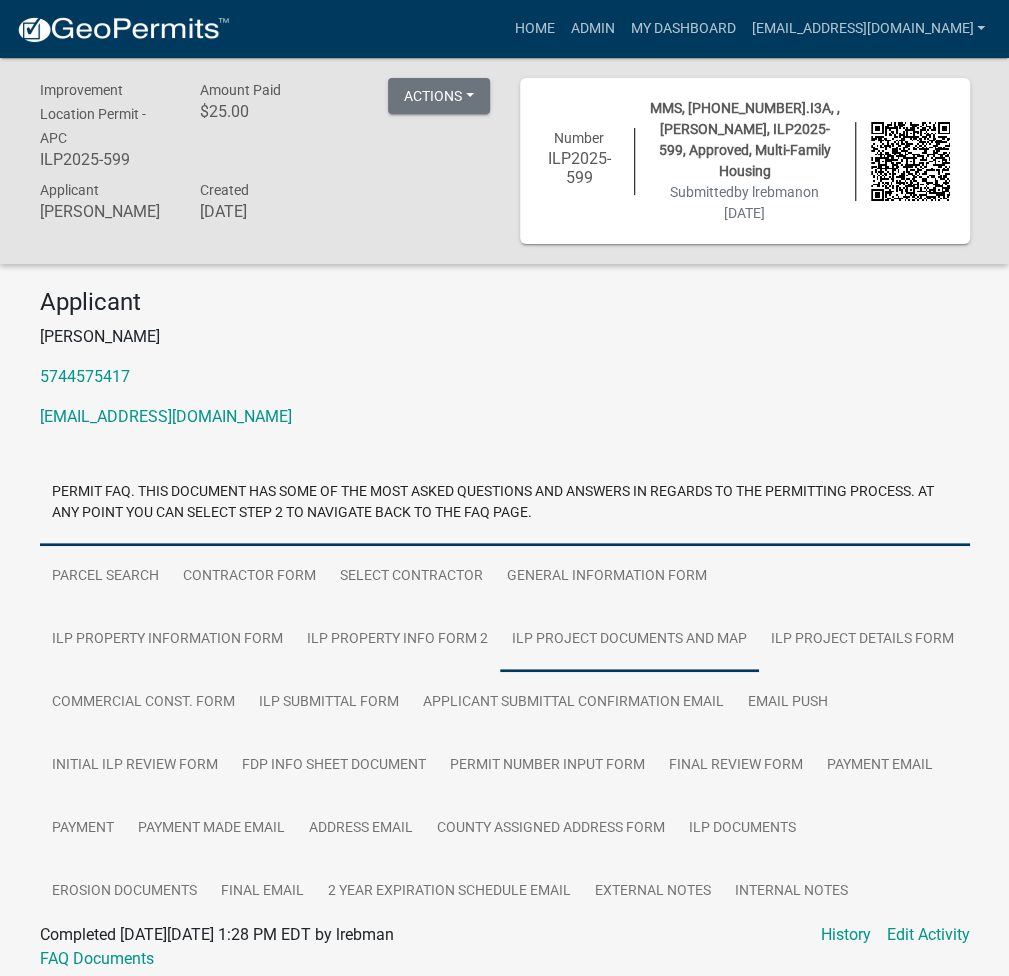 click on "ILP Project Documents and Map" at bounding box center [629, 640] 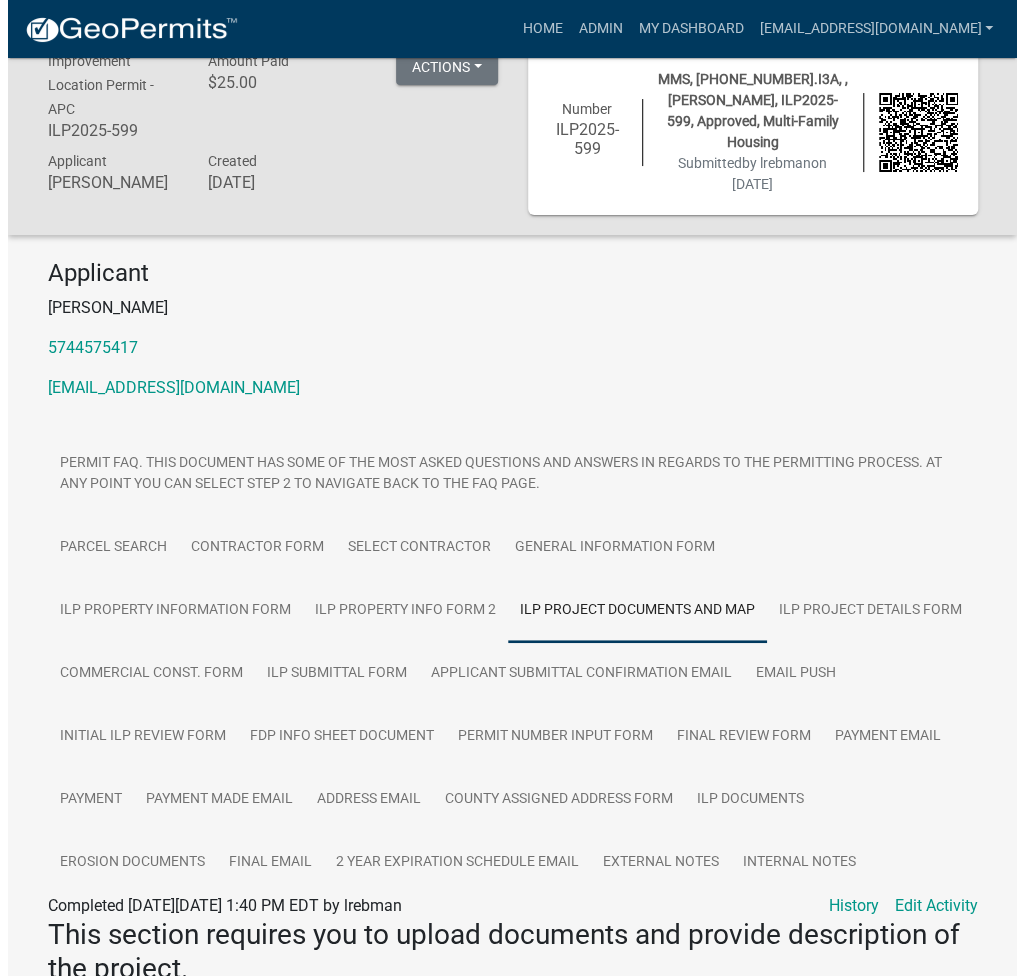 scroll, scrollTop: 0, scrollLeft: 0, axis: both 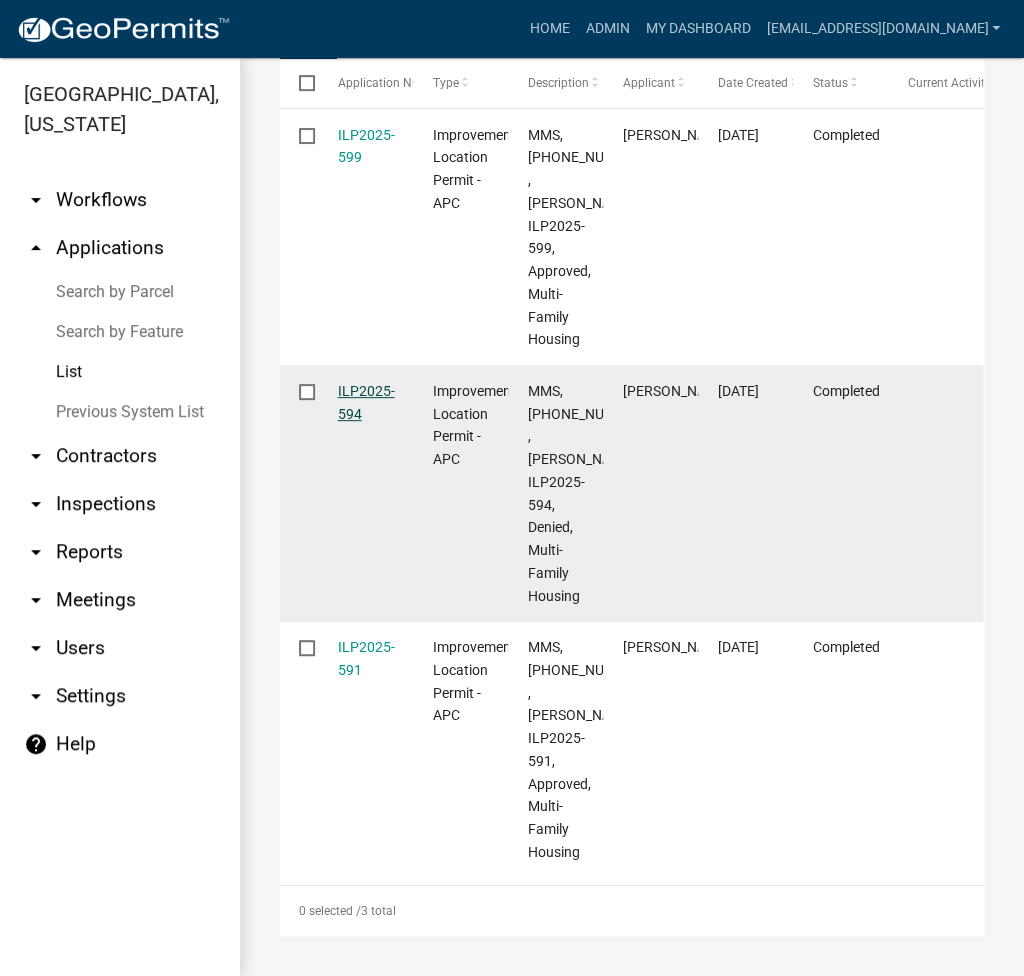 click on "ILP2025-594" 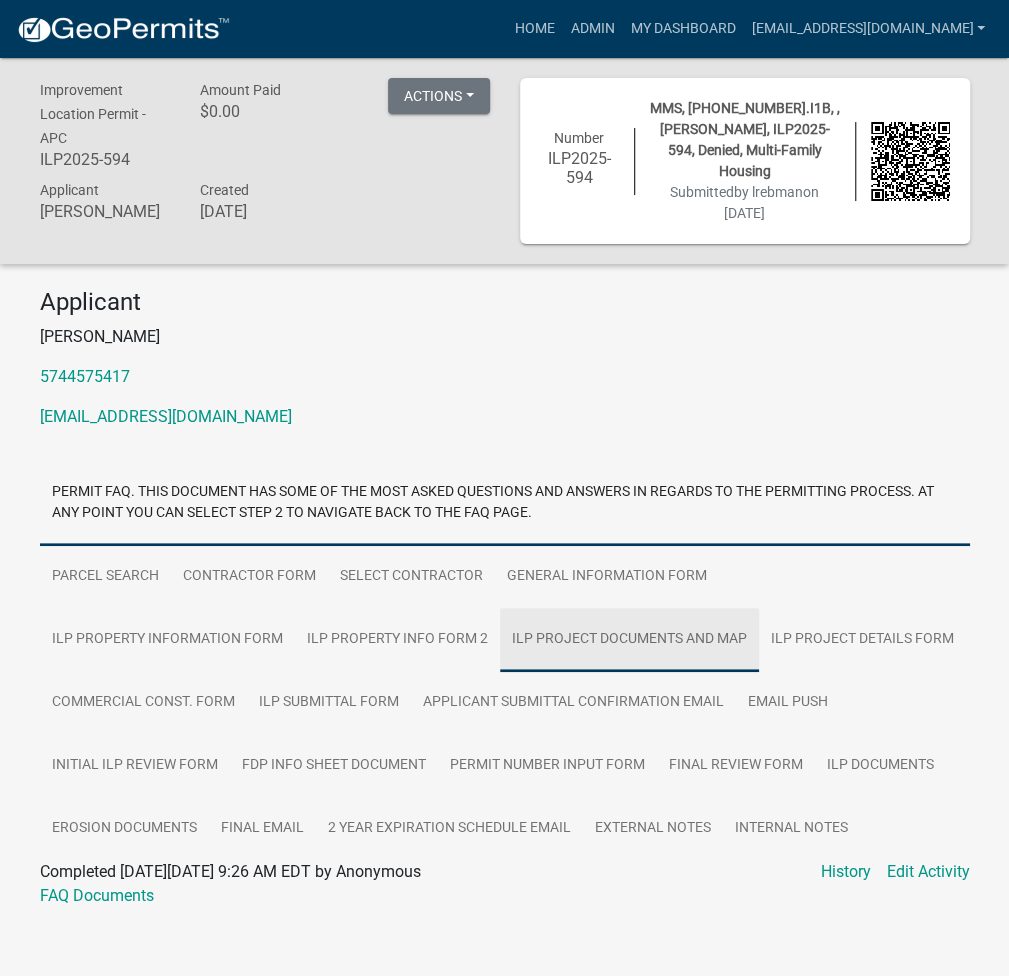 click on "ILP Project Documents and Map" at bounding box center [629, 640] 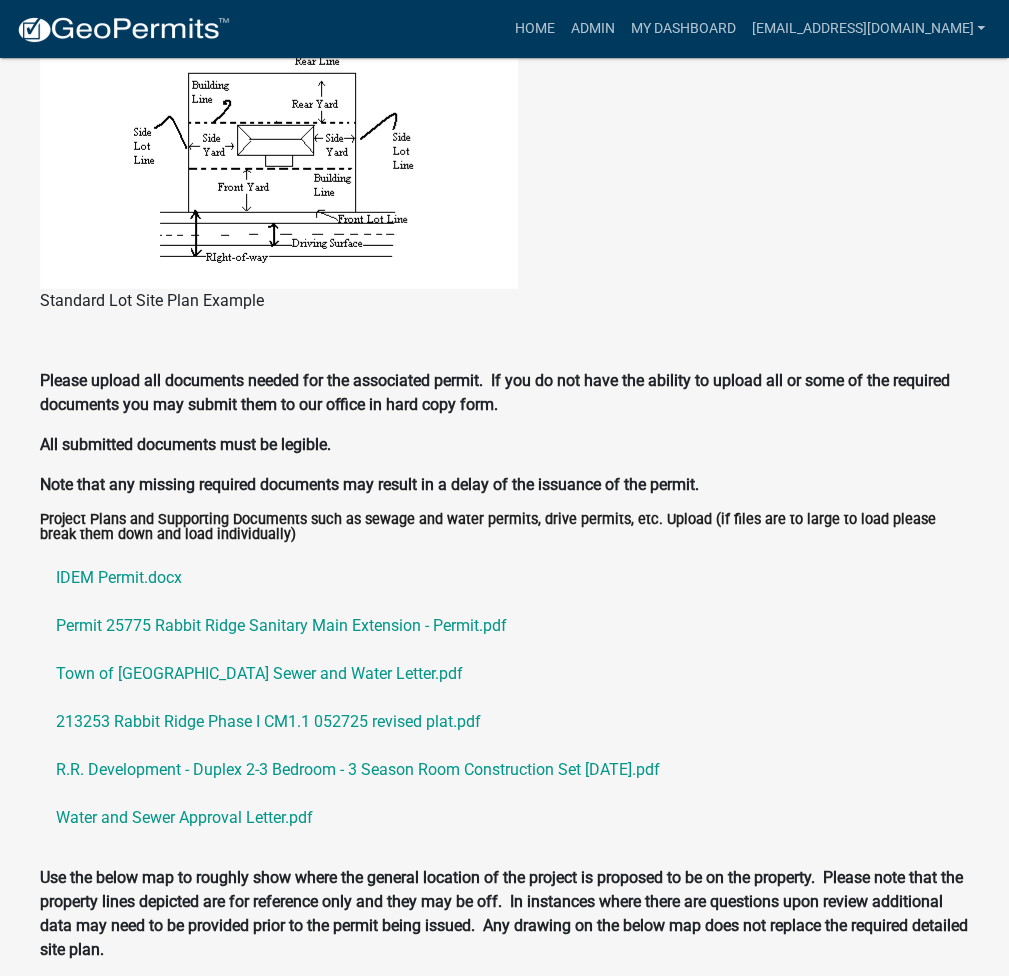 scroll, scrollTop: 2133, scrollLeft: 0, axis: vertical 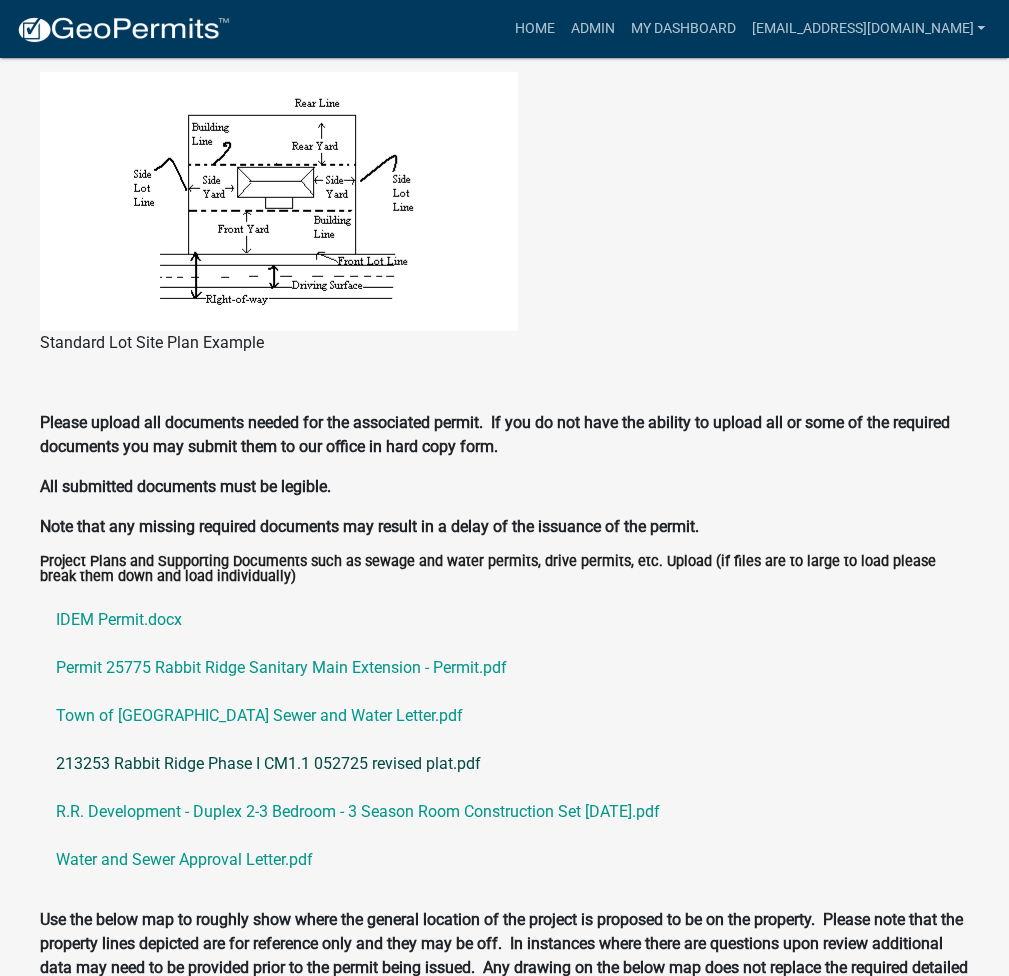 click on "213253 Rabbit Ridge Phase I CM1.1 052725 revised plat.pdf" 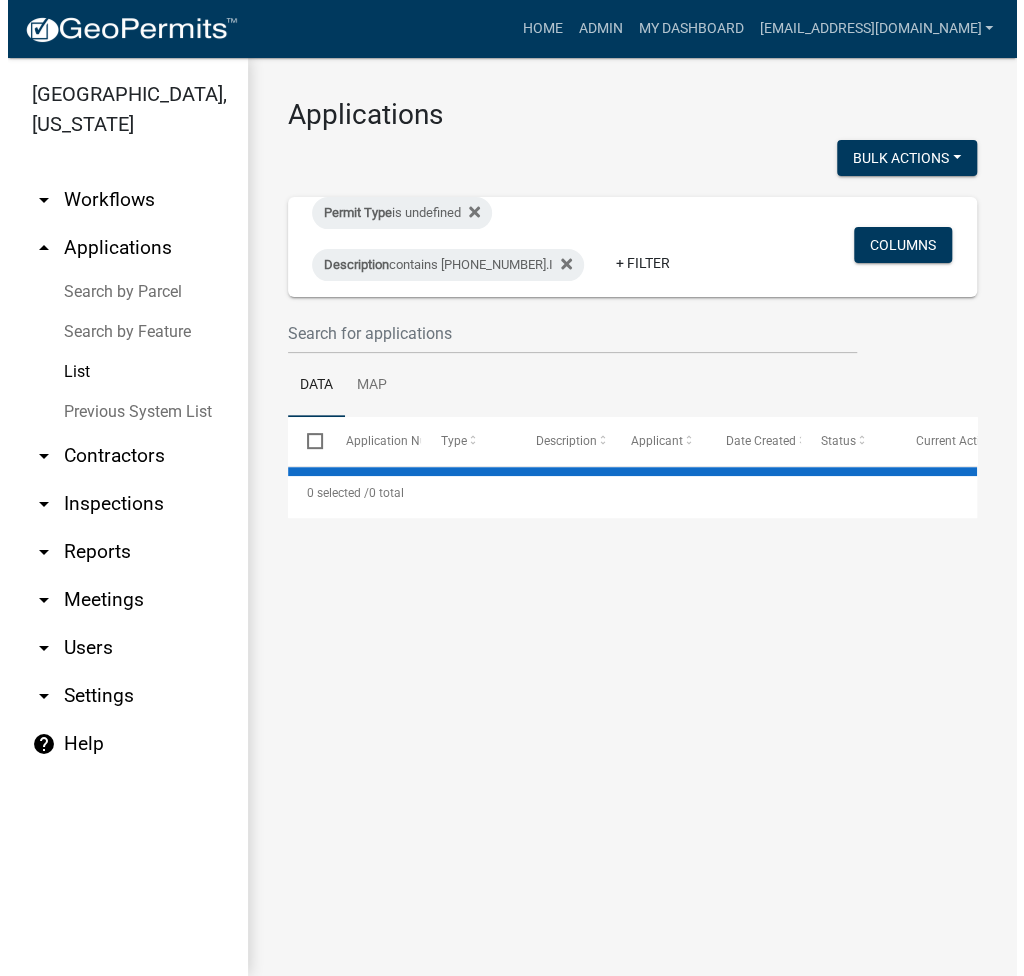 scroll, scrollTop: 0, scrollLeft: 0, axis: both 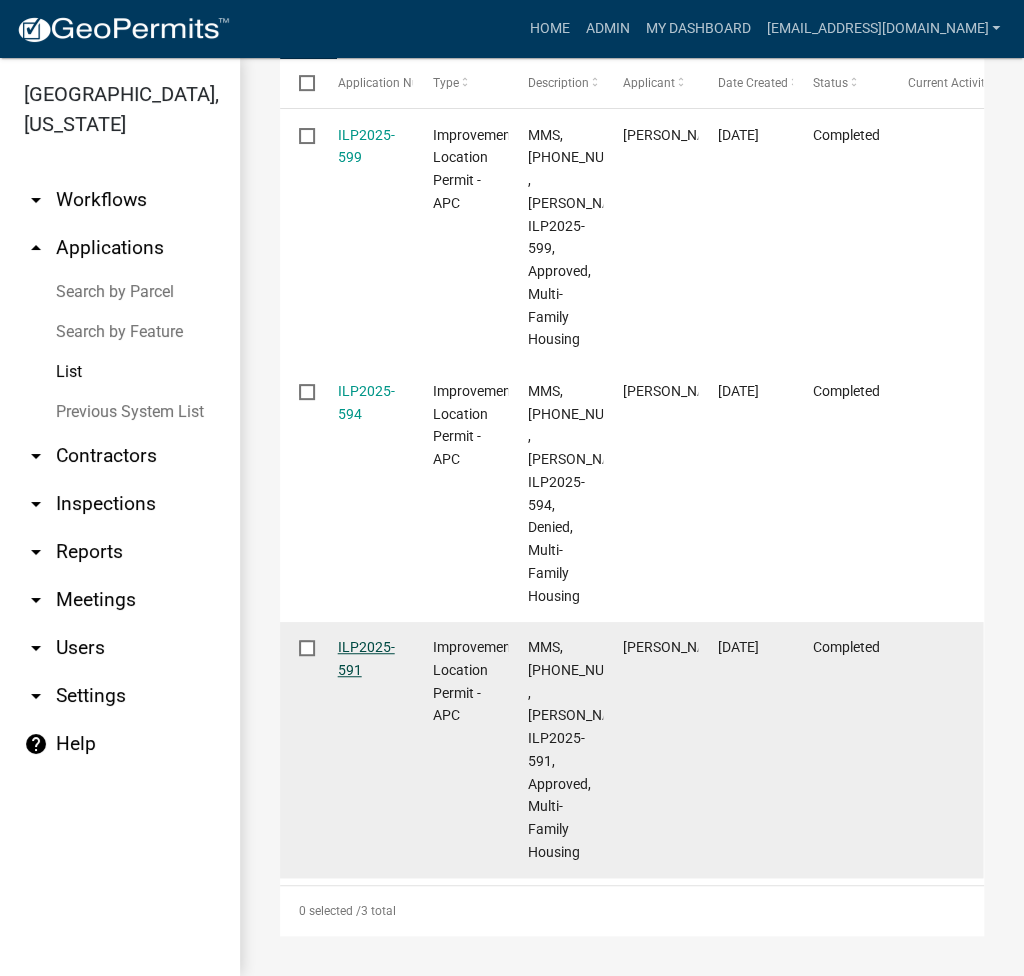 click on "ILP2025-591" 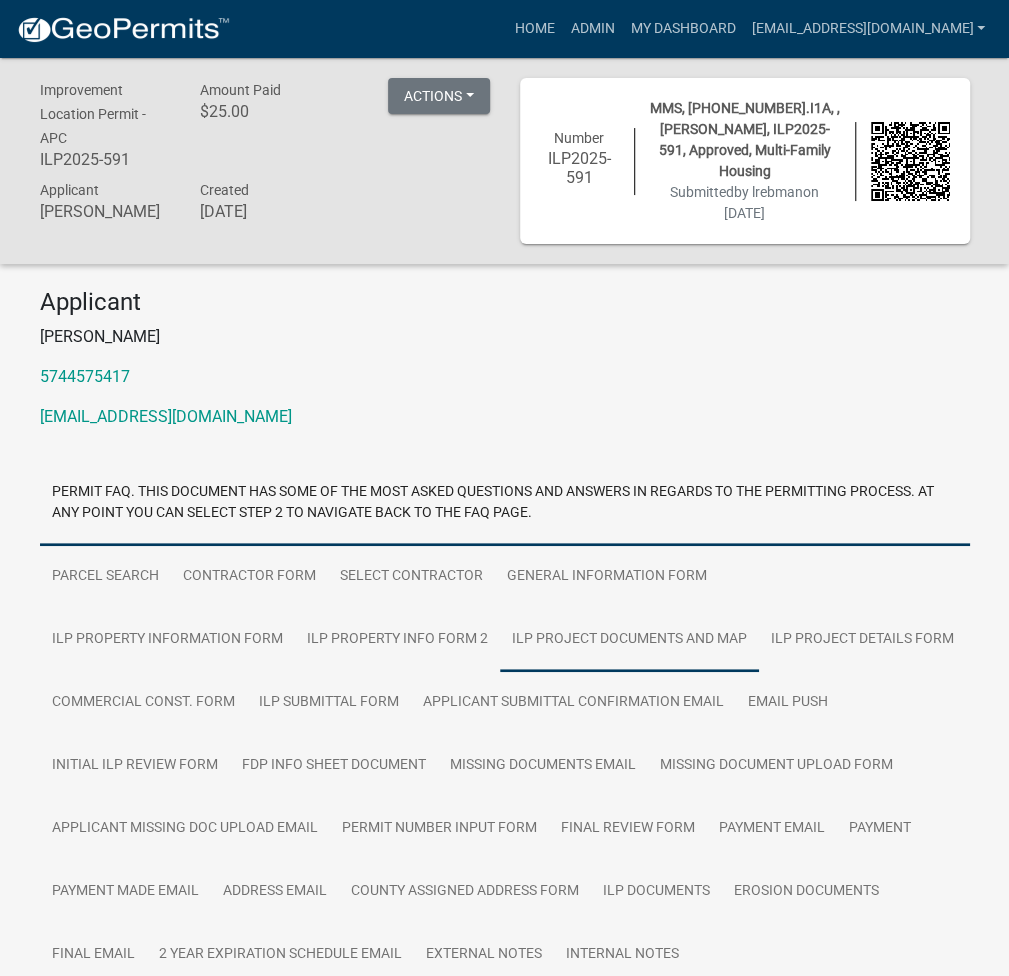 click on "ILP Project Documents and Map" at bounding box center (629, 640) 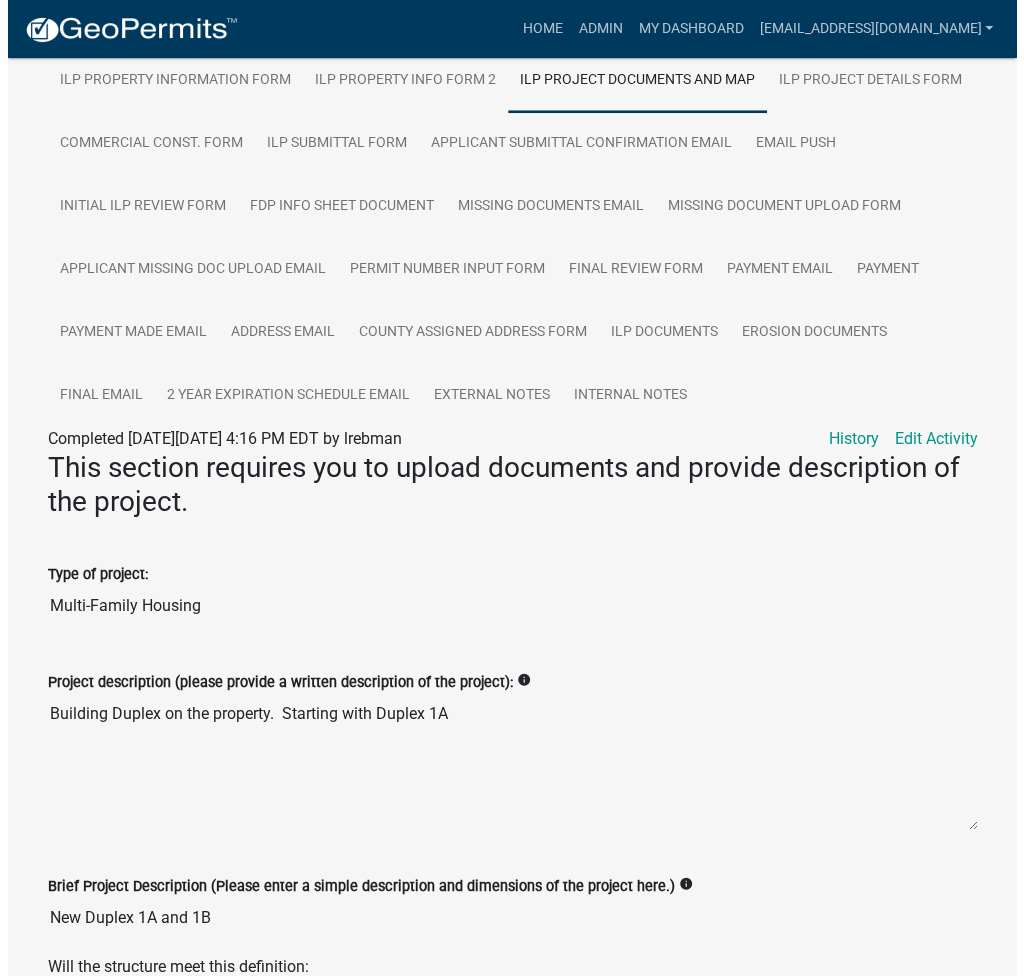 scroll, scrollTop: 0, scrollLeft: 0, axis: both 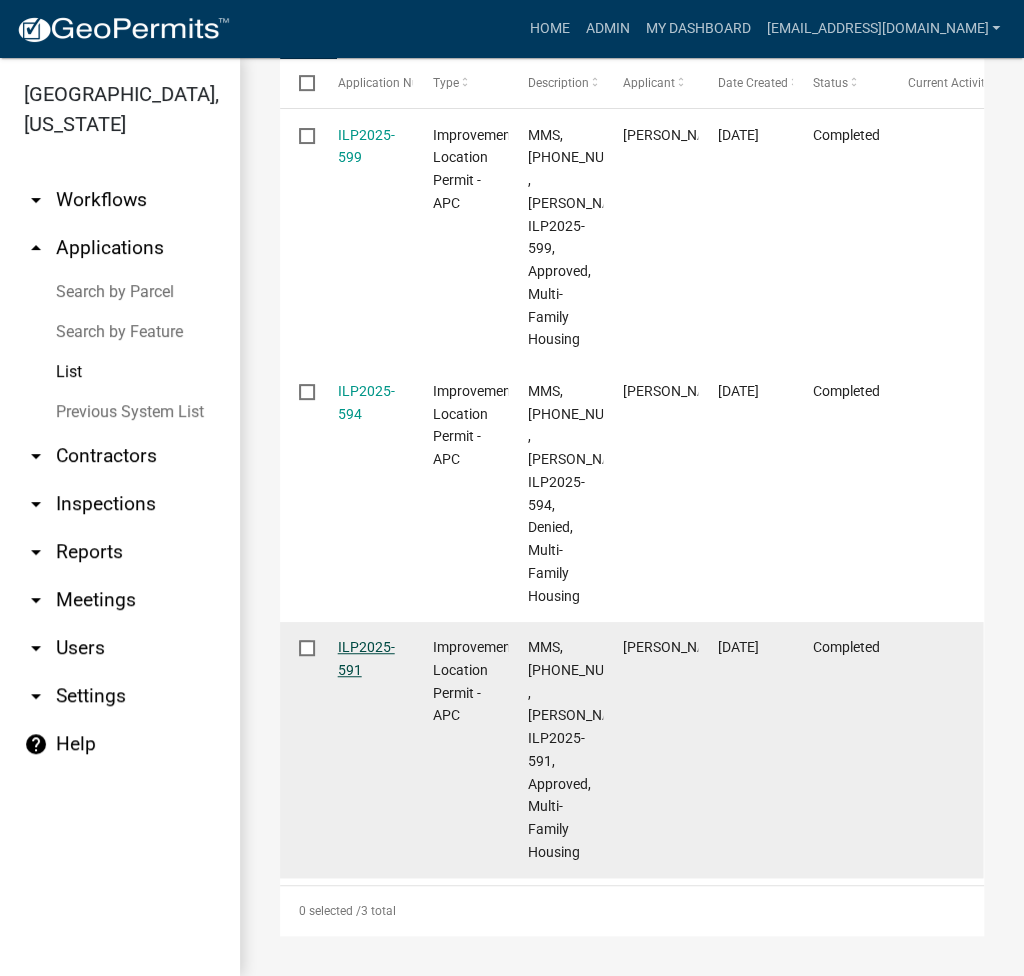 click on "ILP2025-591" 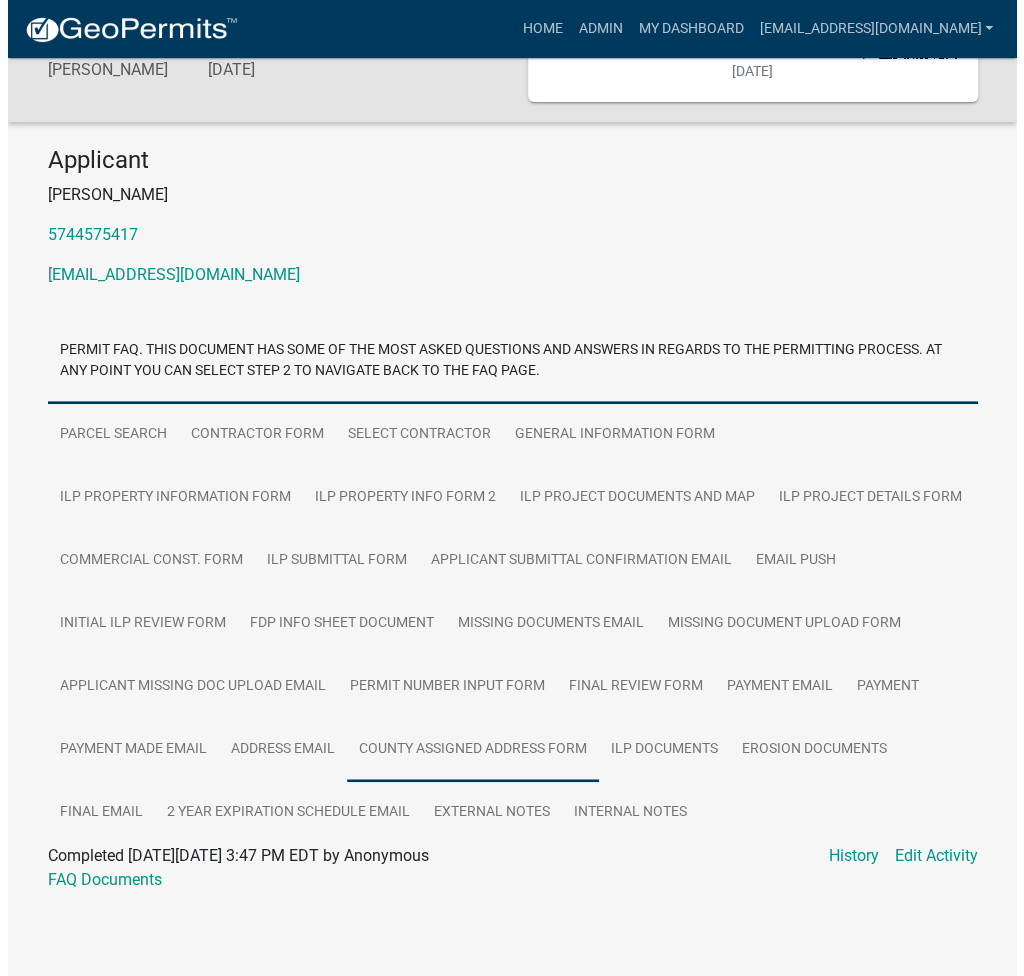 scroll, scrollTop: 0, scrollLeft: 0, axis: both 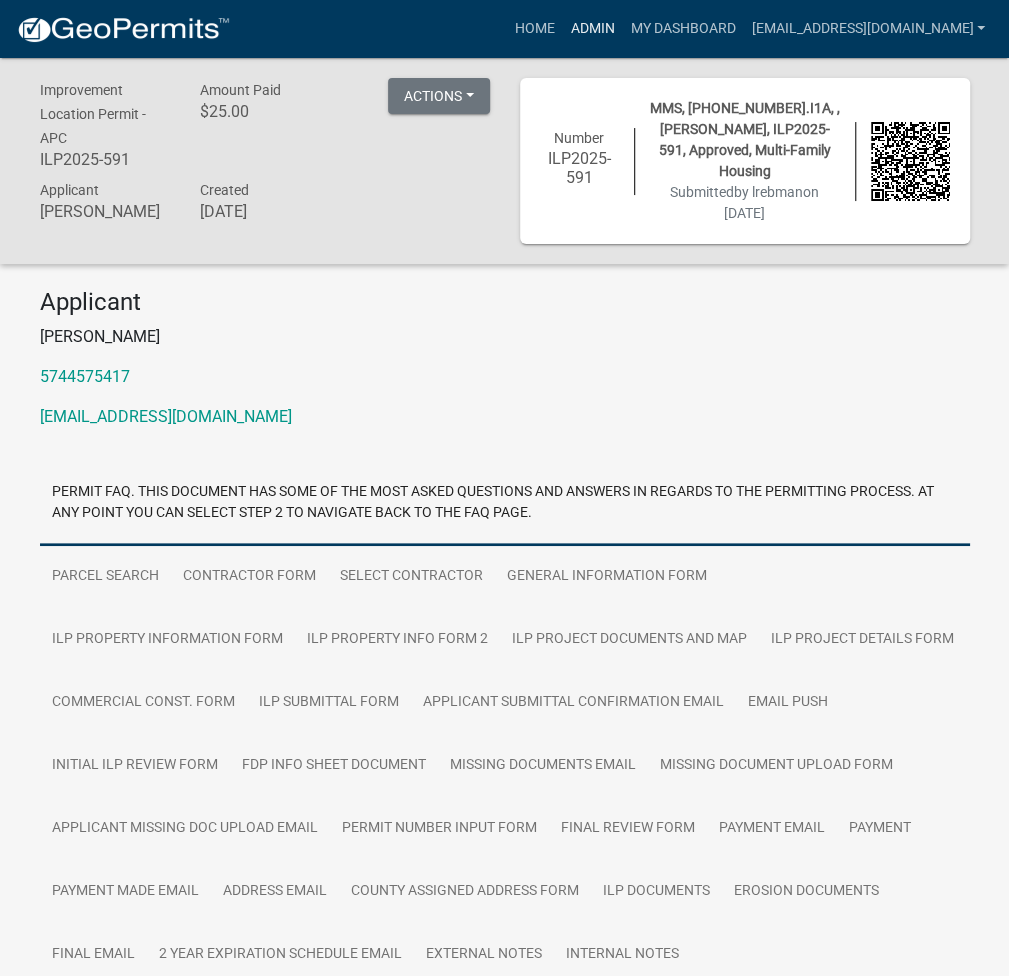 click on "Admin" at bounding box center [592, 29] 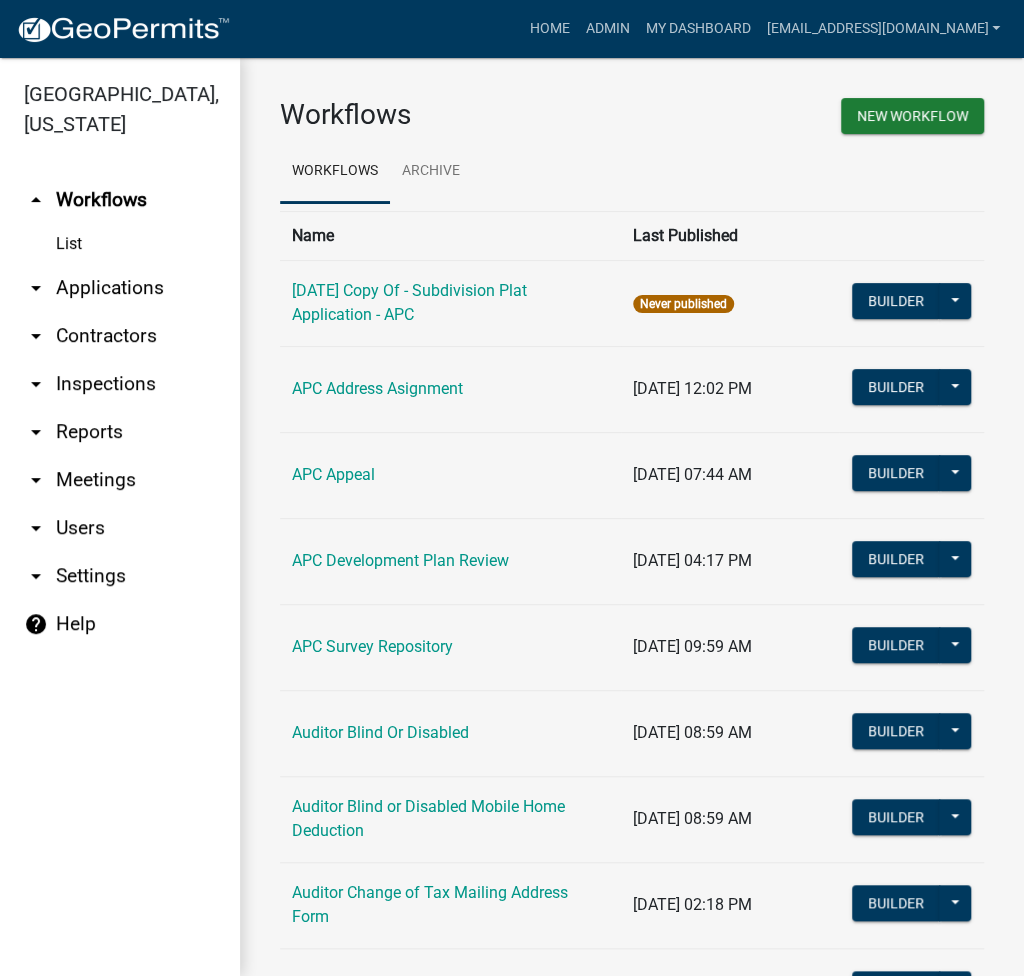click on "arrow_drop_down   Applications" at bounding box center [120, 288] 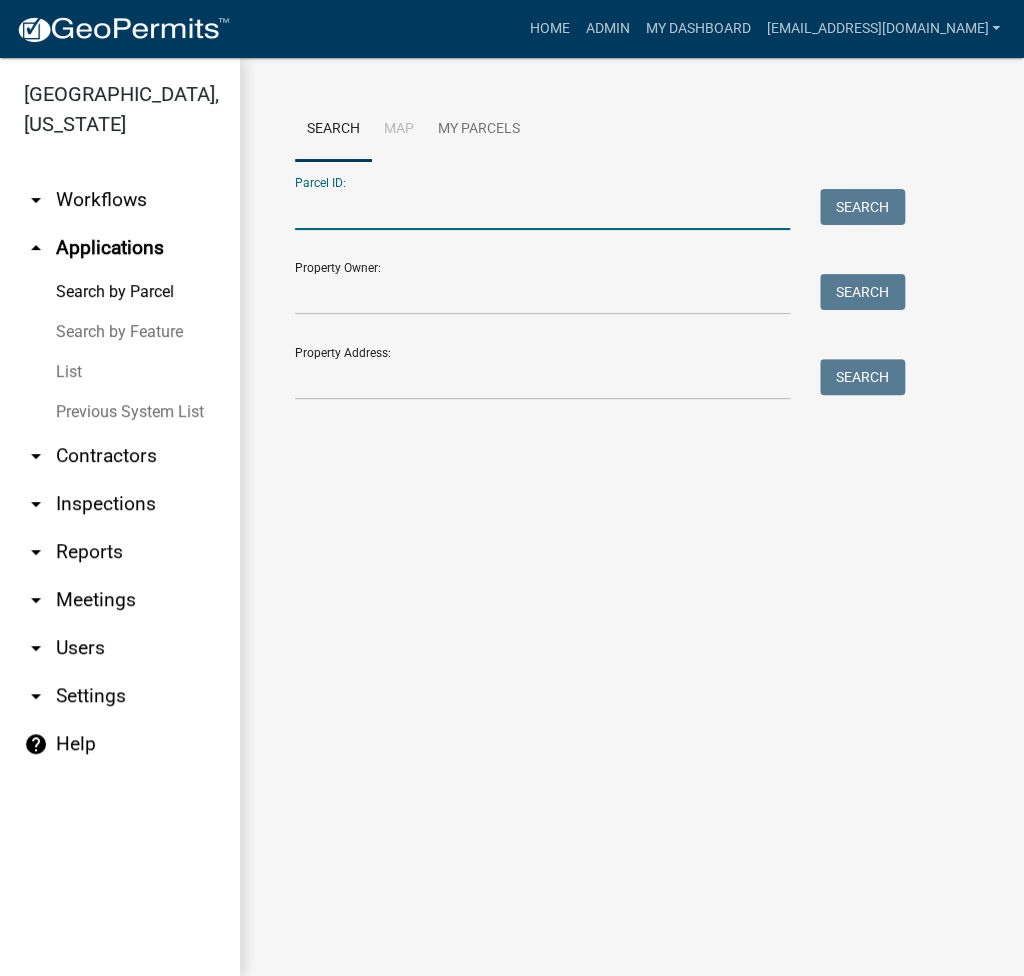 click on "Parcel ID:" at bounding box center [542, 209] 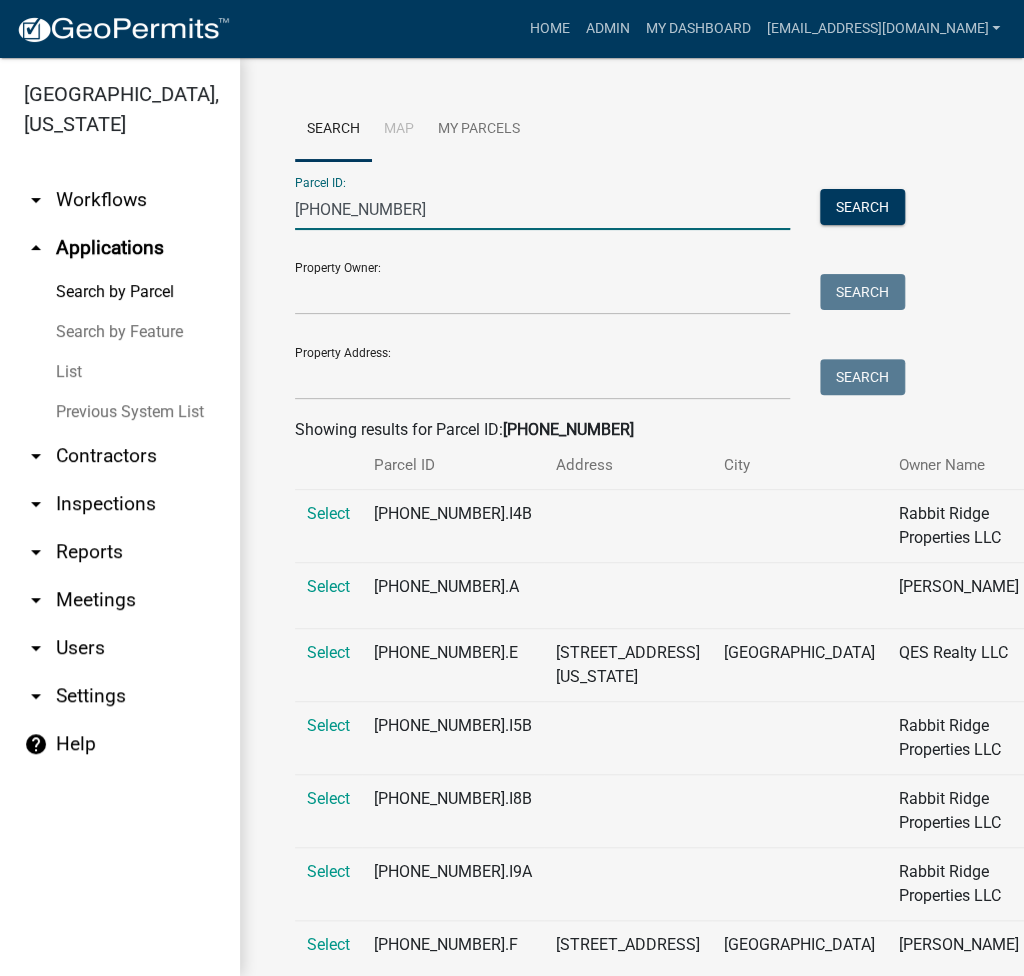 click on "[PHONE_NUMBER]" at bounding box center [542, 209] 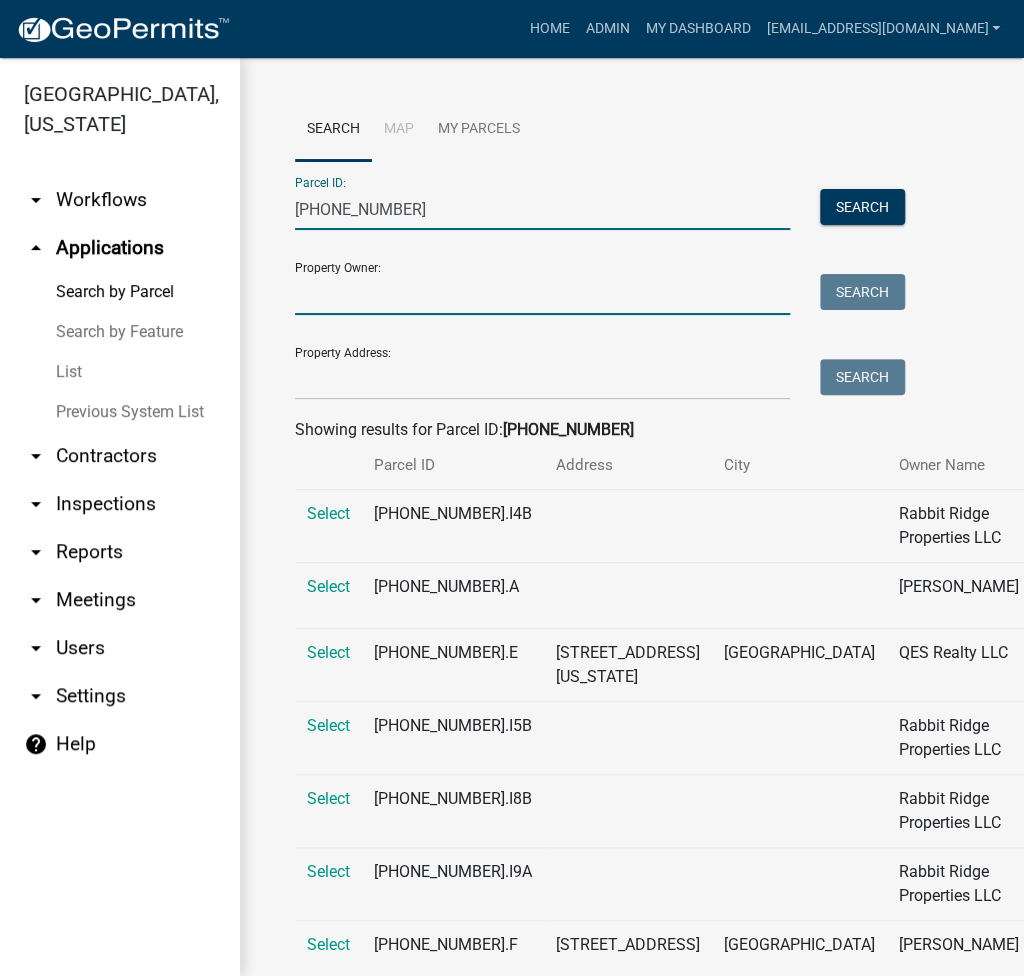 click on "Property Owner:" at bounding box center [542, 294] 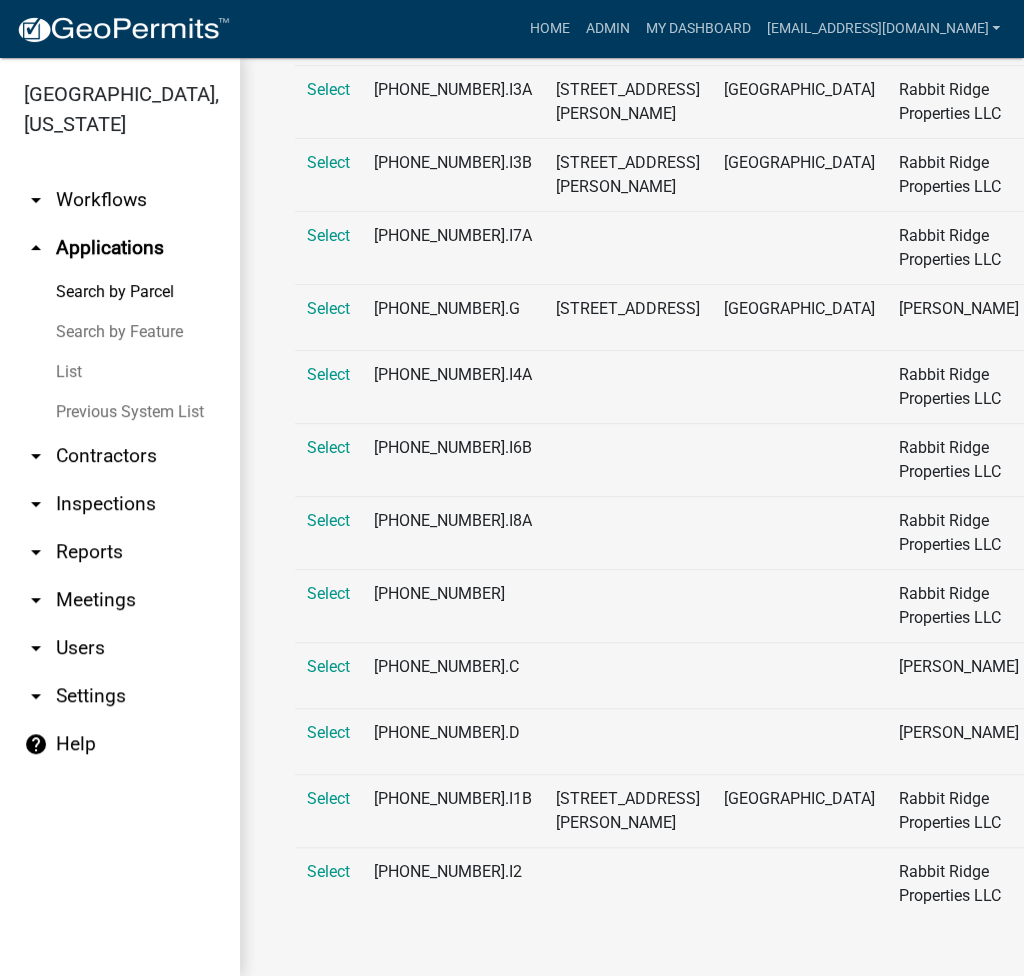 scroll, scrollTop: 2392, scrollLeft: 0, axis: vertical 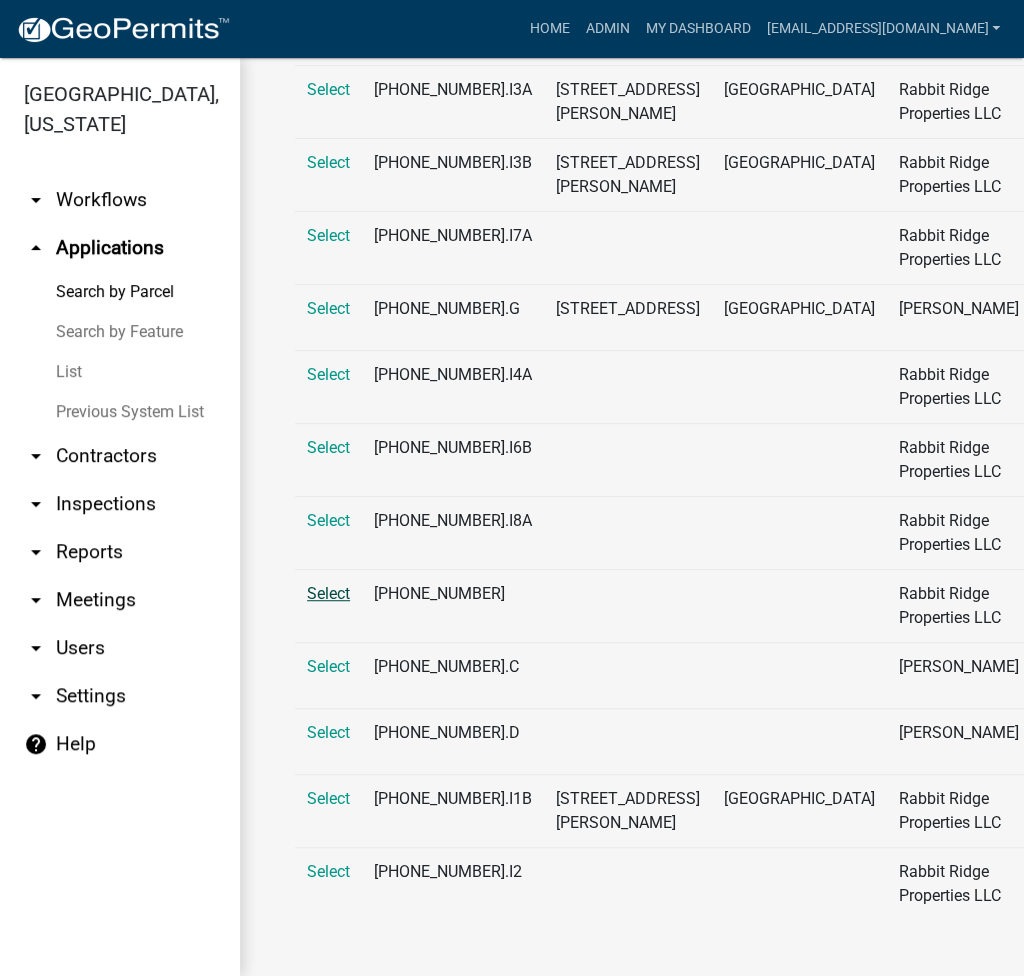 click on "Select" at bounding box center (328, 593) 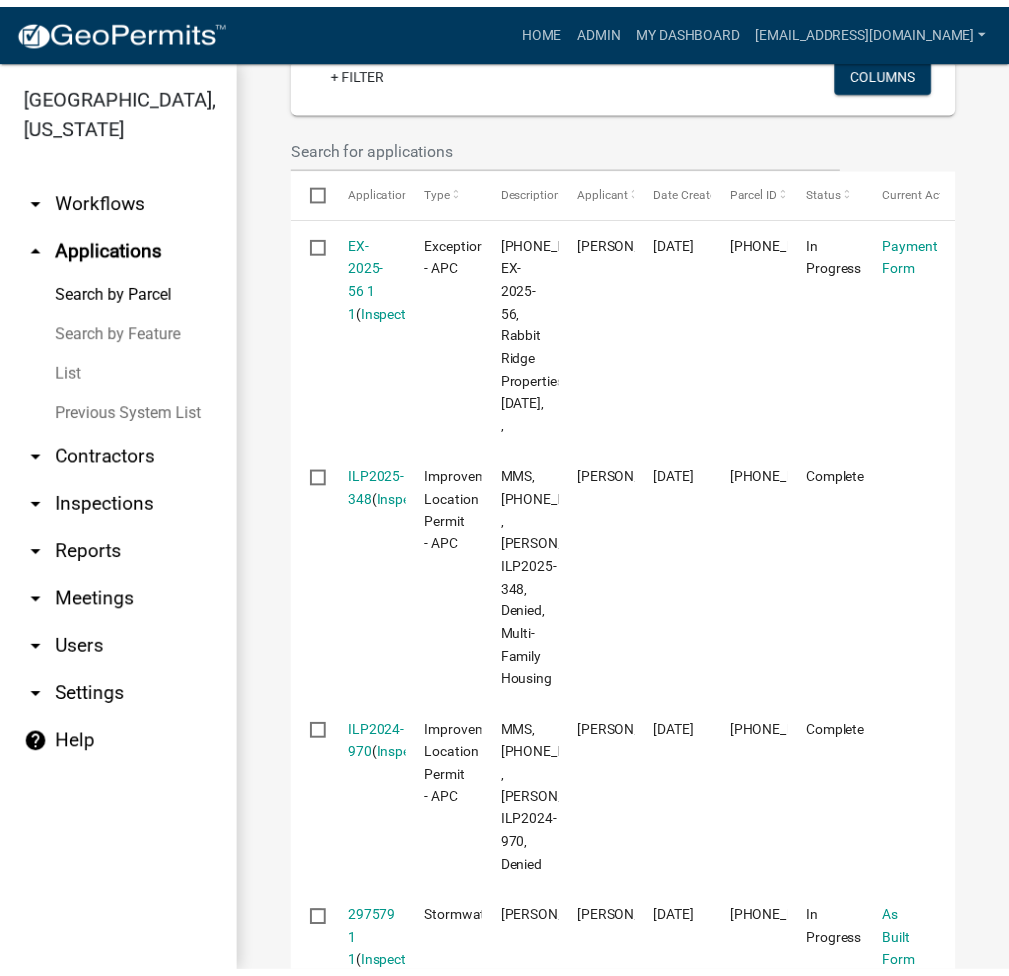 scroll, scrollTop: 533, scrollLeft: 0, axis: vertical 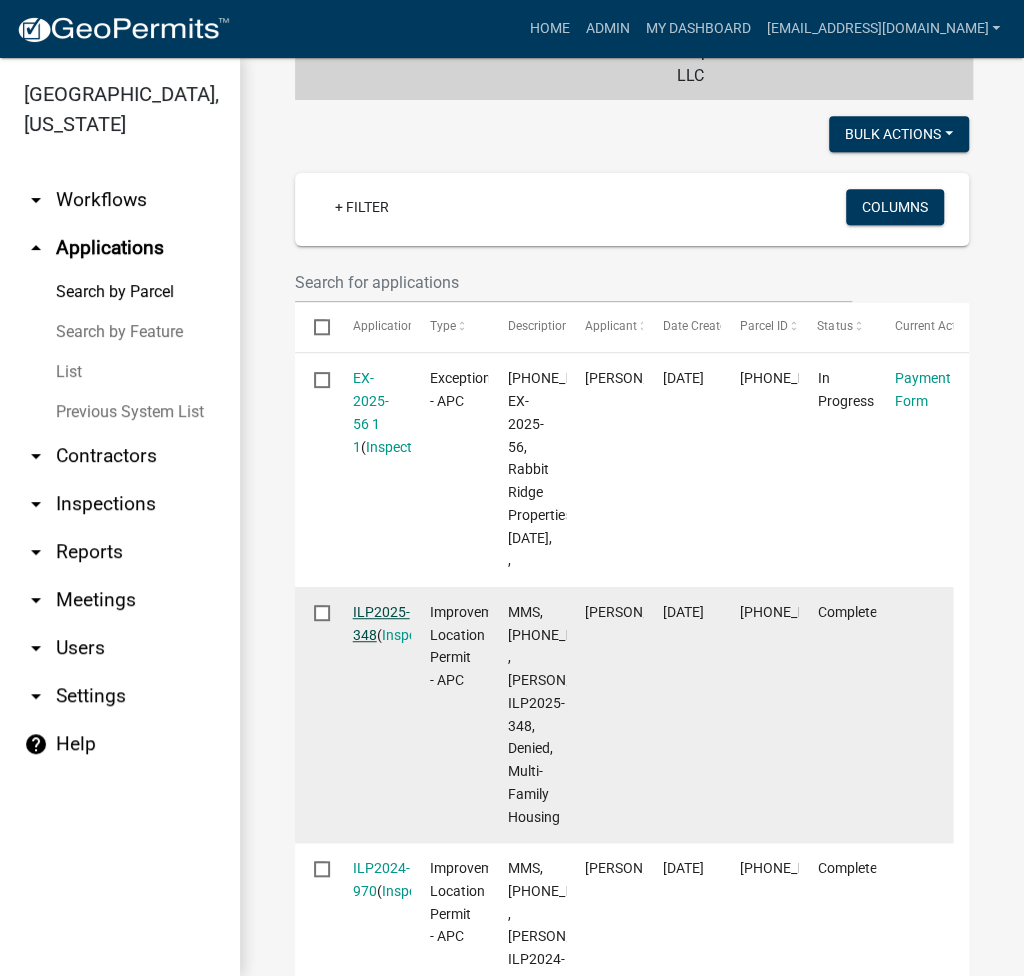 click on "ILP2025-348" 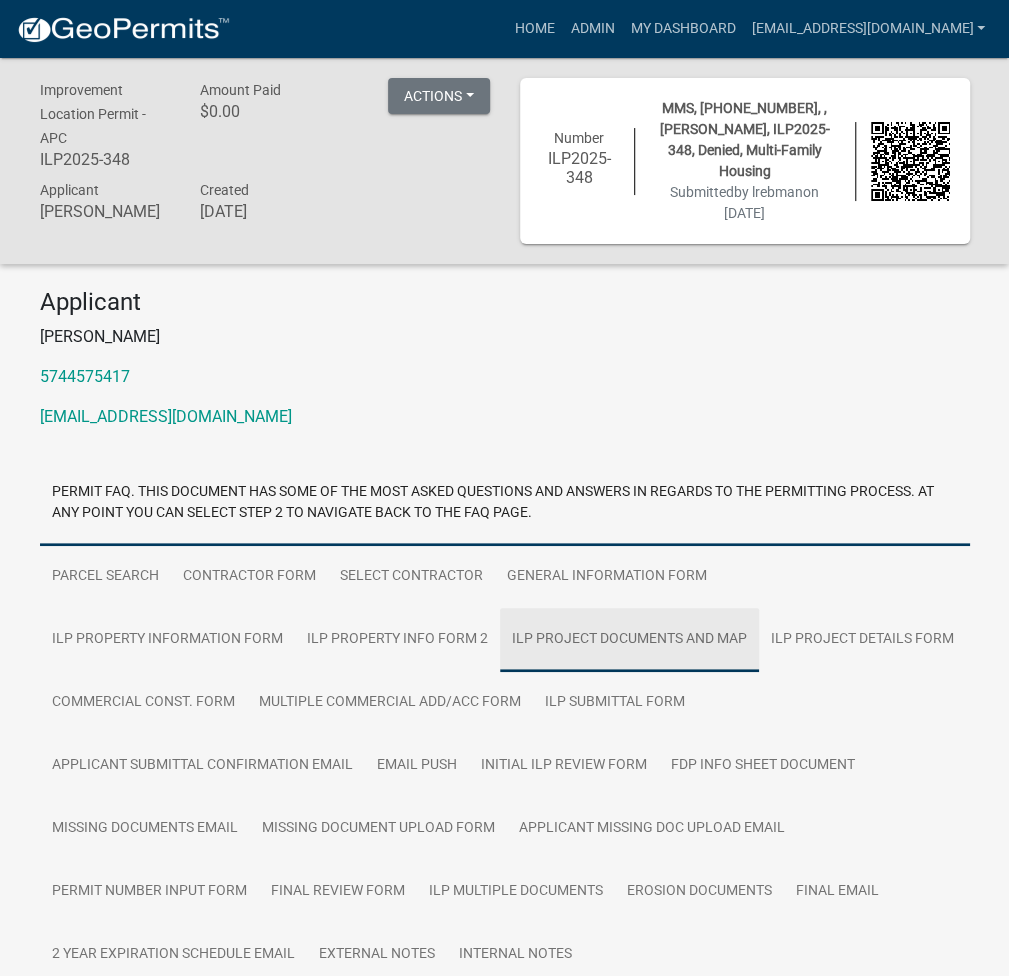 click on "ILP Project Documents and Map" at bounding box center (629, 640) 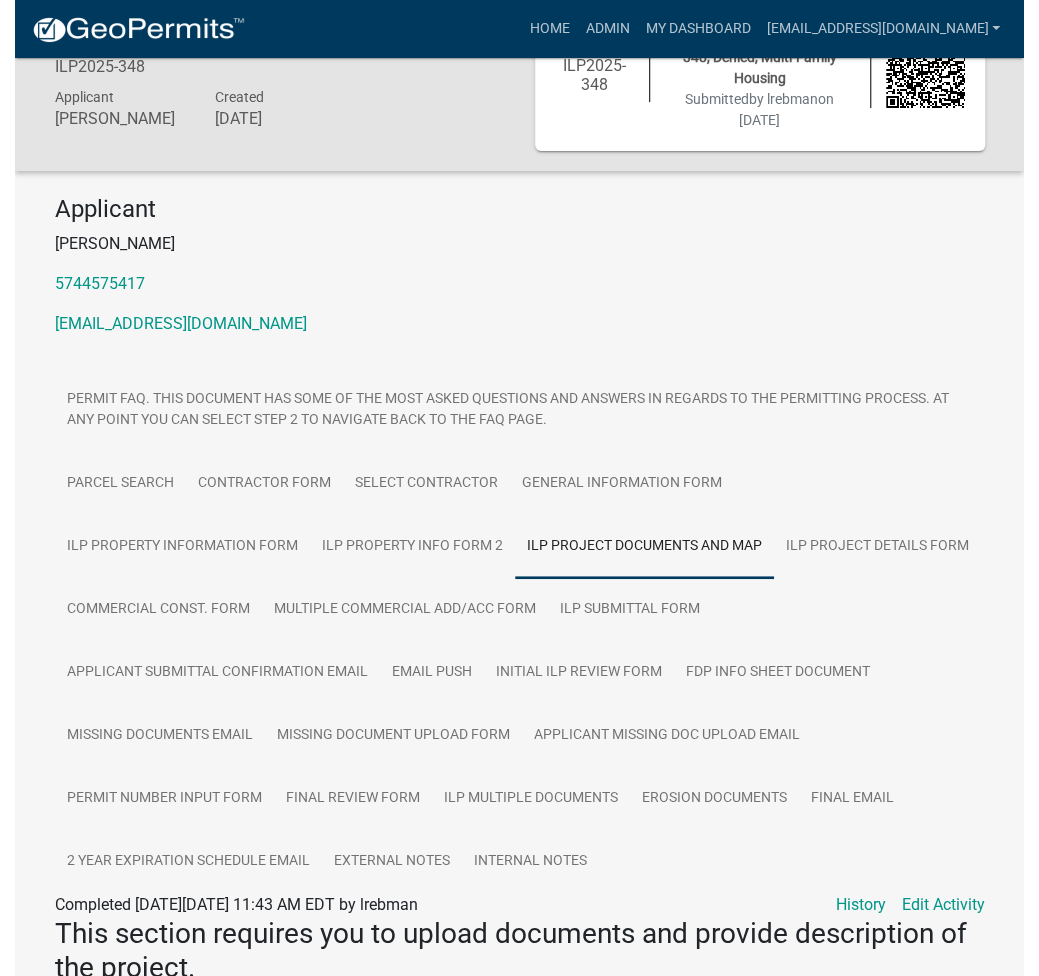 scroll, scrollTop: 0, scrollLeft: 0, axis: both 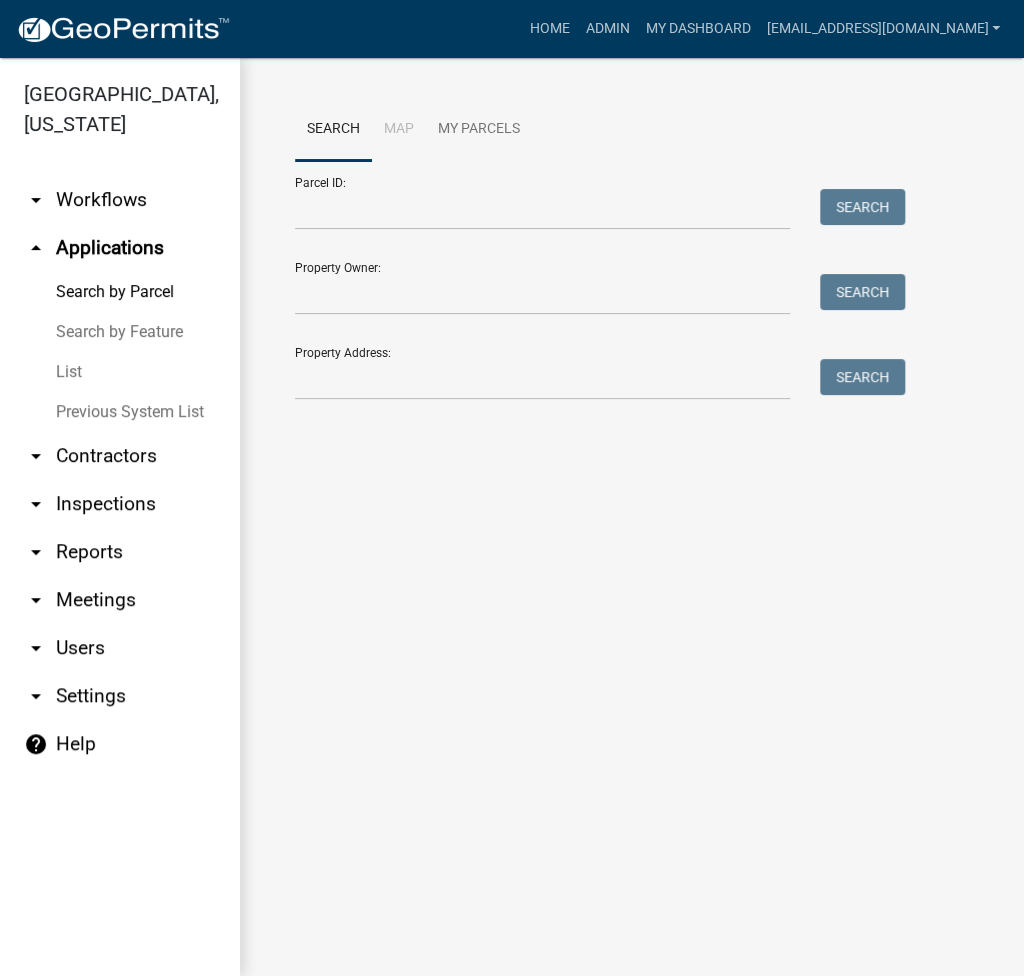 click on "arrow_drop_down   Reports" at bounding box center (120, 552) 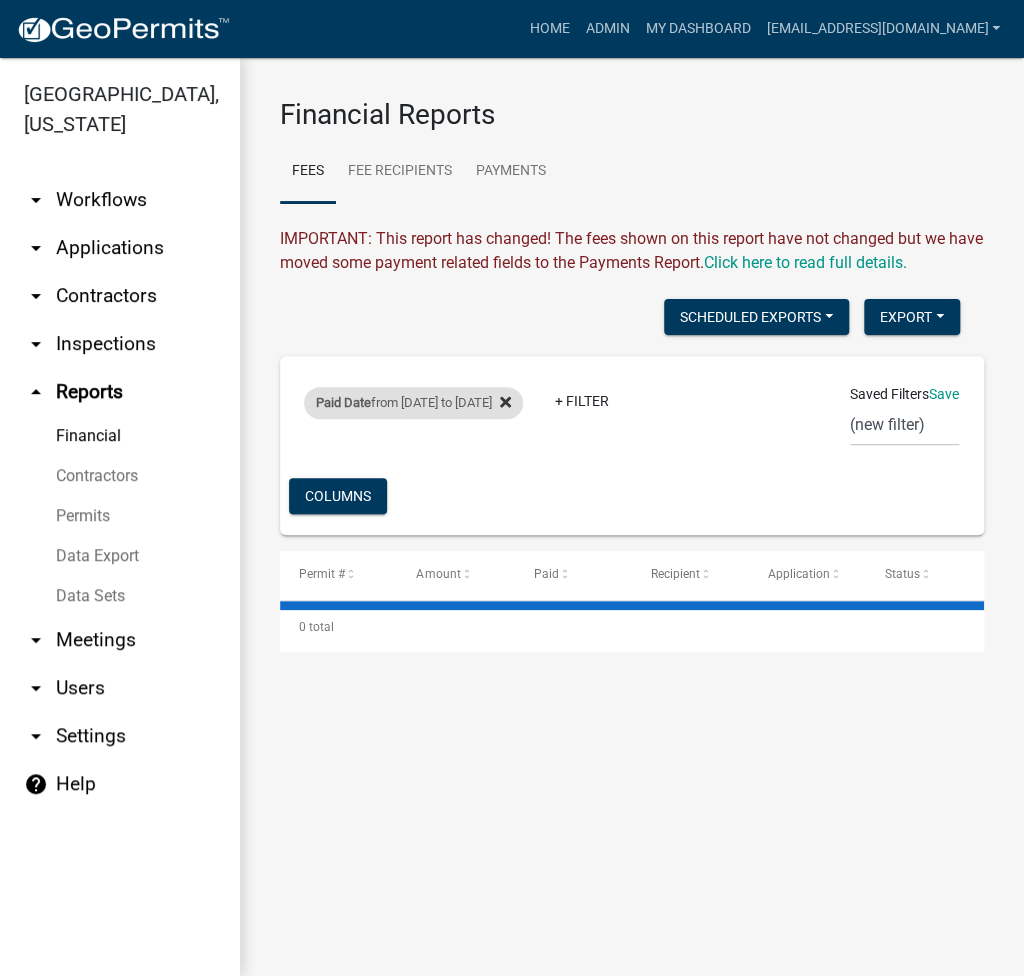 select on "3: 100" 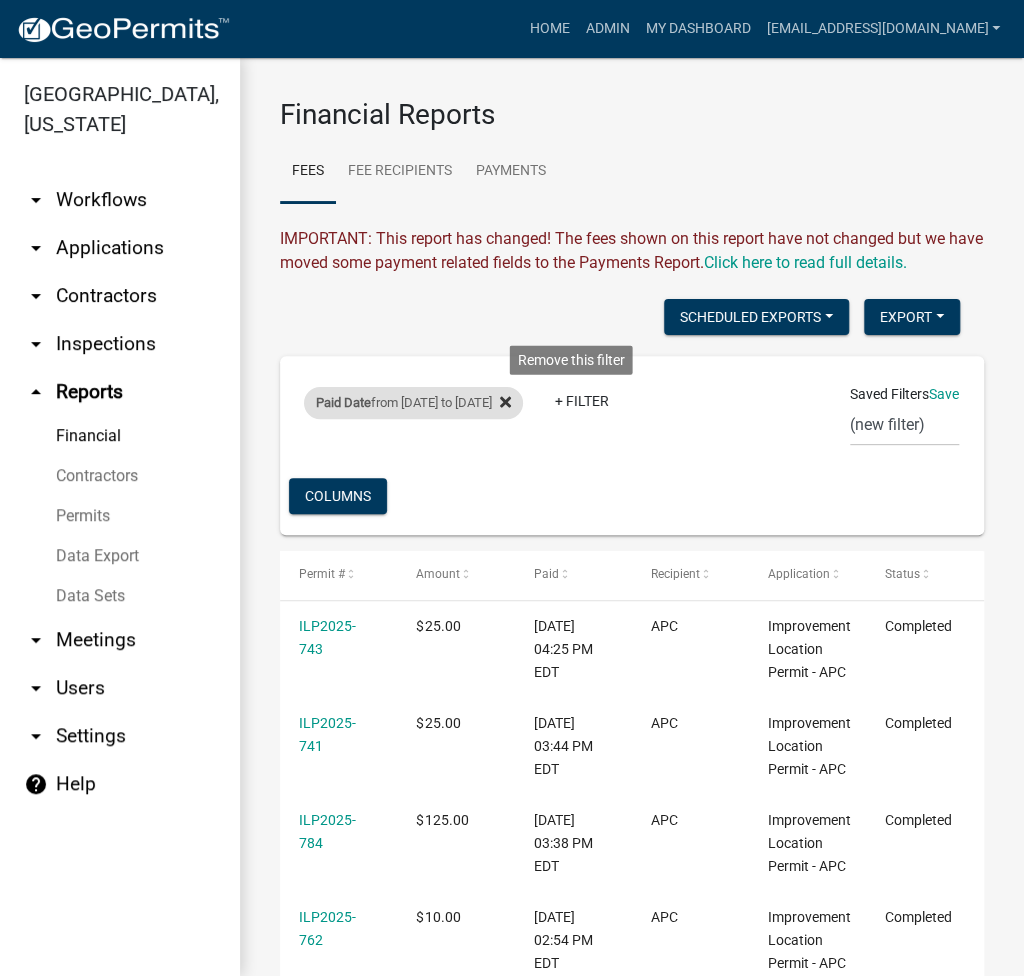 click 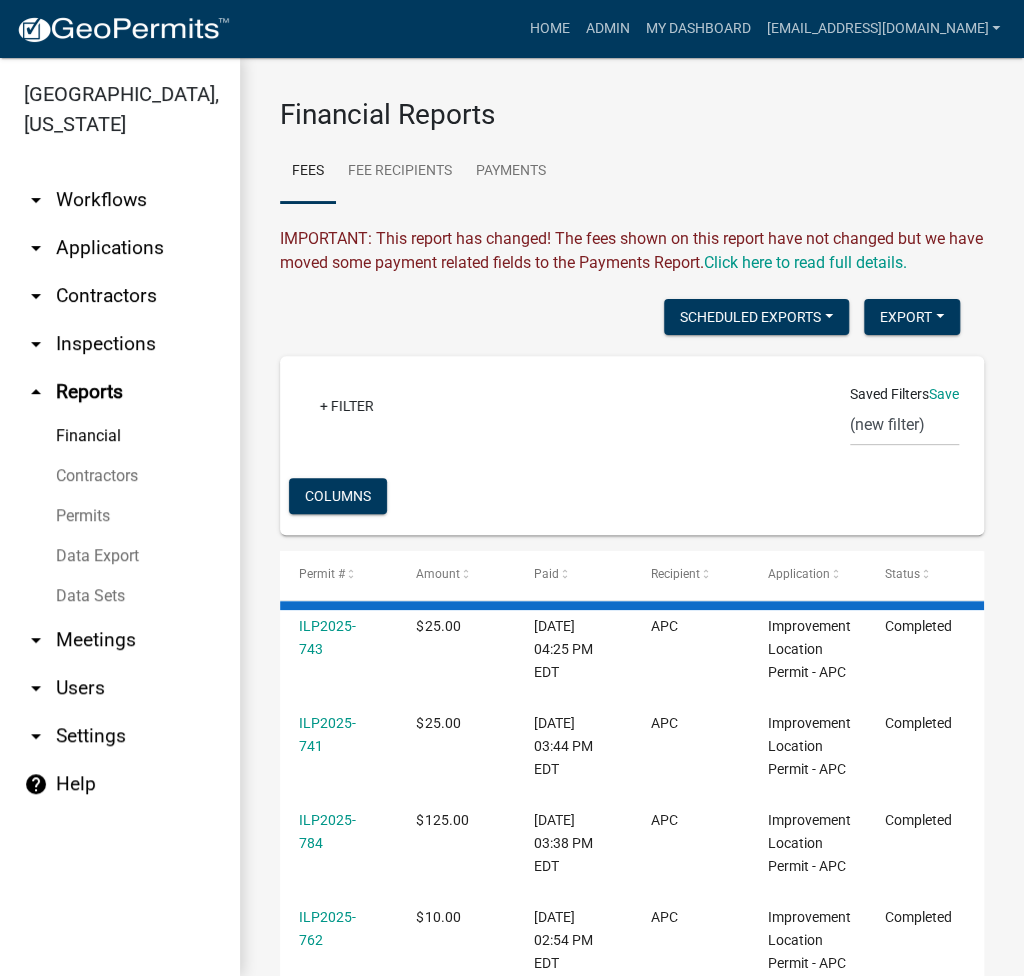 click on "Data Sets" at bounding box center [120, 596] 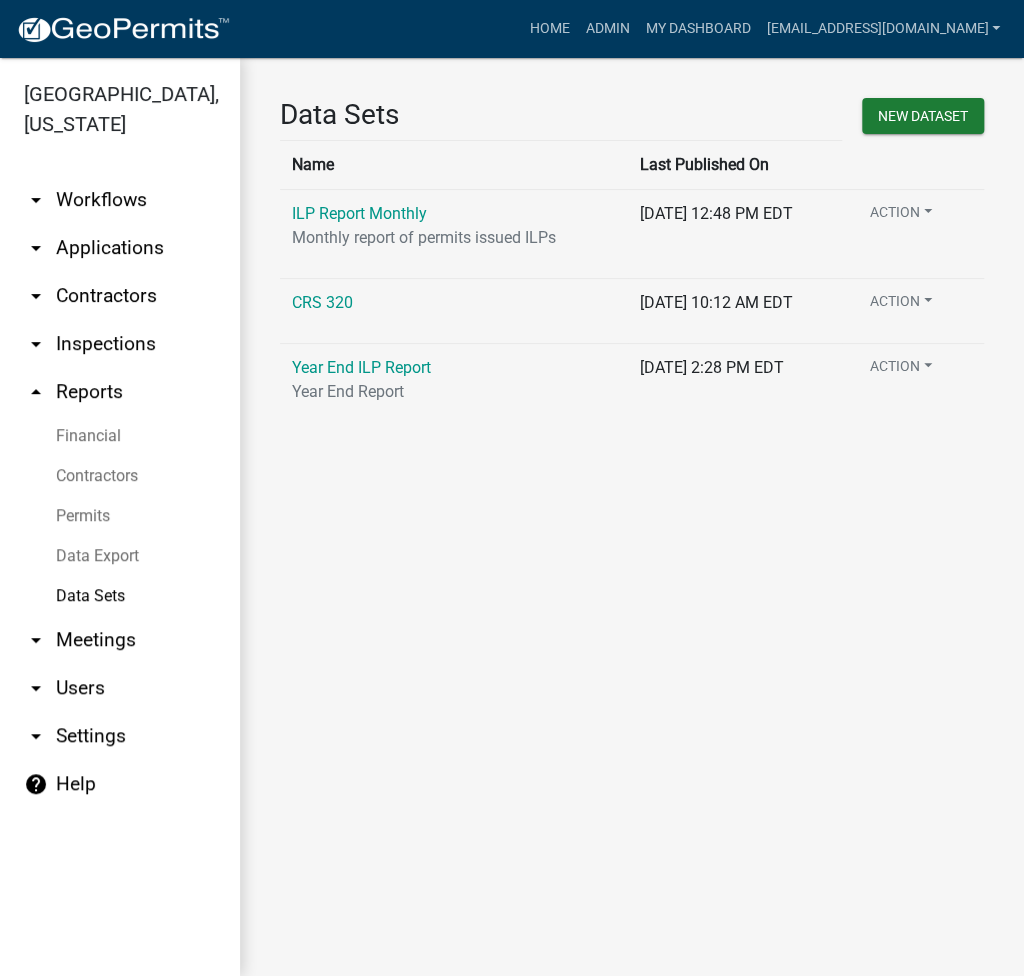 click on "Data Sets" at bounding box center [120, 596] 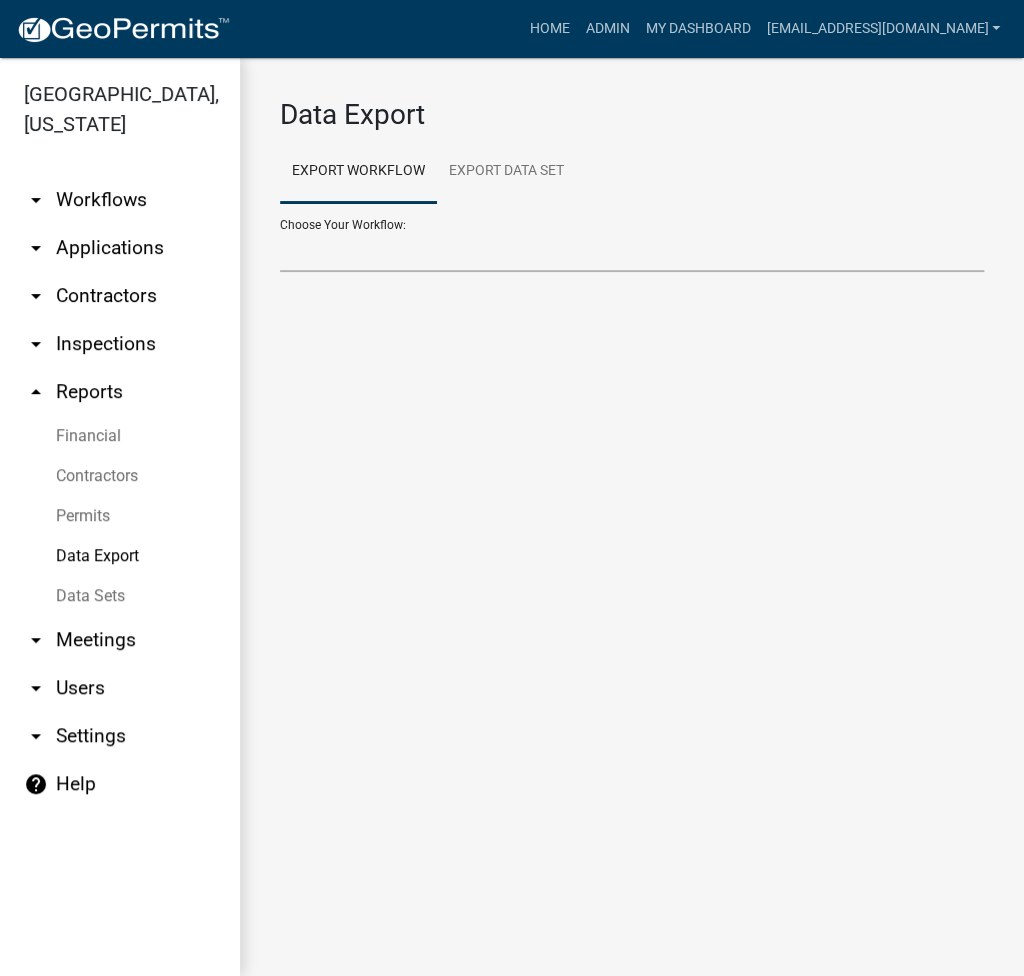click on "Choose Your Workflow:" at bounding box center (632, 251) 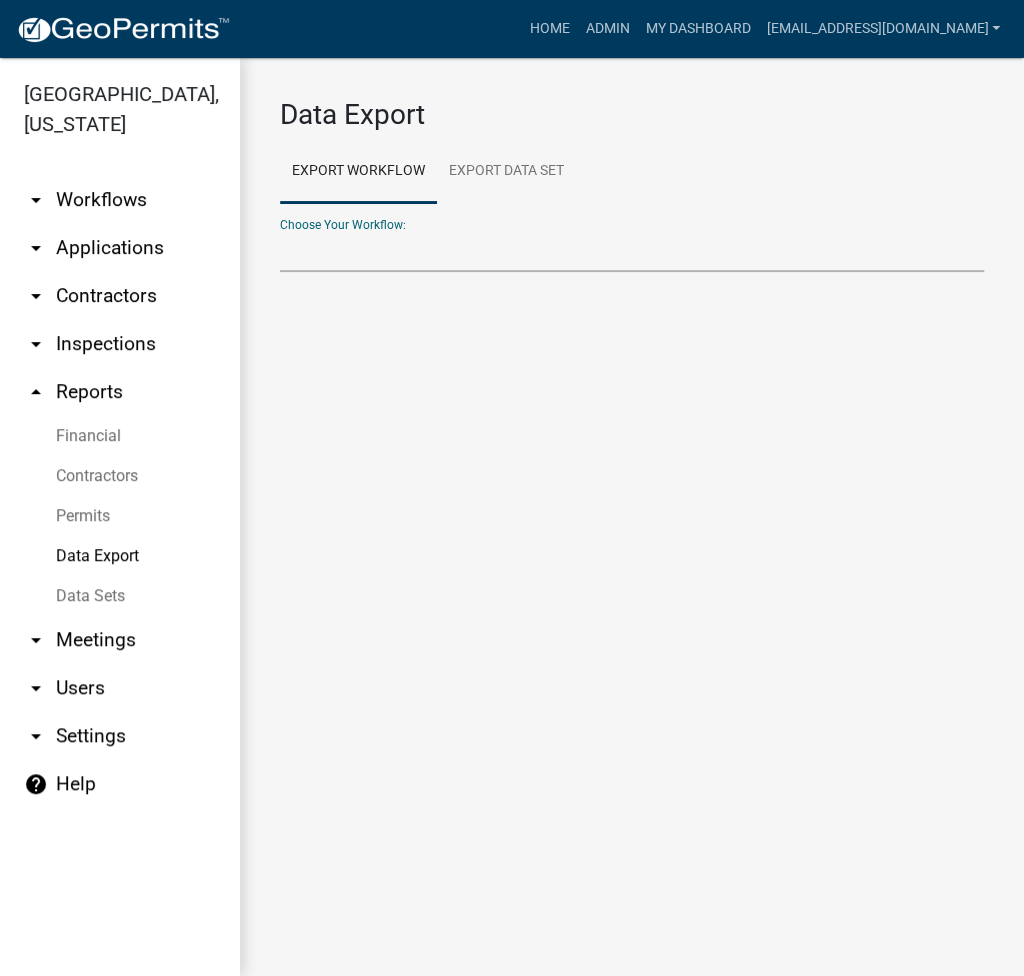 select on "29: Object" 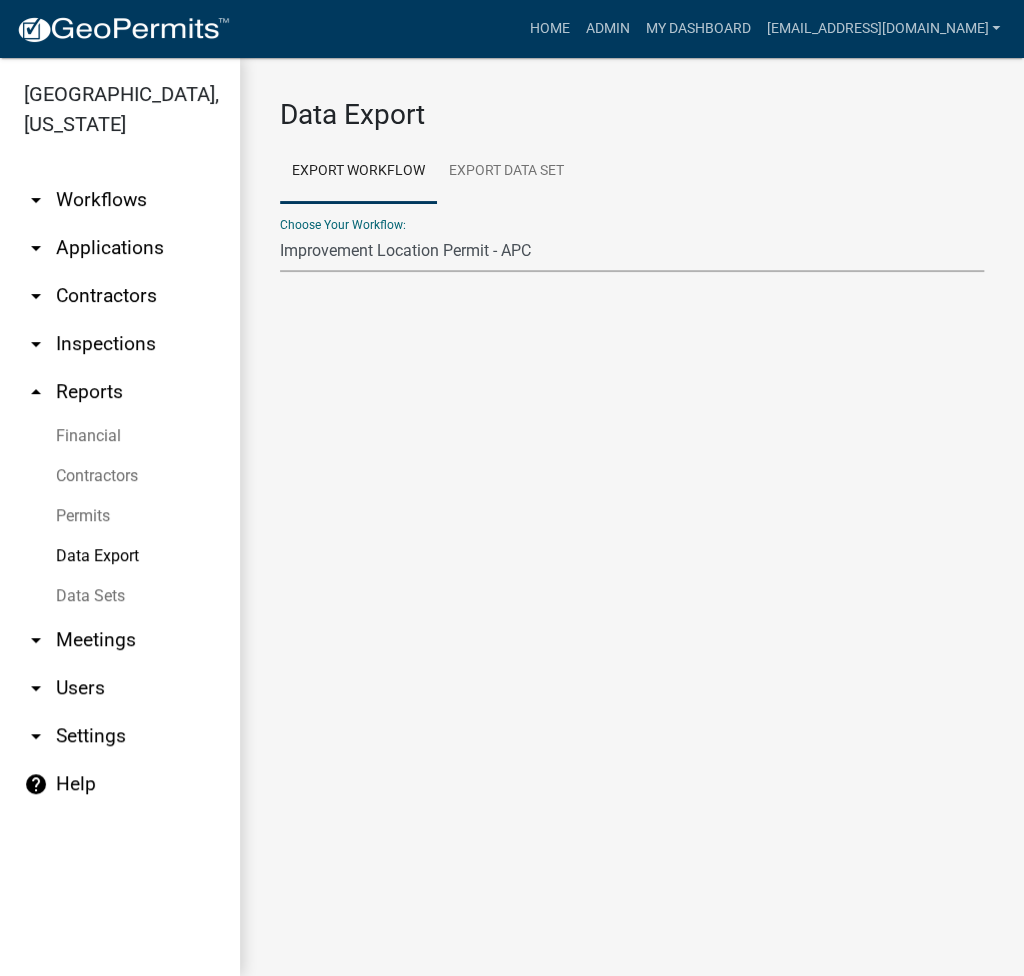 click on "Problem Complaint Form - APC APC Address Asignment APC Appeal APC Development Plan Review APC Survey Repository Auditor Blind Or Disabled Auditor Blind or Disabled Mobile Home Deduction Auditor Change of Tax Mailing Address Form Auditor Energy Systems Deduction Auditor Heritage Barn Auditor Homestead Deduction Auditor Mobile Home Homestead Deduction Auditor Over 65 Deduction Auditor Over 65 for Mobile Home Deduction Auditor Vacation Request Auditor Veterans Deduction Auditor Veterans Deduction for Mobile Home Certificates of Occupancy - APC Contractors Driveway and Right of Way Work Permit Exception - APC FARAs Flood Development Permit - APC Food Permit General Contractor Registration General Contractor Renewal HD Sign Off On Sewage & Water [PERSON_NAME] - Driveway and Right of Way Work Permit Improvement Location Permit - APC Legal Cases - APC Letter Of Map Amendments - APC Platted Subdivision Vacation - APC Property Research Request - APC Rezoning Application ROW Vacation - APC Septic Permit Sign Permit - APC" at bounding box center (632, 251) 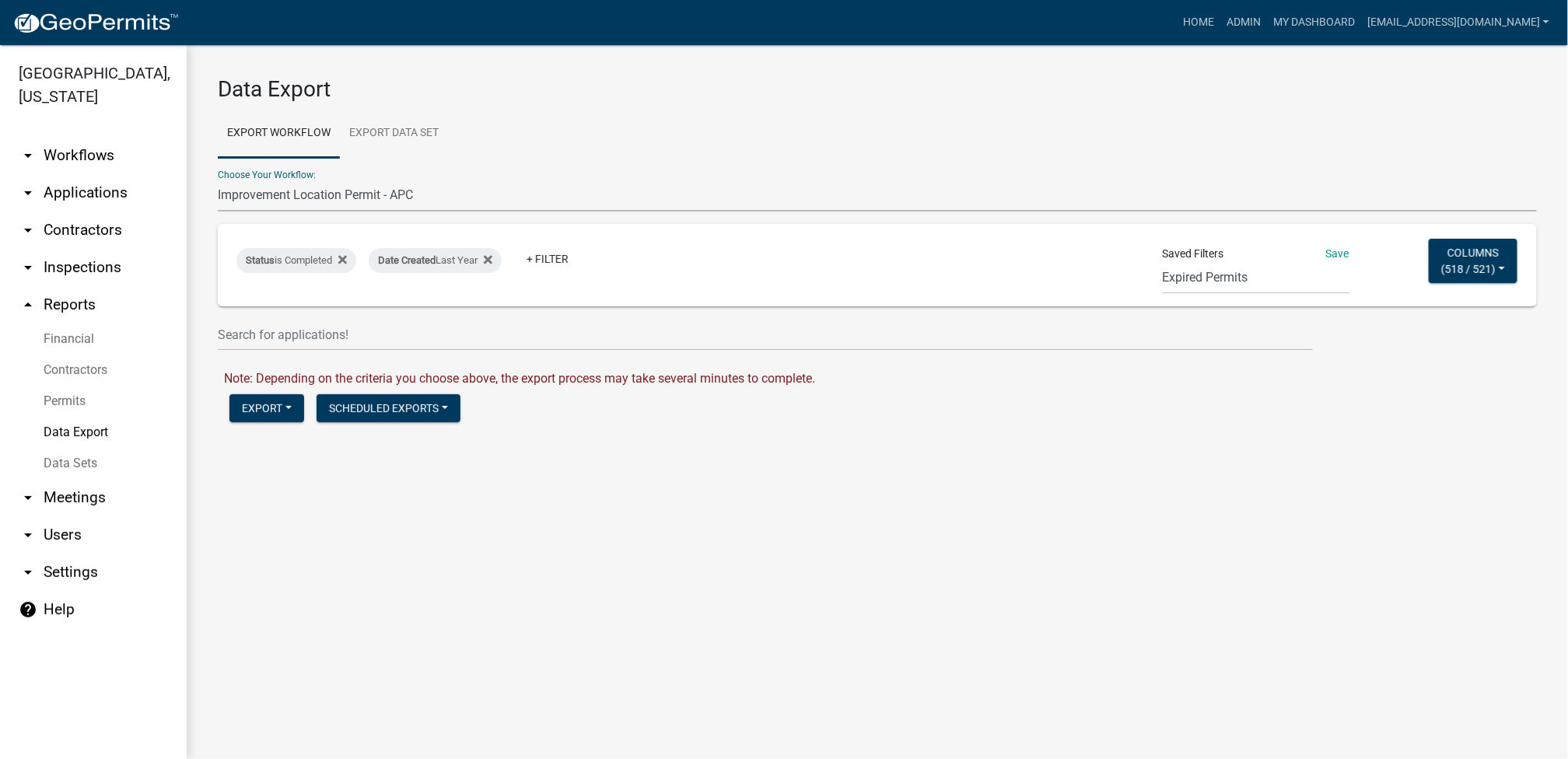 click on "Problem Complaint Form - APC APC Address Asignment APC Appeal APC Development Plan Review APC Survey Repository Auditor Blind Or Disabled Auditor Blind or Disabled Mobile Home Deduction Auditor Change of Tax Mailing Address Form Auditor Energy Systems Deduction Auditor Heritage Barn Auditor Homestead Deduction Auditor Mobile Home Homestead Deduction Auditor Over 65 Deduction Auditor Over 65 for Mobile Home Deduction Auditor Vacation Request Auditor Veterans Deduction Auditor Veterans Deduction for Mobile Home Certificates of Occupancy - APC Contractors Driveway and Right of Way Work Permit Exception - APC FARAs Flood Development Permit - APC Food Permit General Contractor Registration General Contractor Renewal HD Sign Off On Sewage & Water [PERSON_NAME] - Driveway and Right of Way Work Permit Improvement Location Permit - APC Legal Cases - APC Letter Of Map Amendments - APC Platted Subdivision Vacation - APC Property Research Request - APC Rezoning Application ROW Vacation - APC Septic Permit Sign Permit - APC" at bounding box center [877, 195] 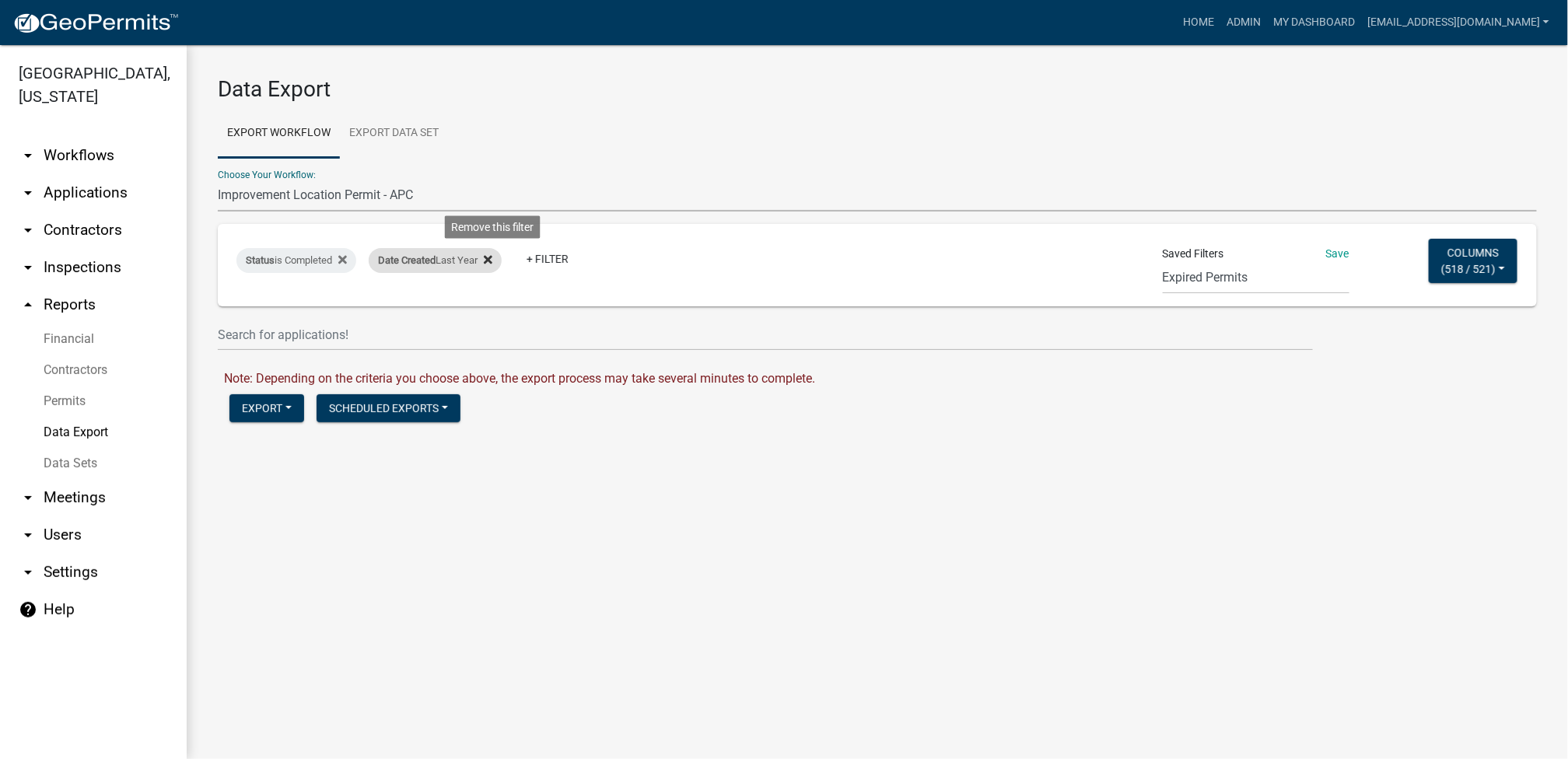 click 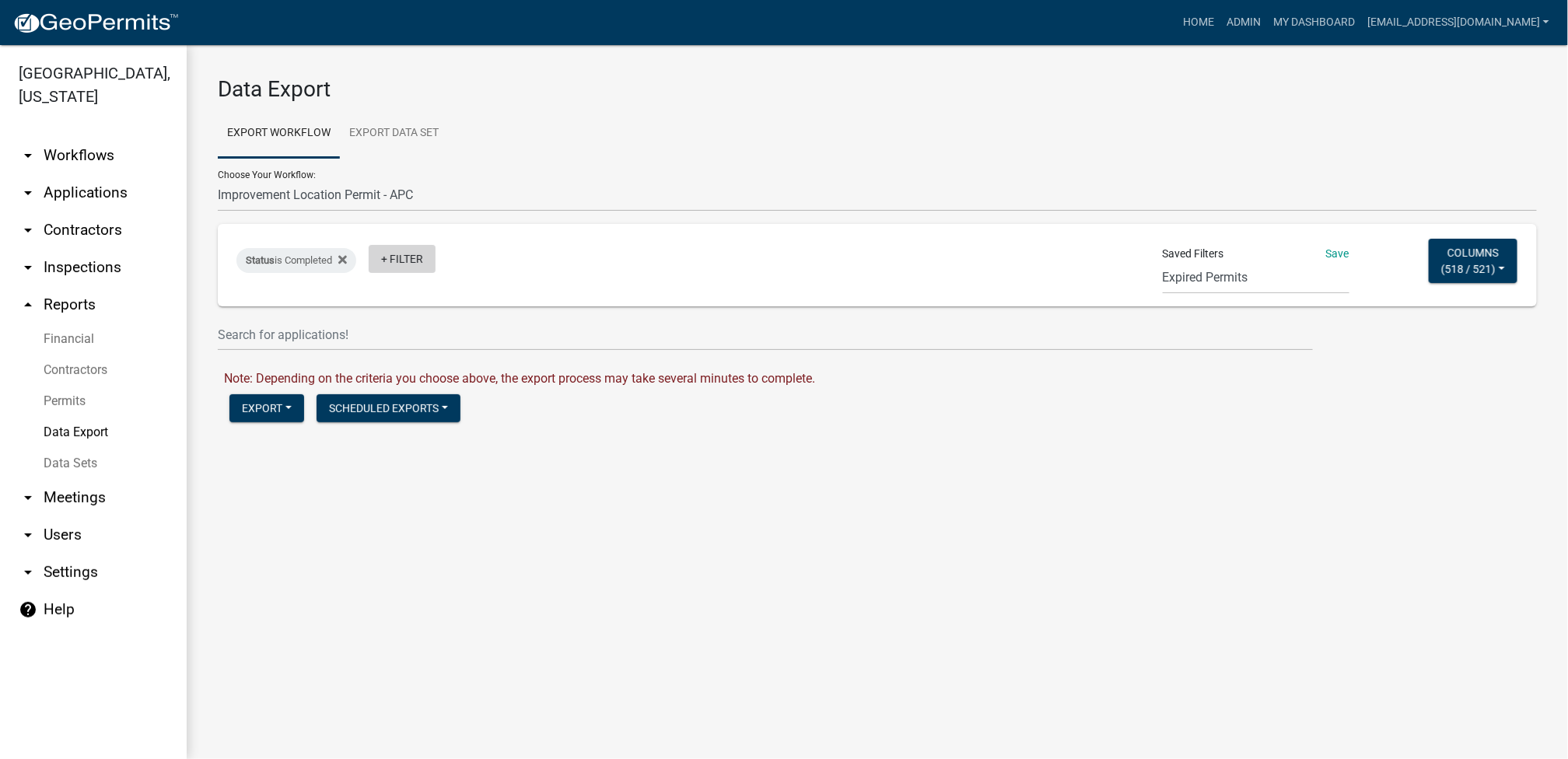 click on "+ Filter" at bounding box center (402, 259) 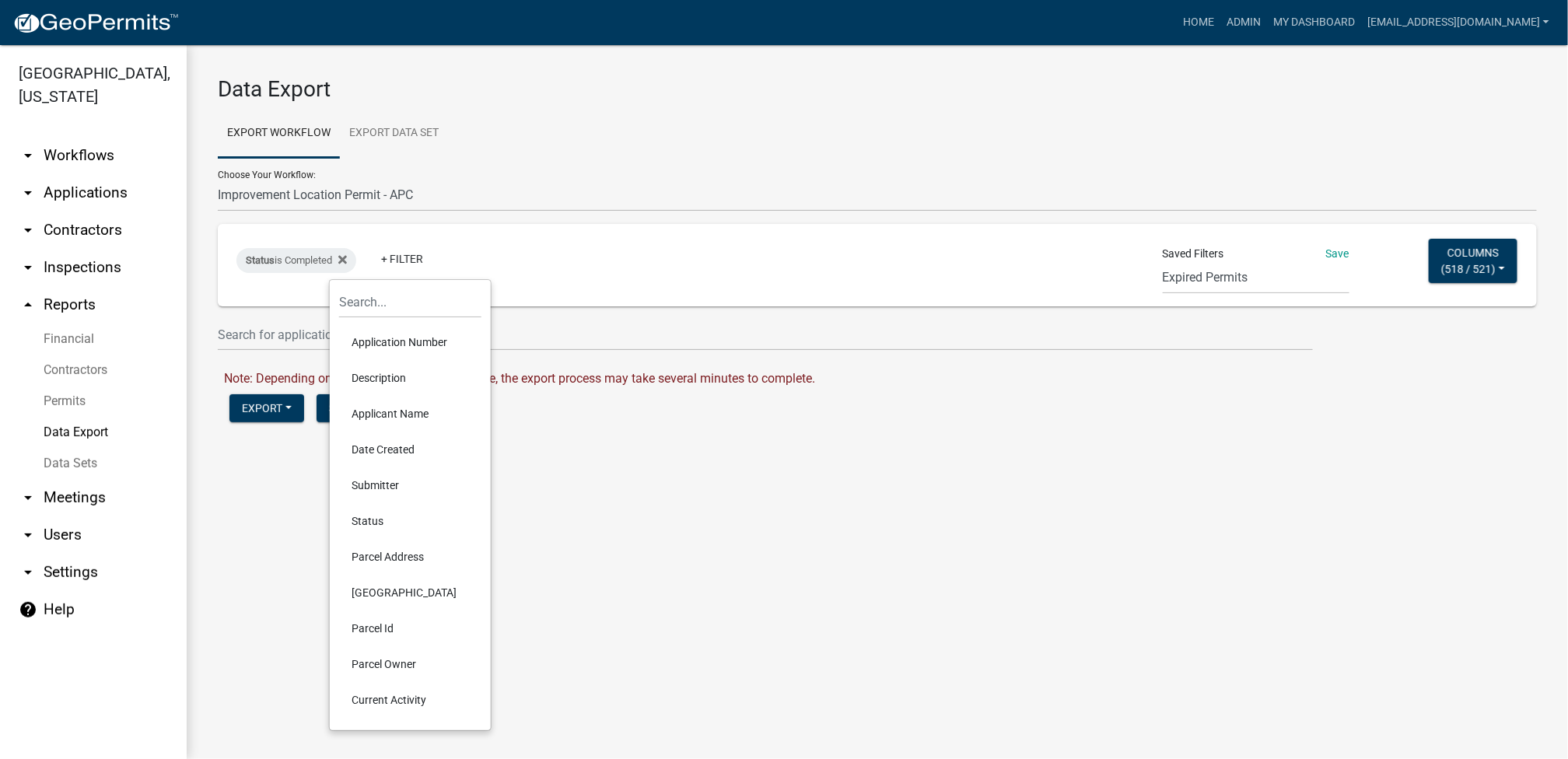click on "Description" at bounding box center [410, 378] 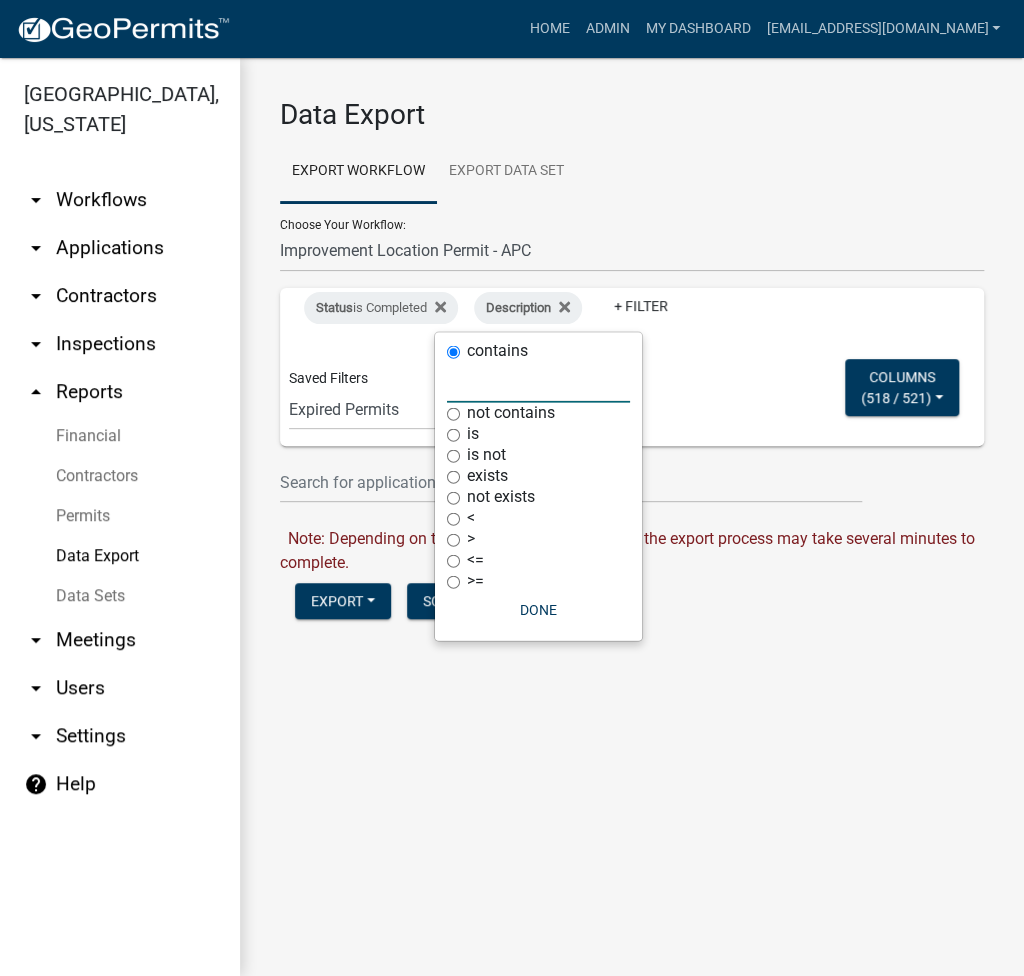 click at bounding box center (538, 381) 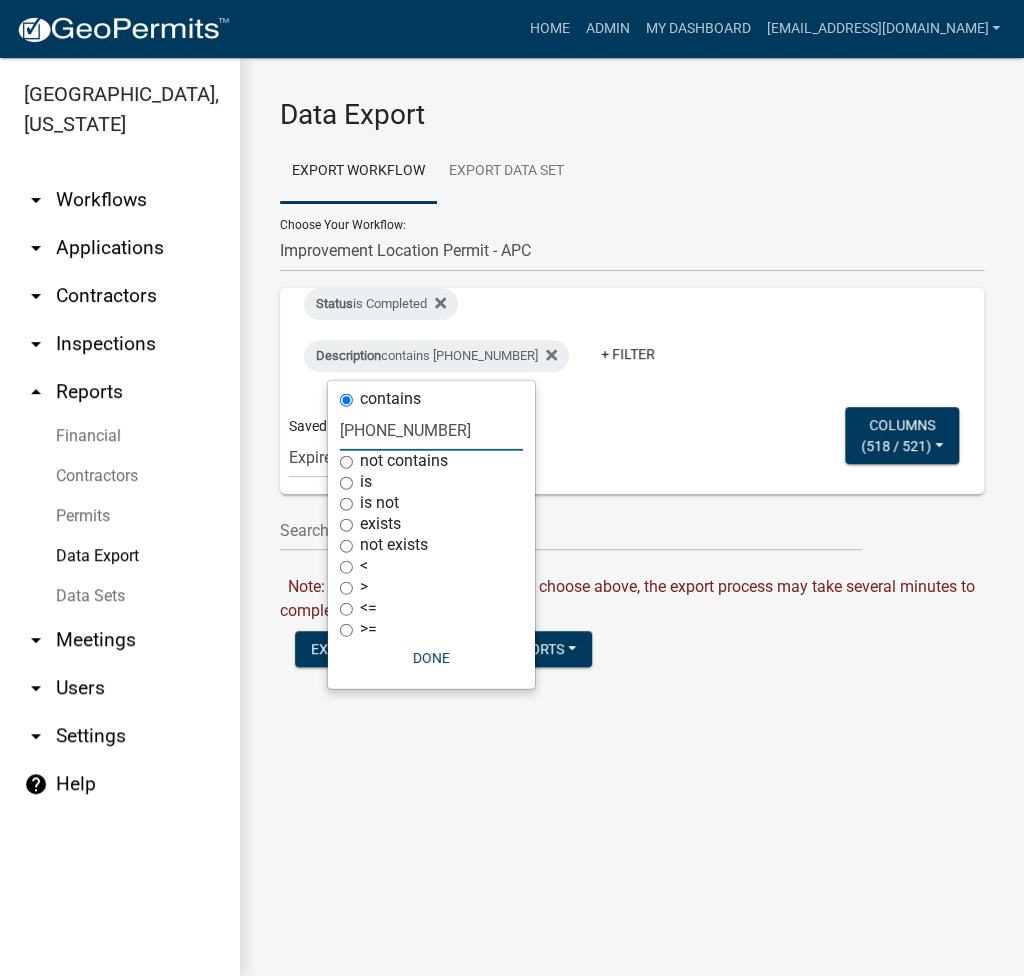 click on "[PHONE_NUMBER]" at bounding box center (431, 430) 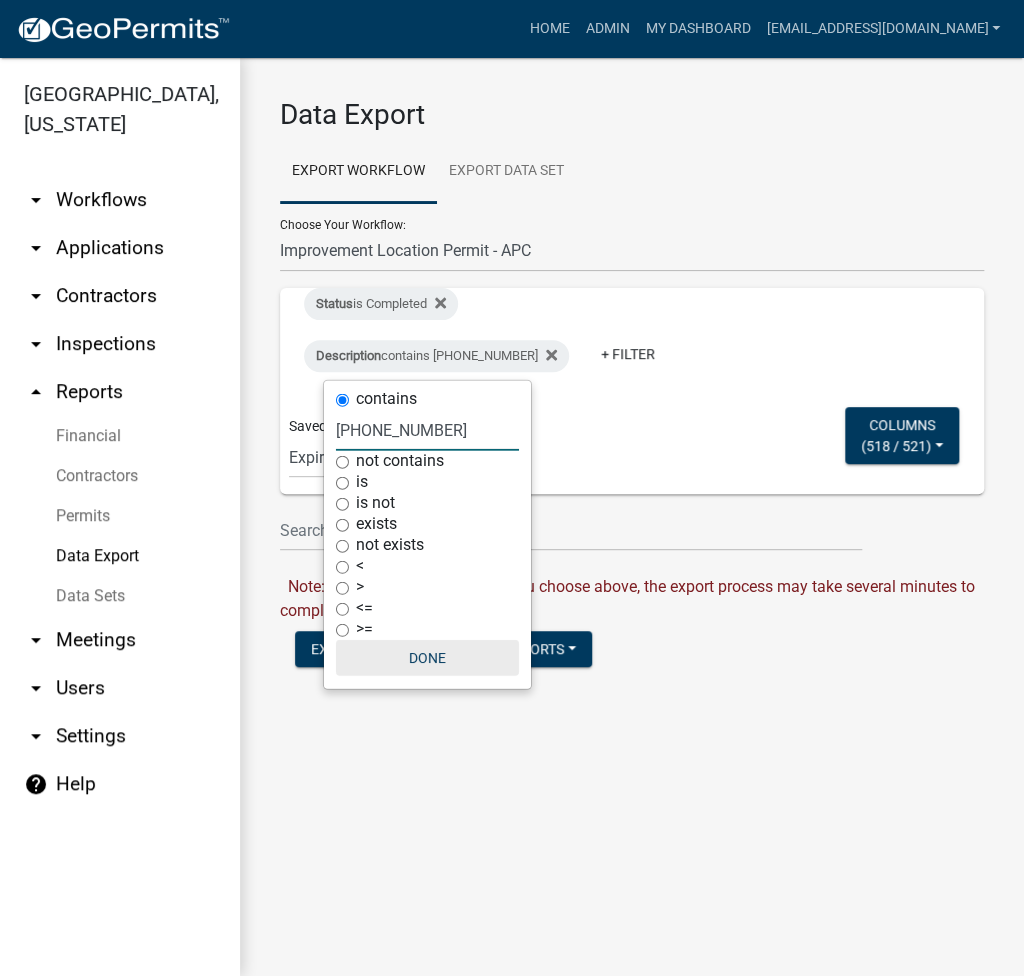 type on "[PHONE_NUMBER]" 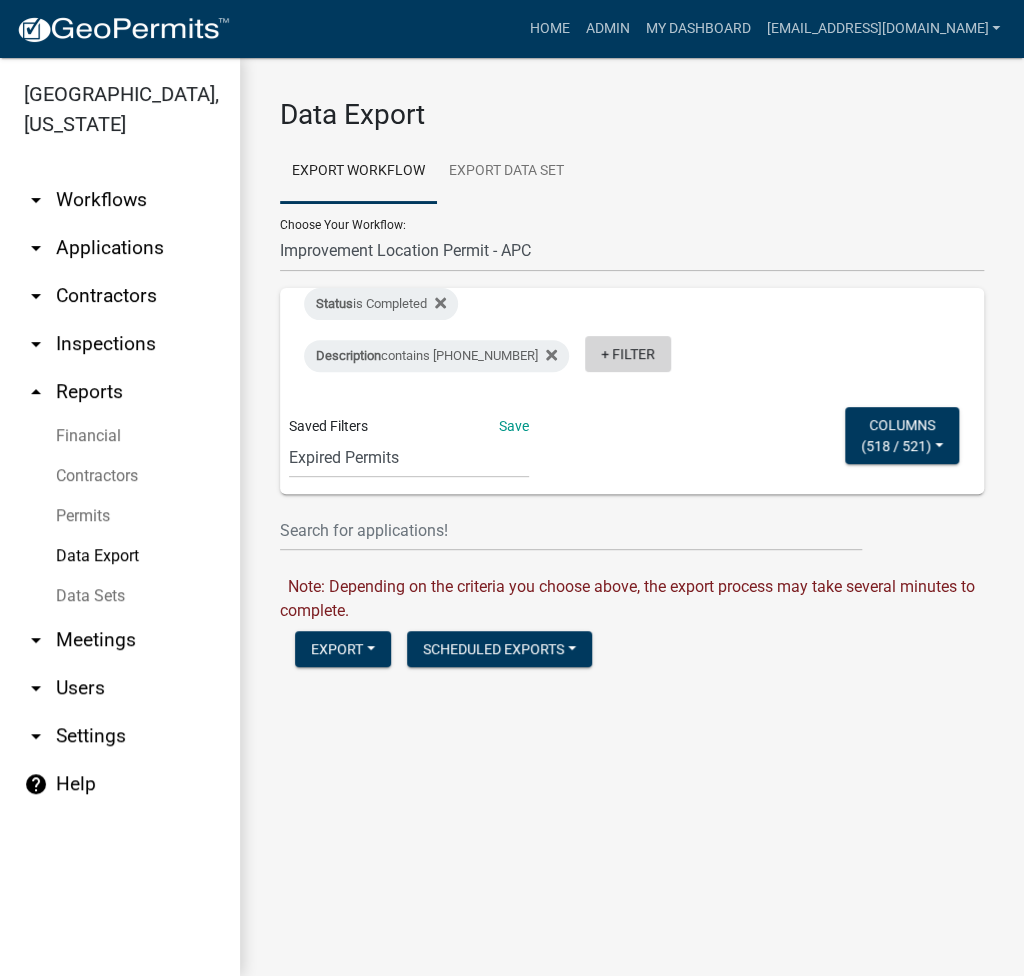 click on "+ Filter" at bounding box center (628, 354) 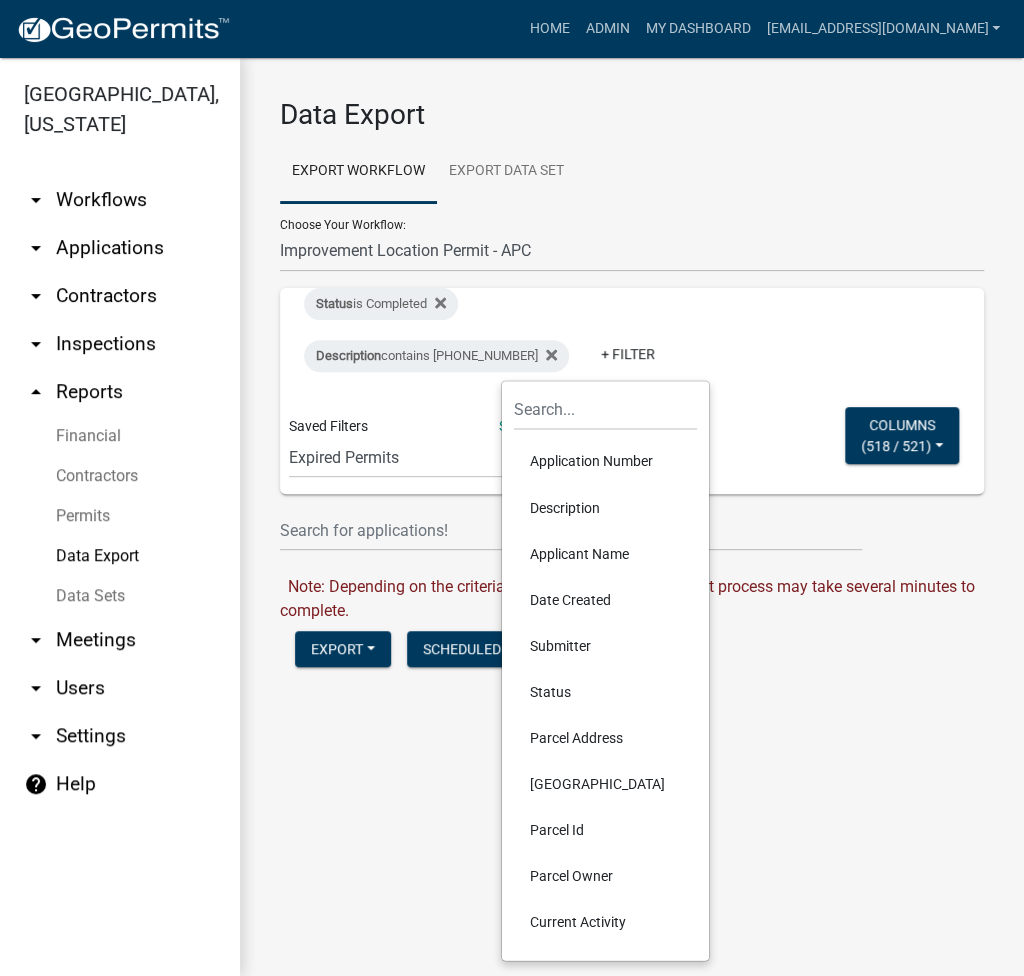 click on "Date Created" at bounding box center [605, 599] 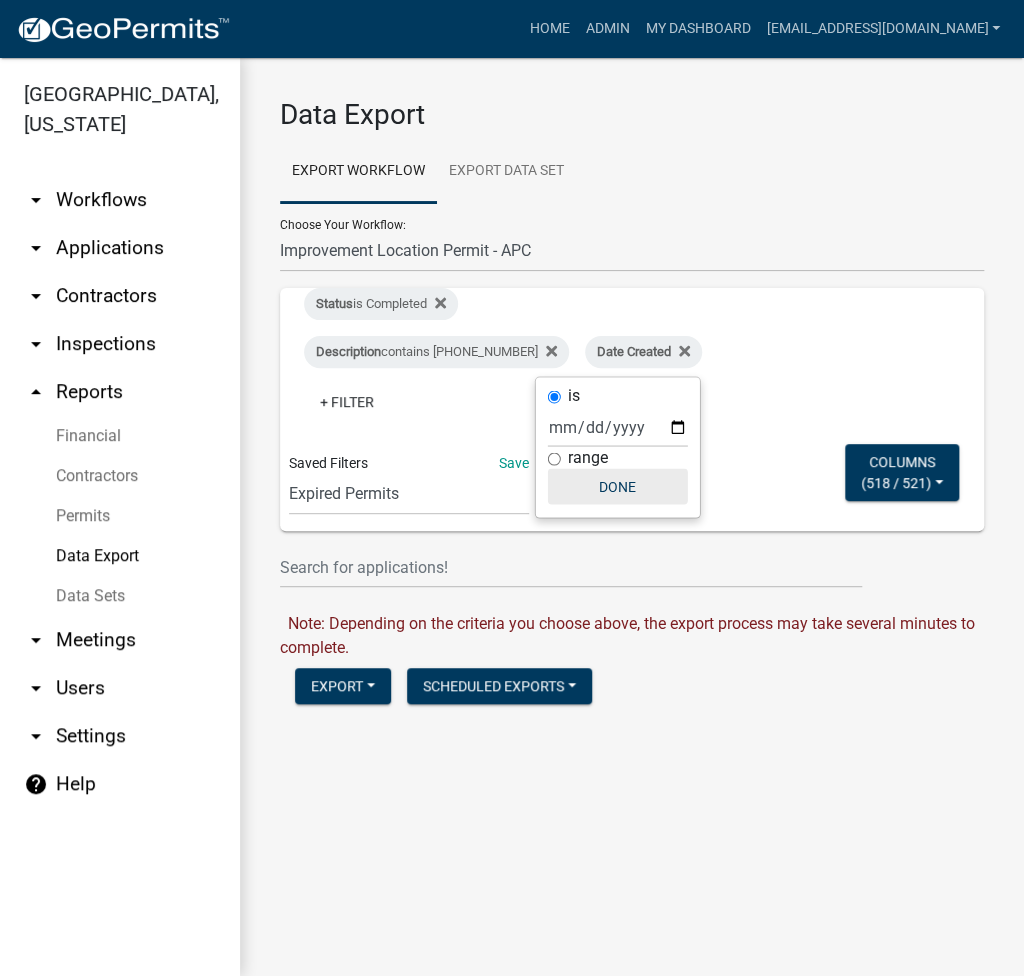 click on "Done" at bounding box center [618, 486] 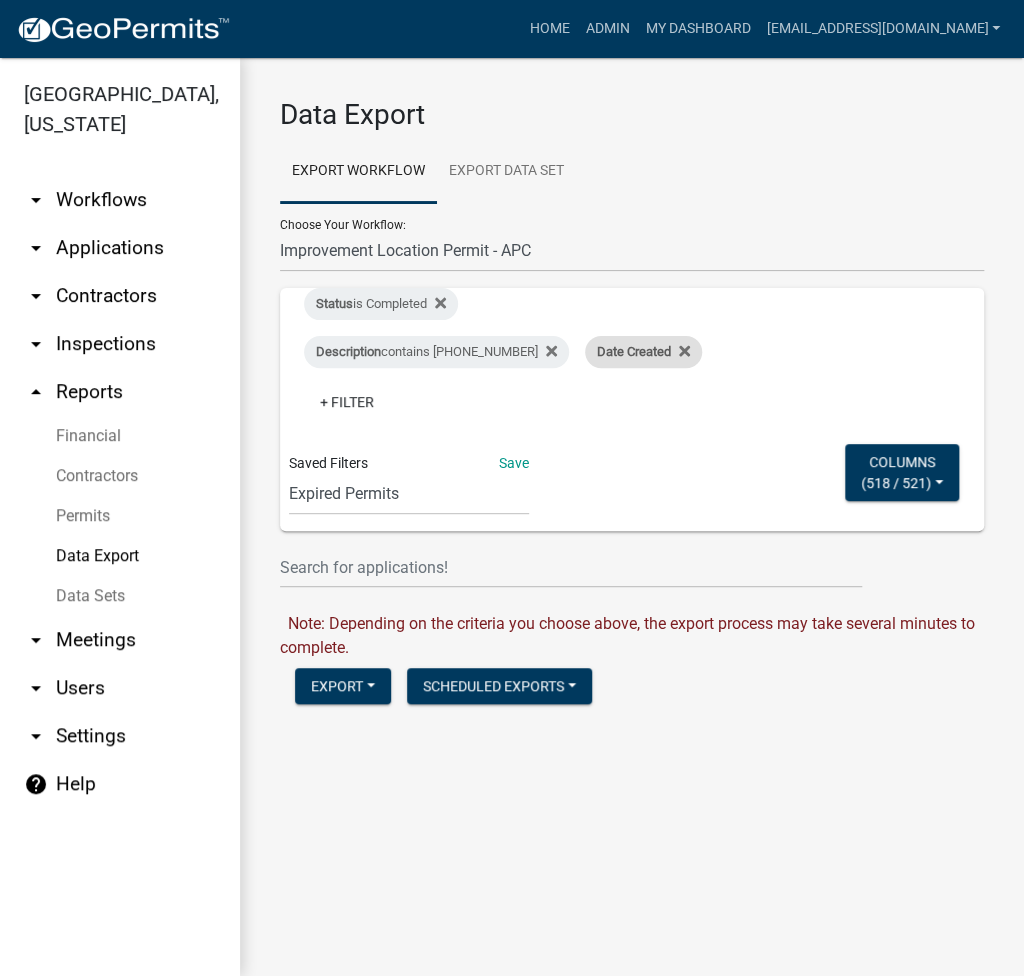 click on "Date Created" at bounding box center [643, 352] 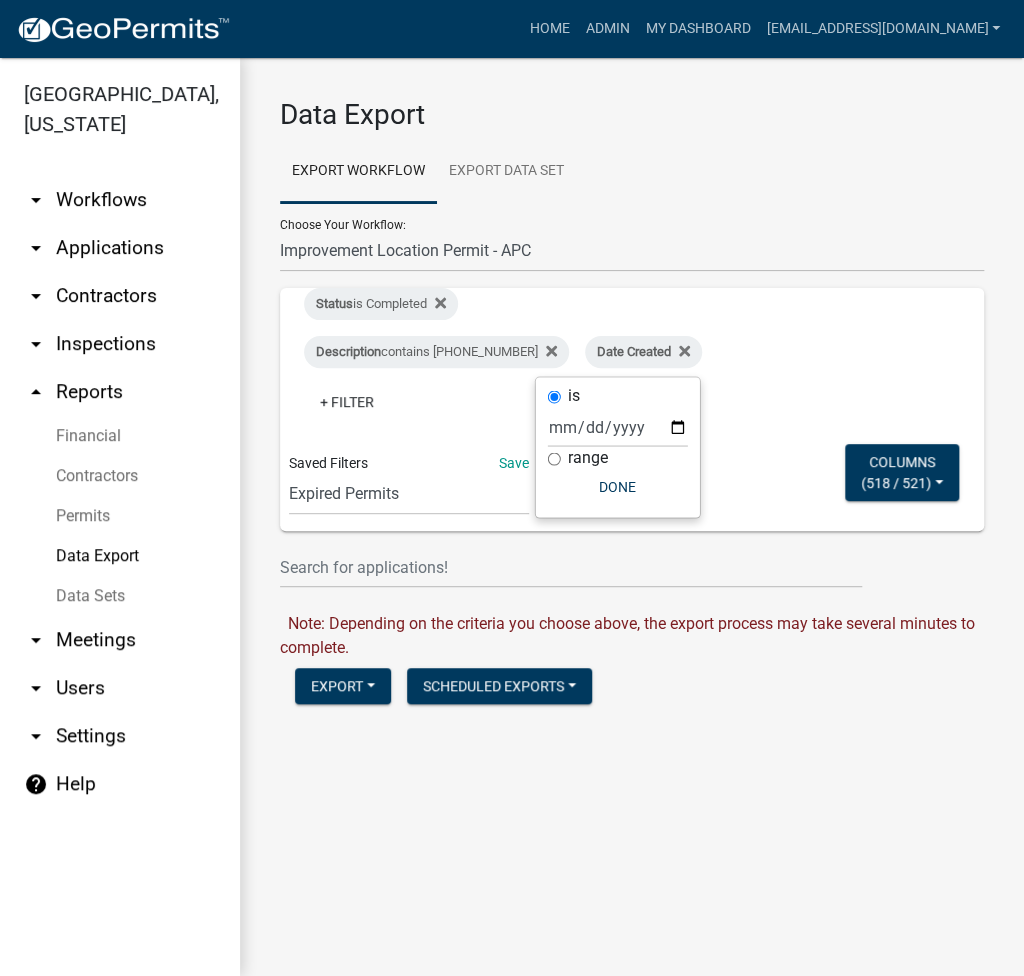 click on "range" at bounding box center [588, 457] 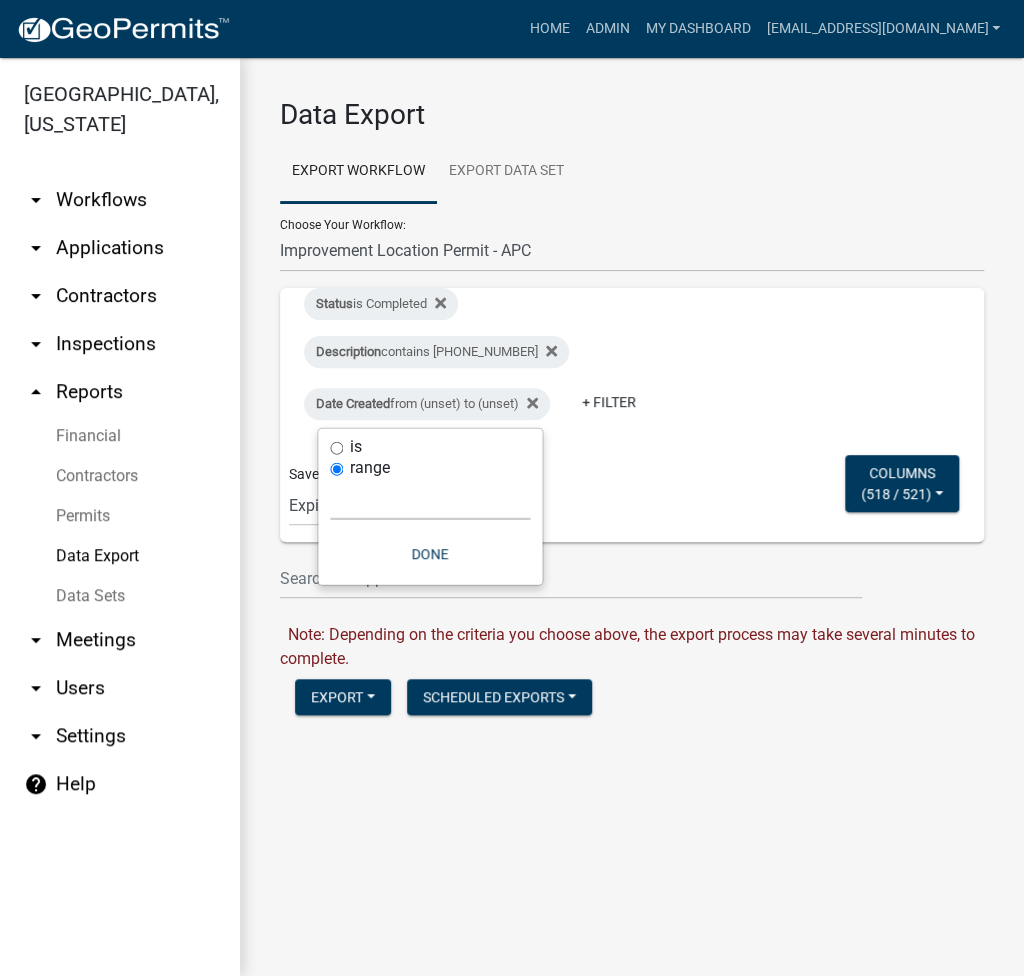 click on "[DATE]   [DATE]   Current Week   Previous Week   Current Month   Last Month   Current Calendar Quarter   Previous Calendar Quarter   Current Year   Last Year   Custom" at bounding box center [430, 499] 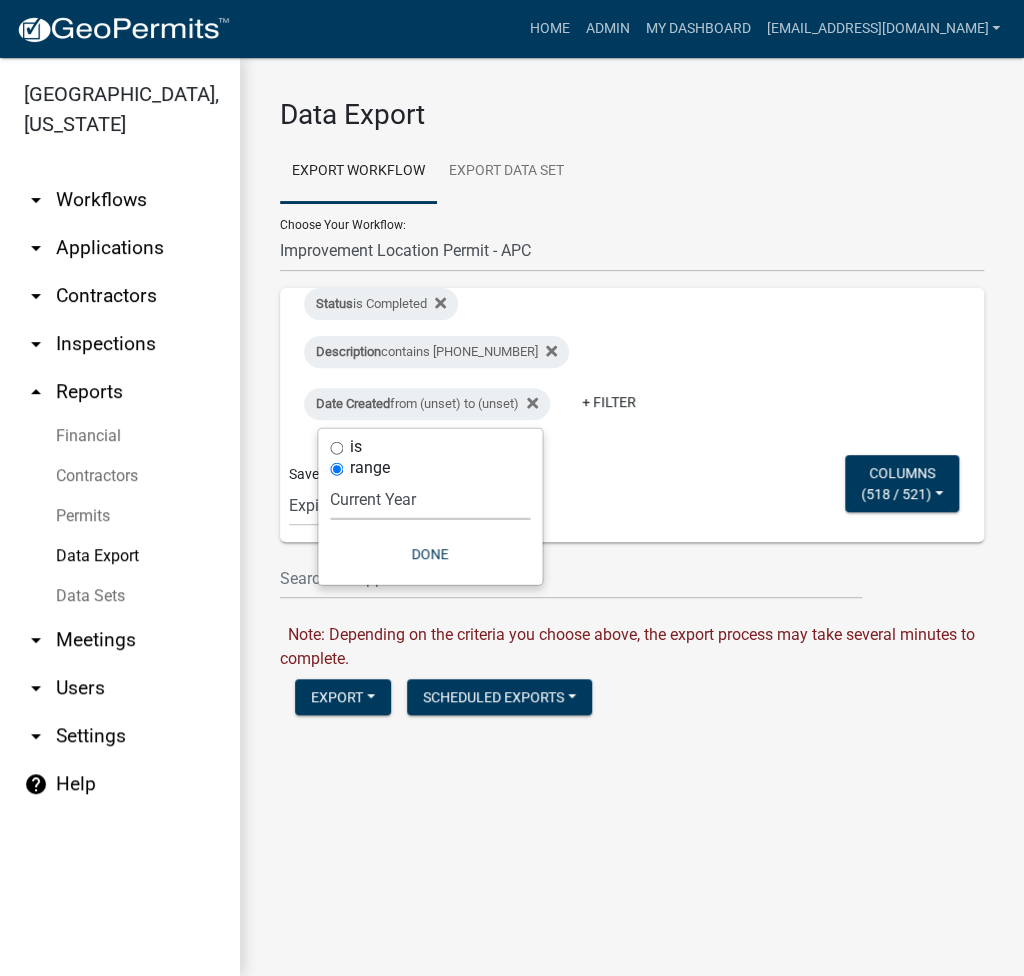 click on "[DATE]   [DATE]   Current Week   Previous Week   Current Month   Last Month   Current Calendar Quarter   Previous Calendar Quarter   Current Year   Last Year   Custom" at bounding box center (430, 499) 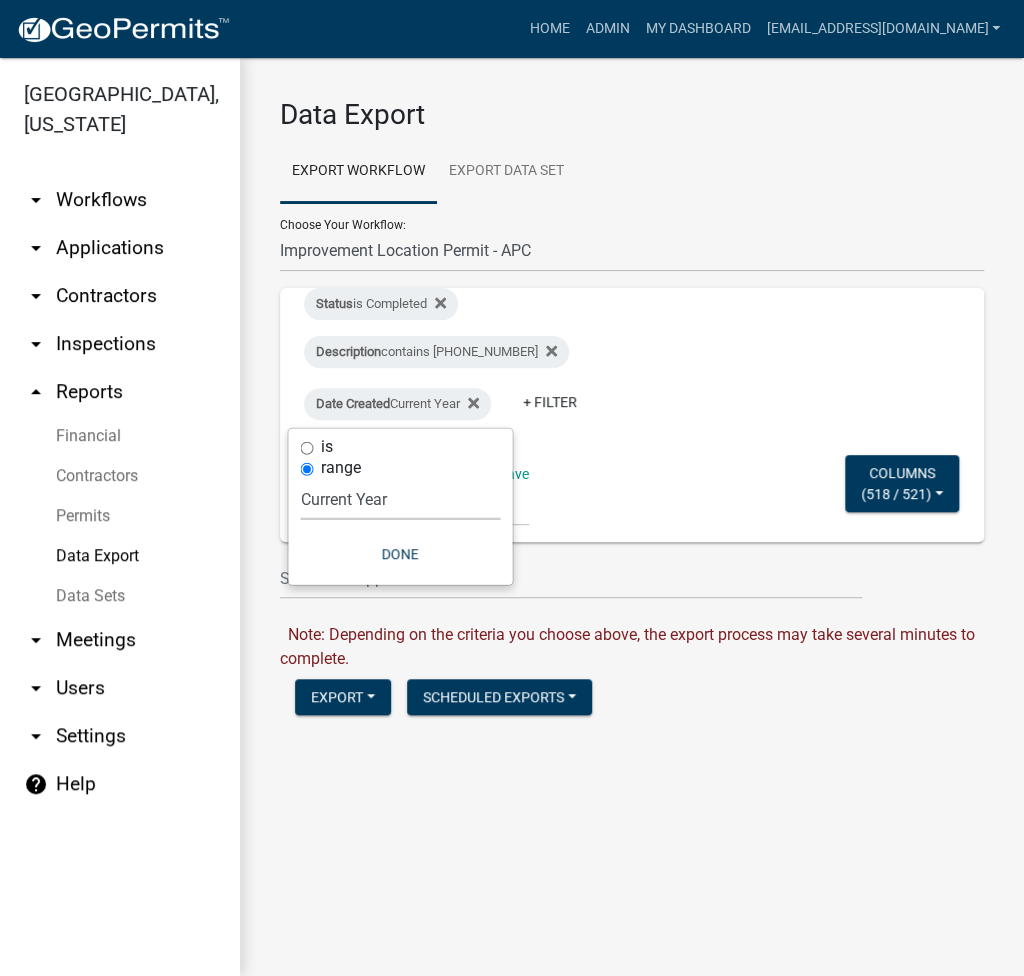 click on "Status  is Completed  Description  contains [PHONE_NUMBER]  Date Created  Current Year   + Filter  Saved Filters  Save   Expired Permits   ILP Public Review Report   FDP EC Report   Homestead Deductions   Exception Legal Ad Report   Variance Legal Ad Report   Exception Monthly Hearing Report   Variance Monthly Hearing Report   Annual ILP Report   address list   ILP FOR GIS   ai - subdivisions   ai - rezonings   [PERSON_NAME]   EXCEPTION MEETING/PARCEL   new violations   [PERSON_NAME] SEARCH   gis layer   CRS_Recert_Filter   VAR FEES   variance   [PERSON_NAME] filings report   CensusBPS   [PERSON_NAME] FDP   (new filter)   Columns   (   518 / 521   )   Select All   Application Id    Workflow Name    Description    Username    Current Activity    Status    Total Fees    _IMAGE    2nd_ag_cost    2nd_ag_depth    2nd_ag_description    2nd_ag_diameter    2nd_ag_front_setback    2nd_Ag_left_side_sb    2nd_ag_project_area    2nd_ag_rear_sb    2nd_ag_right_side_sb    2nd_ag_start_question    2nd_ag_width    2nd_com_cost    QR" at bounding box center (632, 415) 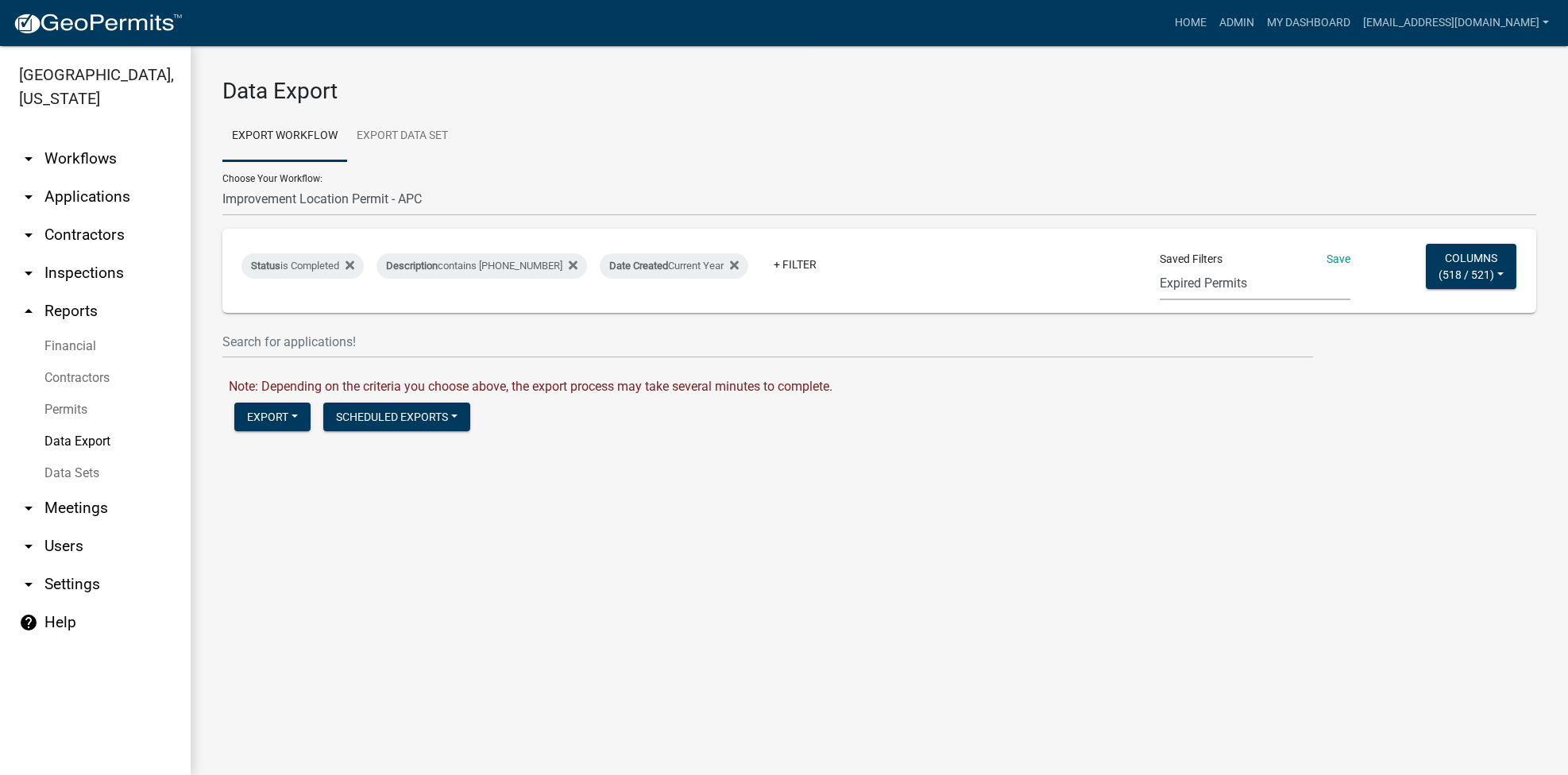 click on "Expired Permits   ILP Public Review Report   FDP EC Report   Homestead Deductions   Exception Legal Ad Report   Variance Legal Ad Report   Exception Monthly Hearing Report   Variance Monthly Hearing Report   Annual ILP Report   address list   ILP FOR GIS   ai - subdivisions   ai - rezonings   [PERSON_NAME]   EXCEPTION MEETING/PARCEL   new violations   [PERSON_NAME] SEARCH   gis layer   CRS_Recert_Filter   VAR FEES   variance   [PERSON_NAME] filings report   CensusBPS   [PERSON_NAME] FDP   (new filter)" at bounding box center (1255, 283) 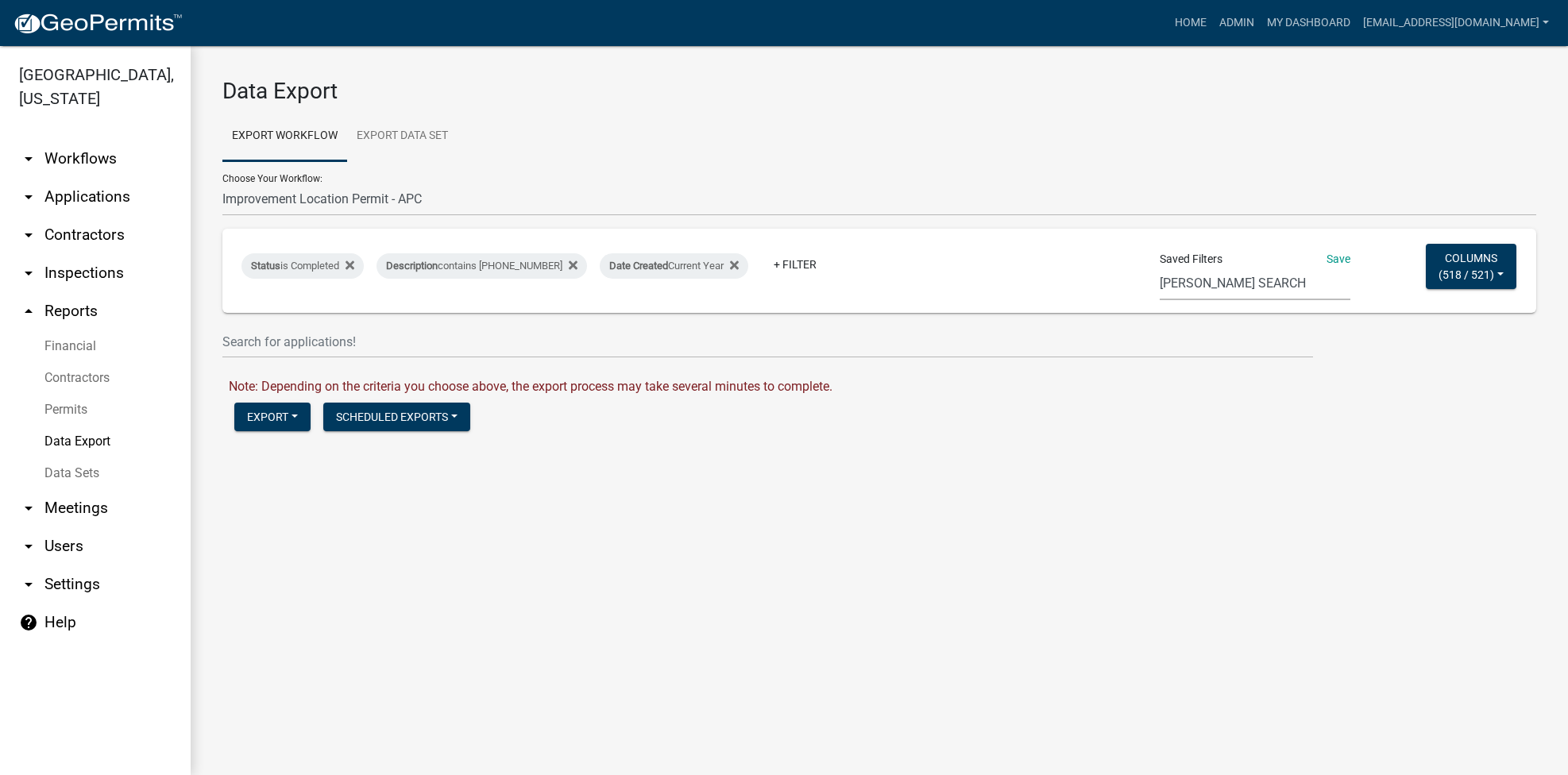 click on "Expired Permits   ILP Public Review Report   FDP EC Report   Homestead Deductions   Exception Legal Ad Report   Variance Legal Ad Report   Exception Monthly Hearing Report   Variance Monthly Hearing Report   Annual ILP Report   address list   ILP FOR GIS   ai - subdivisions   ai - rezonings   [PERSON_NAME]   EXCEPTION MEETING/PARCEL   new violations   [PERSON_NAME] SEARCH   gis layer   CRS_Recert_Filter   VAR FEES   variance   [PERSON_NAME] filings report   CensusBPS   [PERSON_NAME] FDP   (new filter)" at bounding box center (1255, 283) 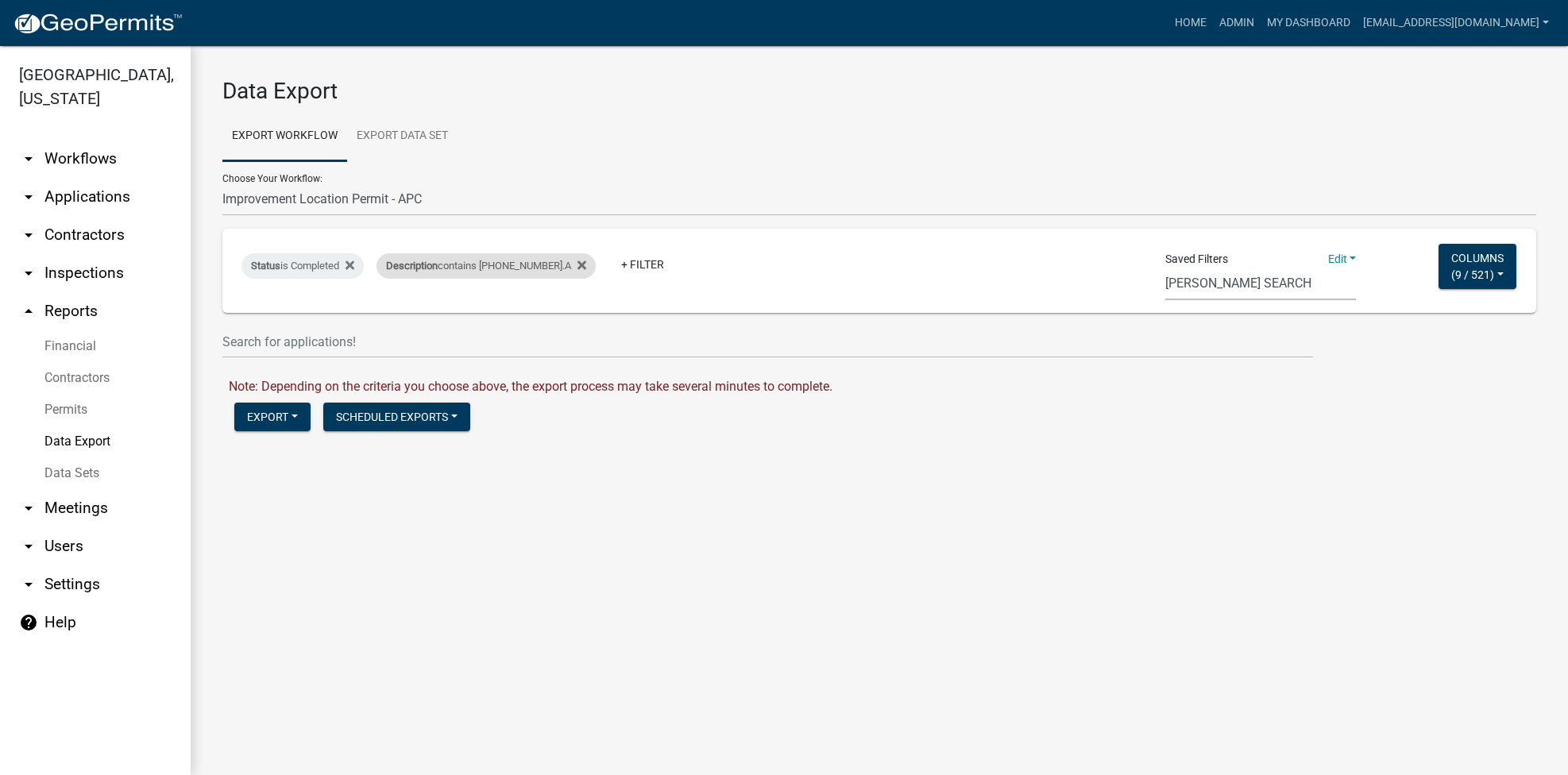 click on "Description  contains [PHONE_NUMBER].A" at bounding box center [486, 266] 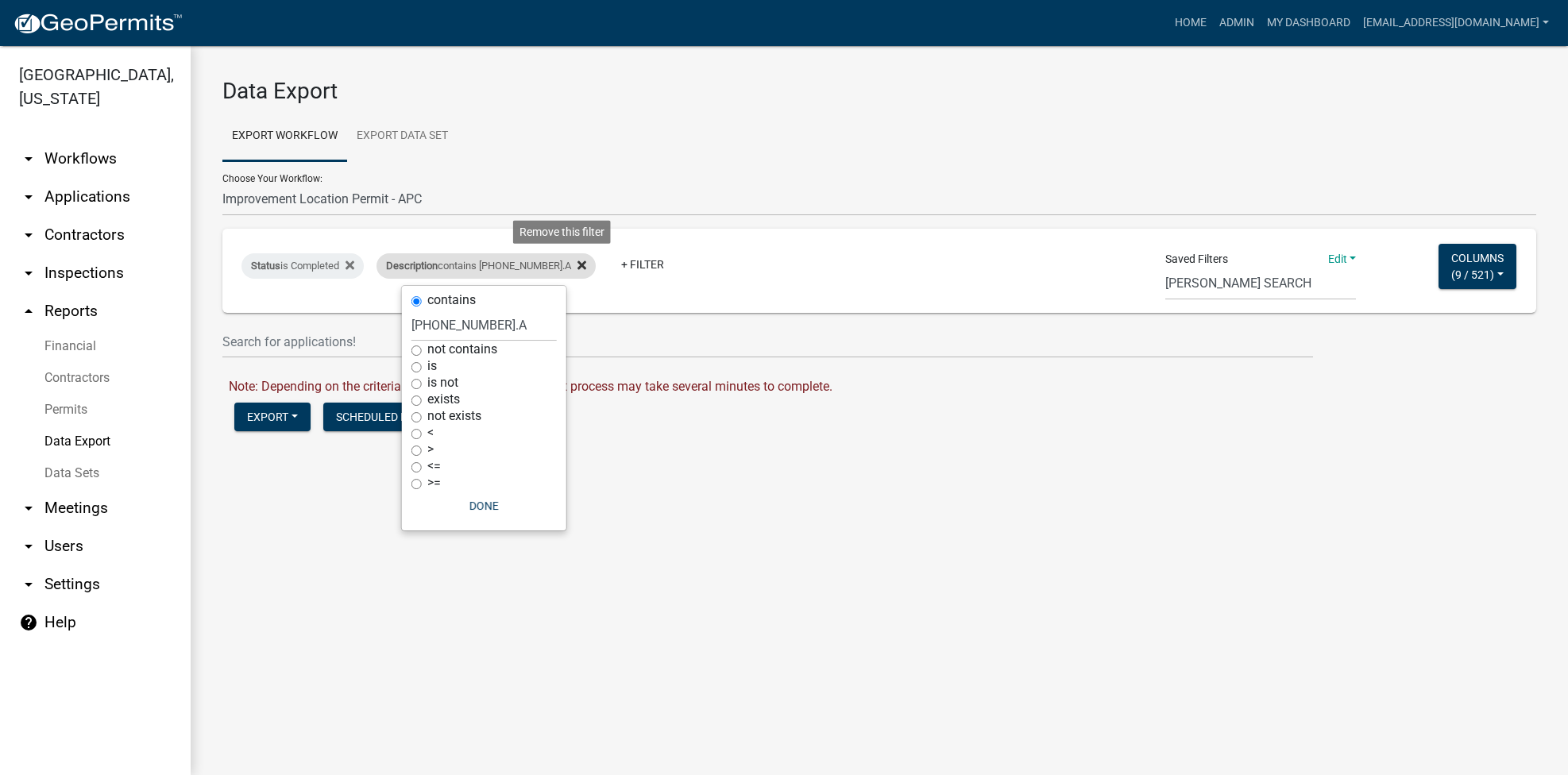 click at bounding box center [578, 266] 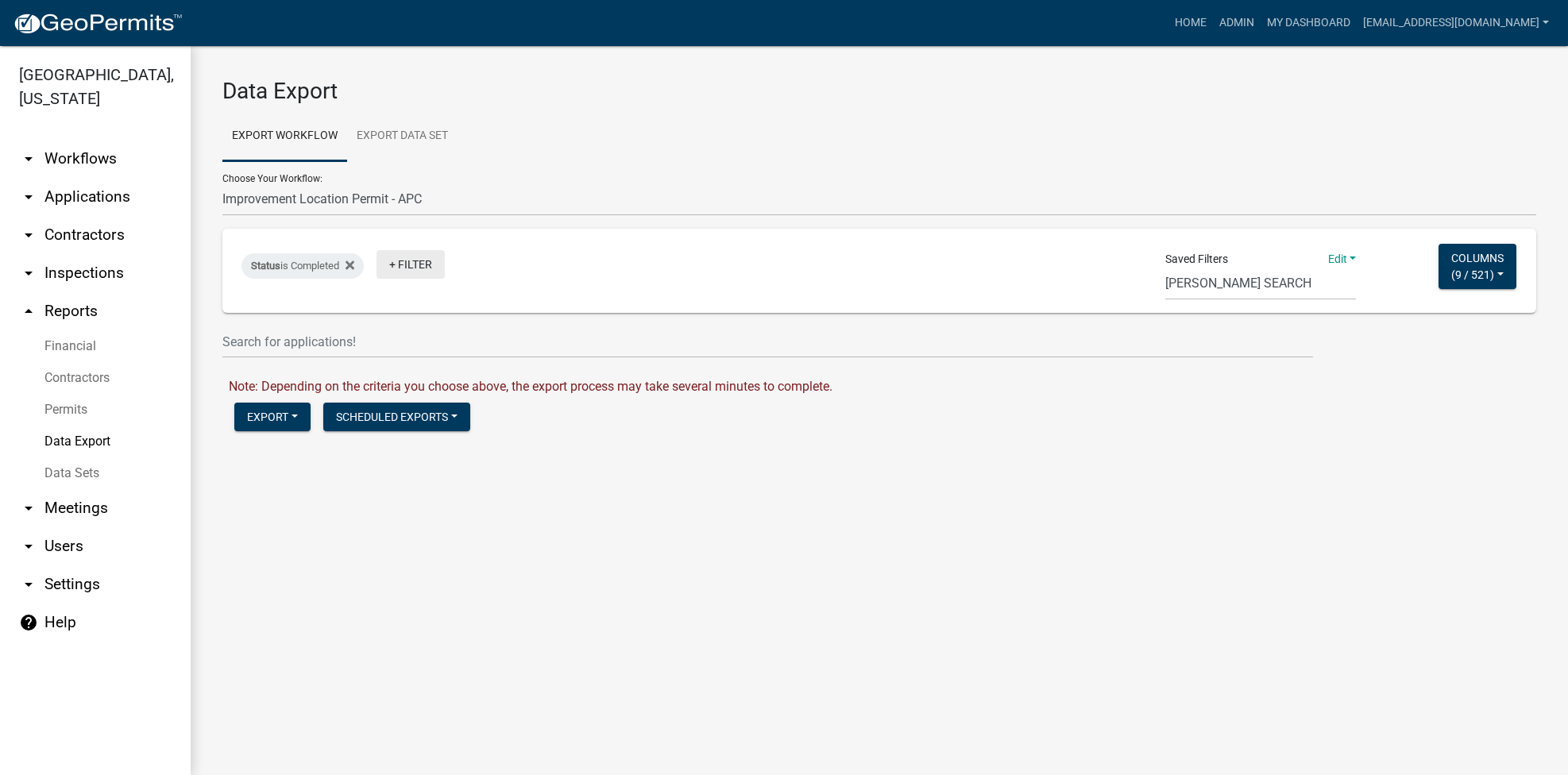 click on "+ Filter" at bounding box center [411, 264] 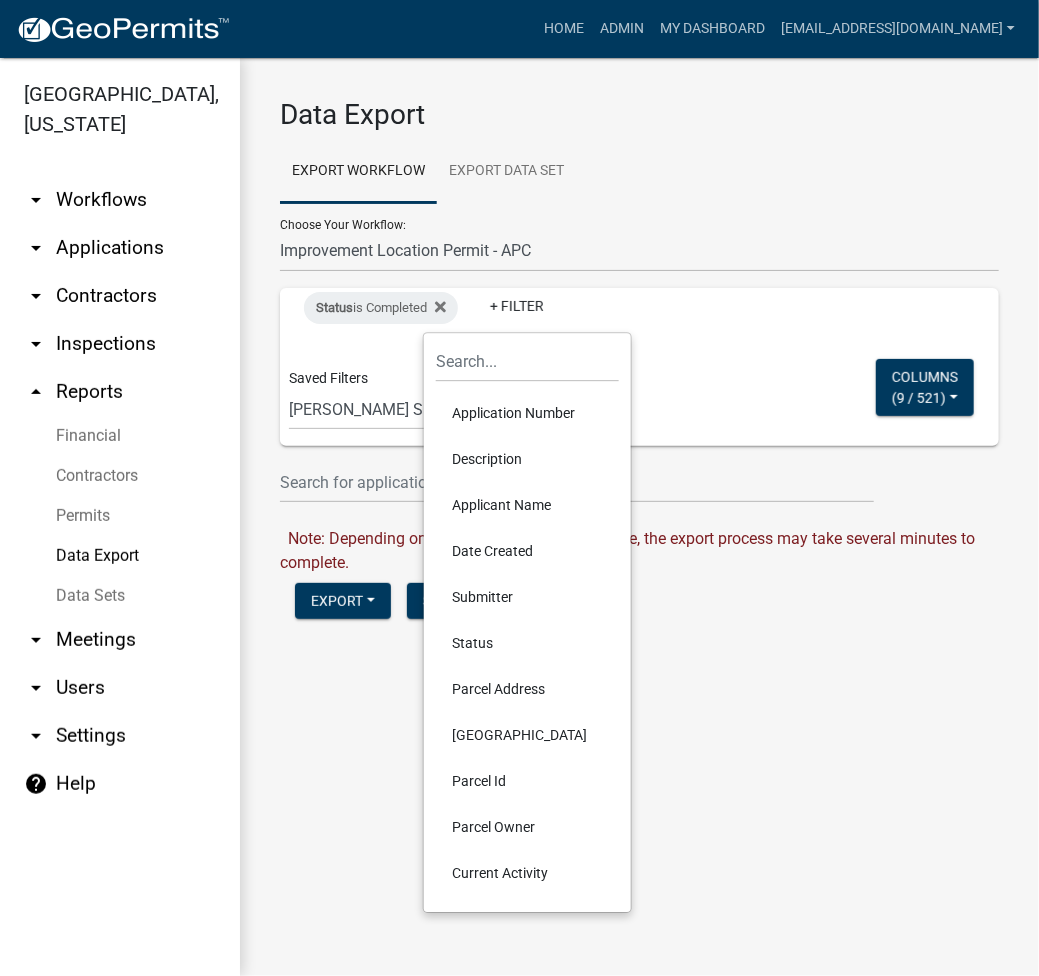 click on "Date Created" at bounding box center [527, 551] 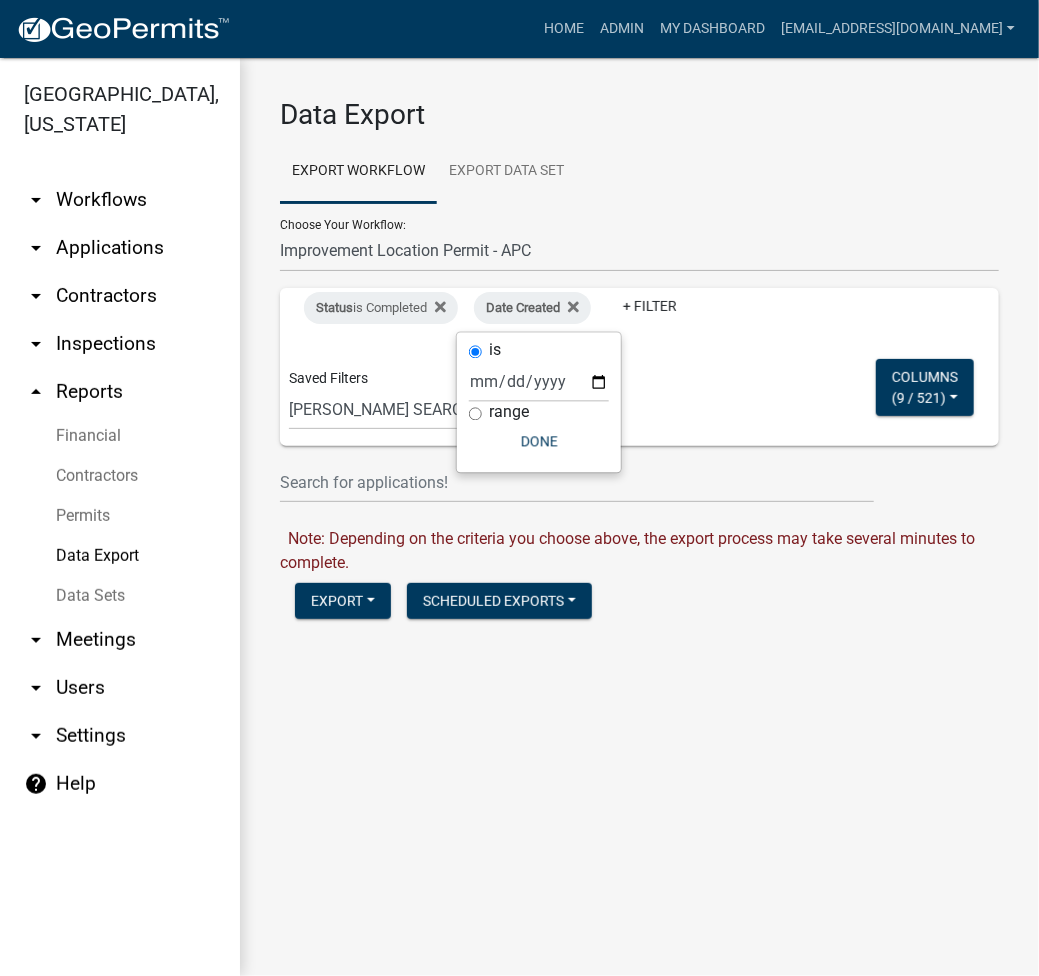click on "range" at bounding box center [509, 412] 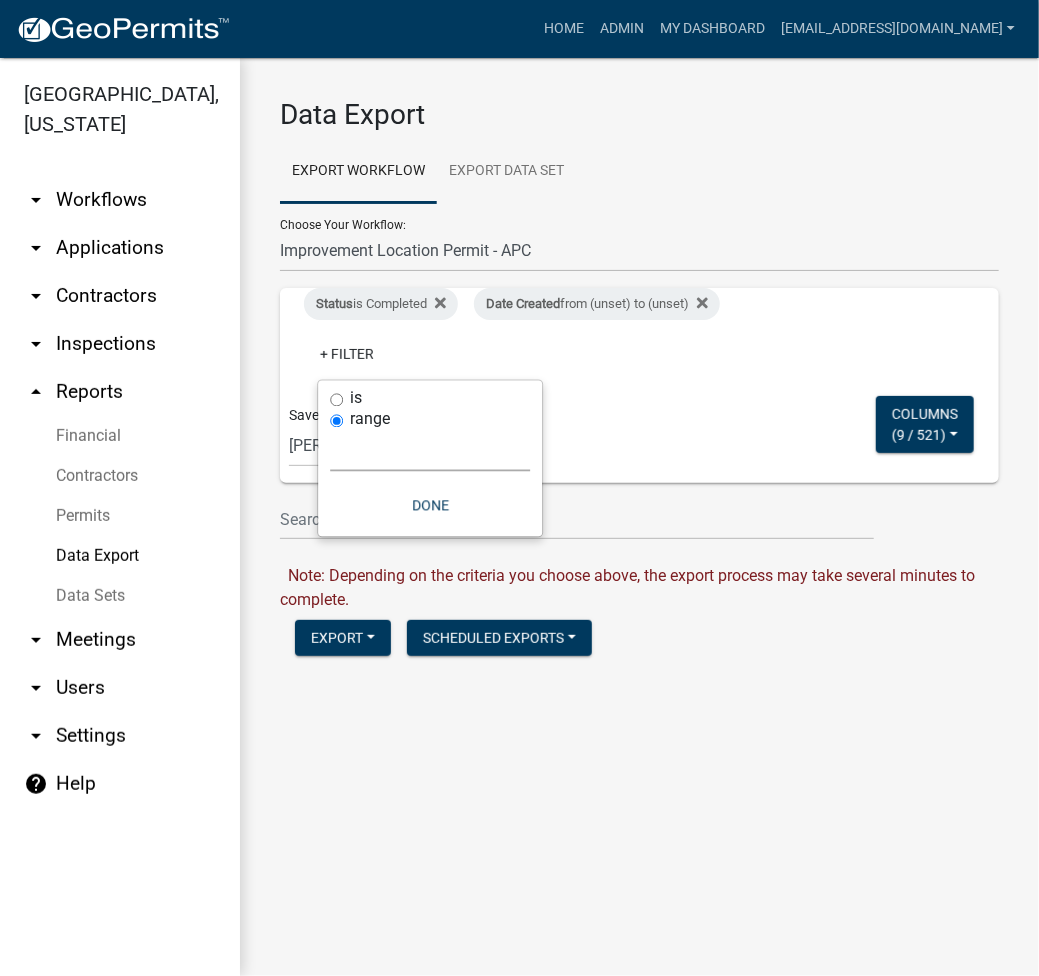 click on "[DATE]   [DATE]   Current Week   Previous Week   Current Month   Last Month   Current Calendar Quarter   Previous Calendar Quarter   Current Year   Last Year   Custom" at bounding box center (430, 451) 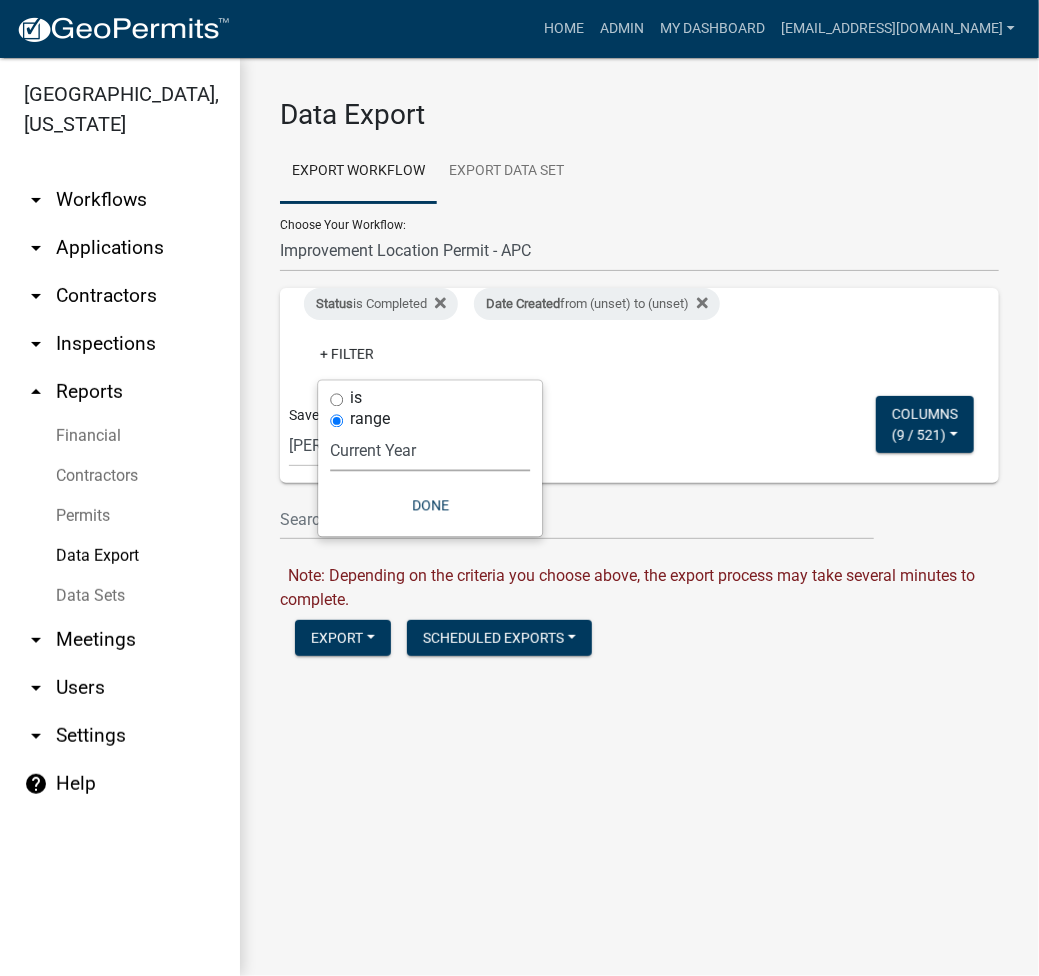 click on "[DATE]   [DATE]   Current Week   Previous Week   Current Month   Last Month   Current Calendar Quarter   Previous Calendar Quarter   Current Year   Last Year   Custom" at bounding box center [430, 451] 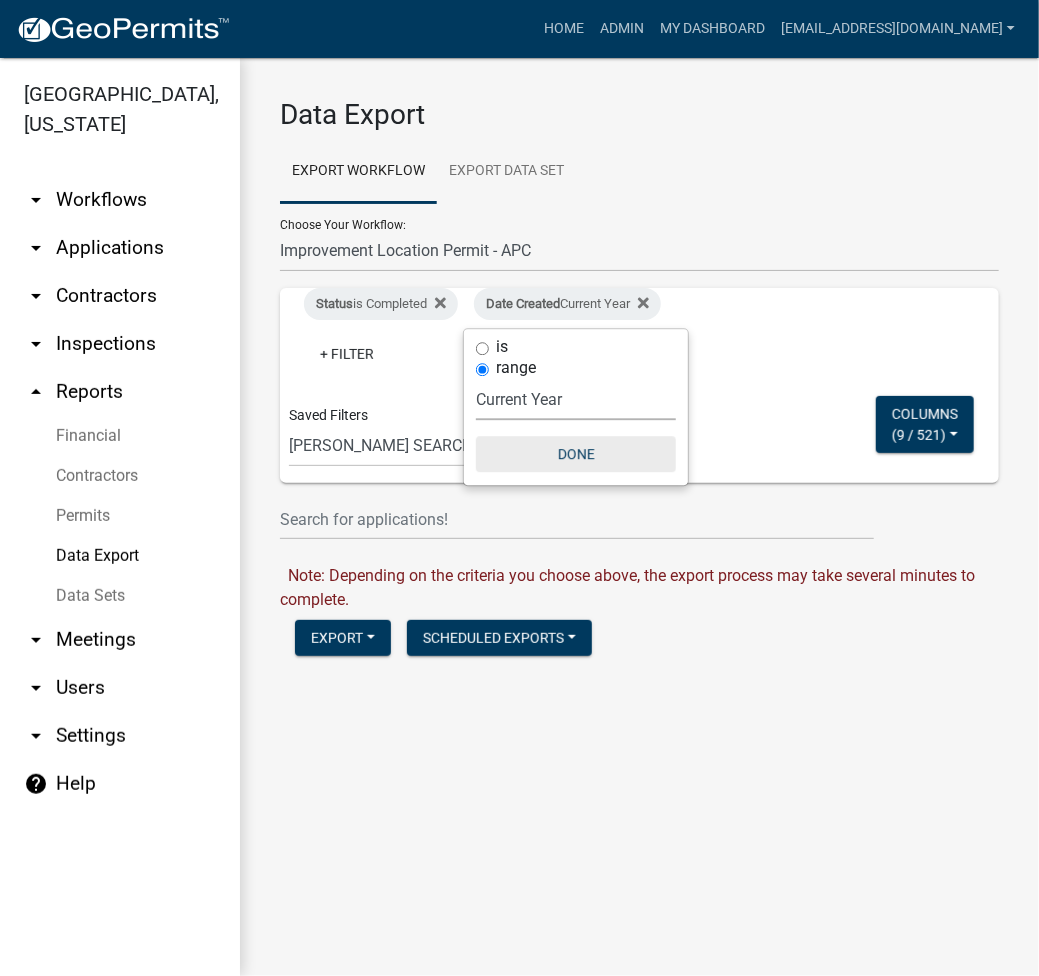click on "Done" at bounding box center (576, 454) 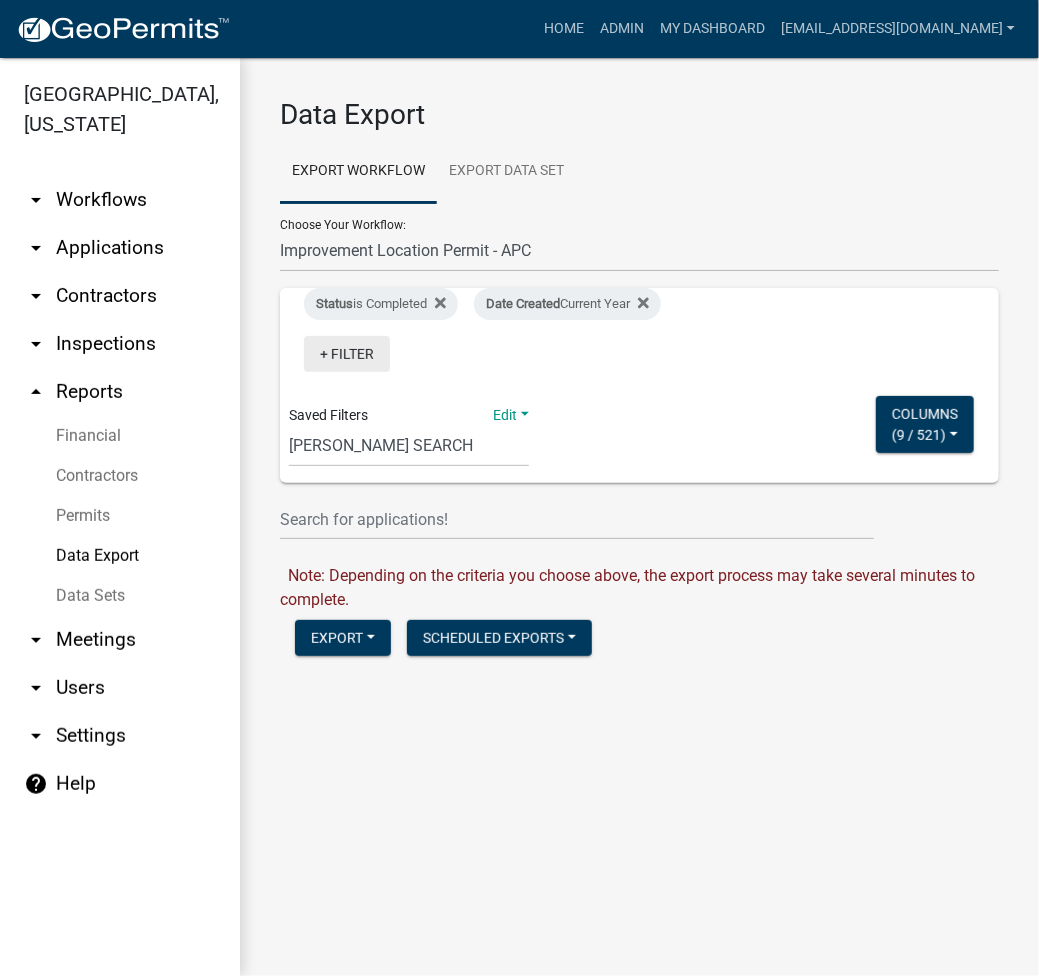 click on "+ Filter" at bounding box center [347, 354] 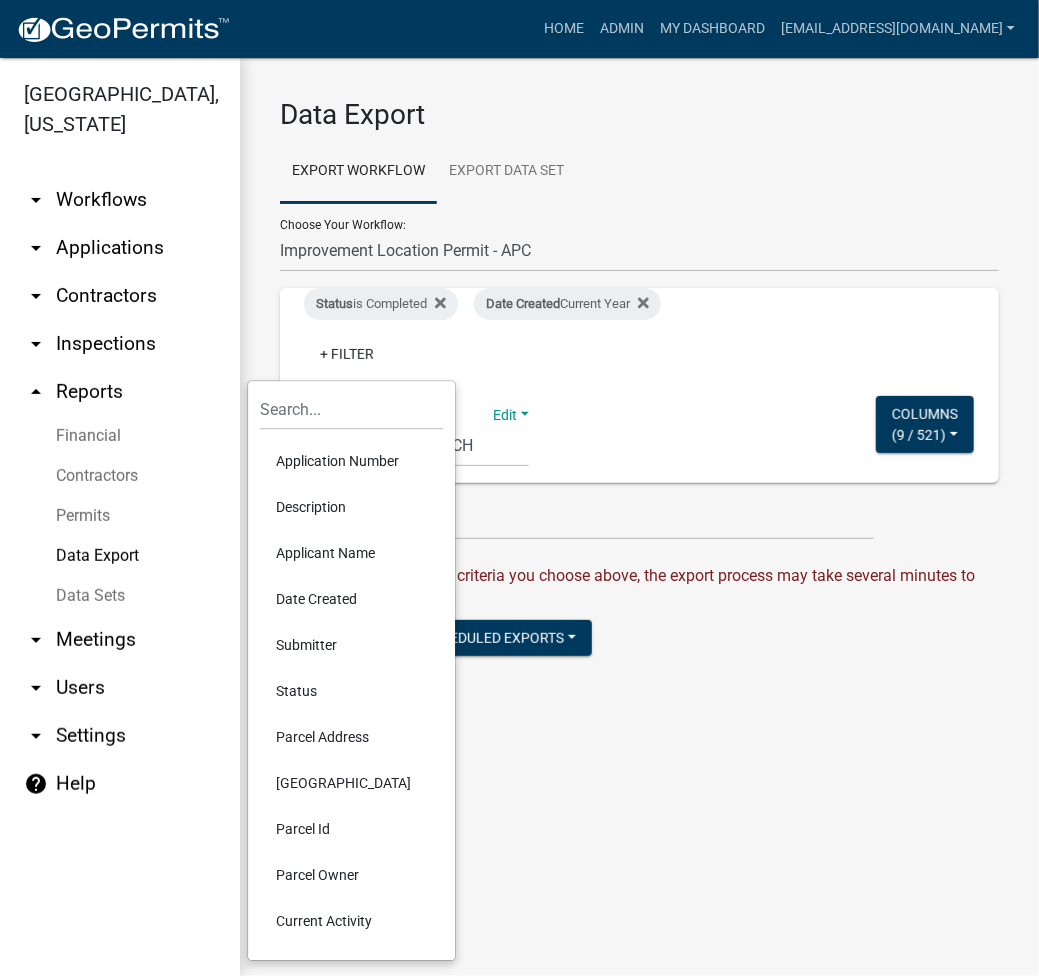 click on "Description" at bounding box center [351, 507] 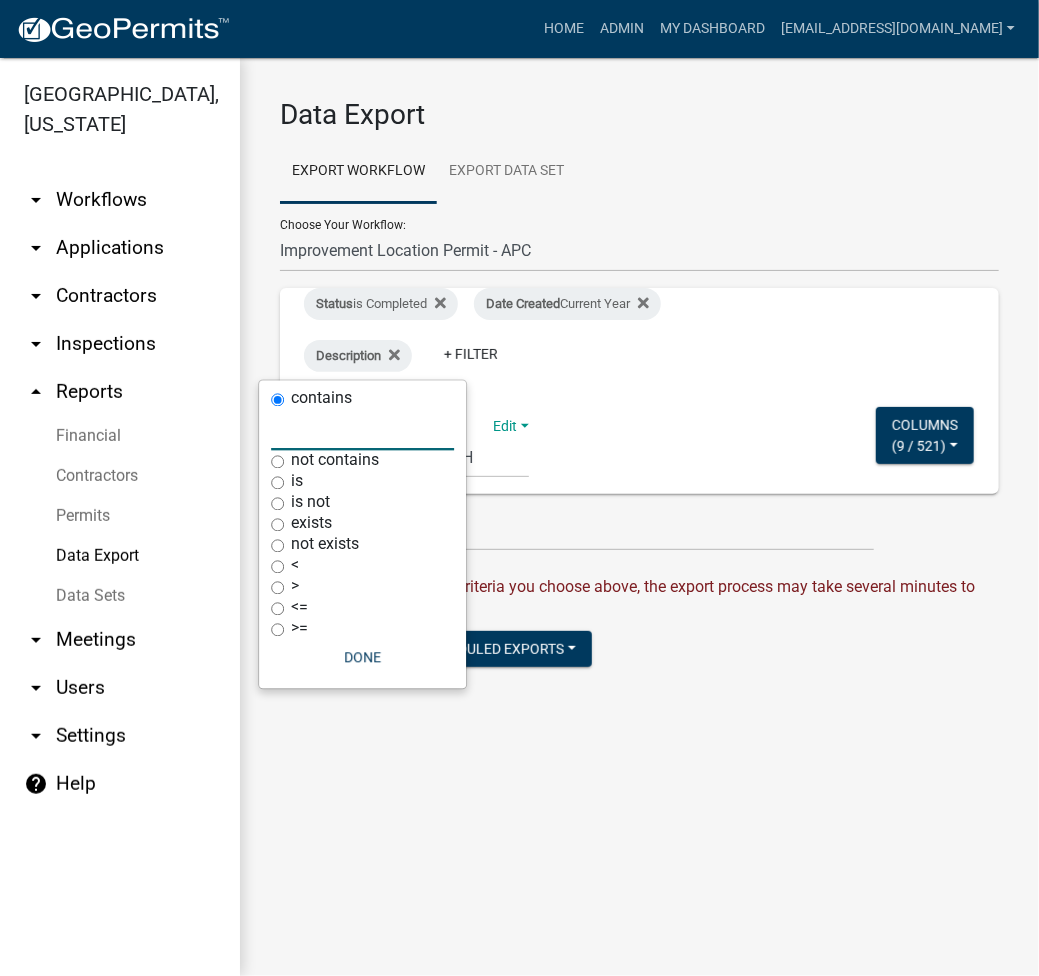 click at bounding box center (362, 430) 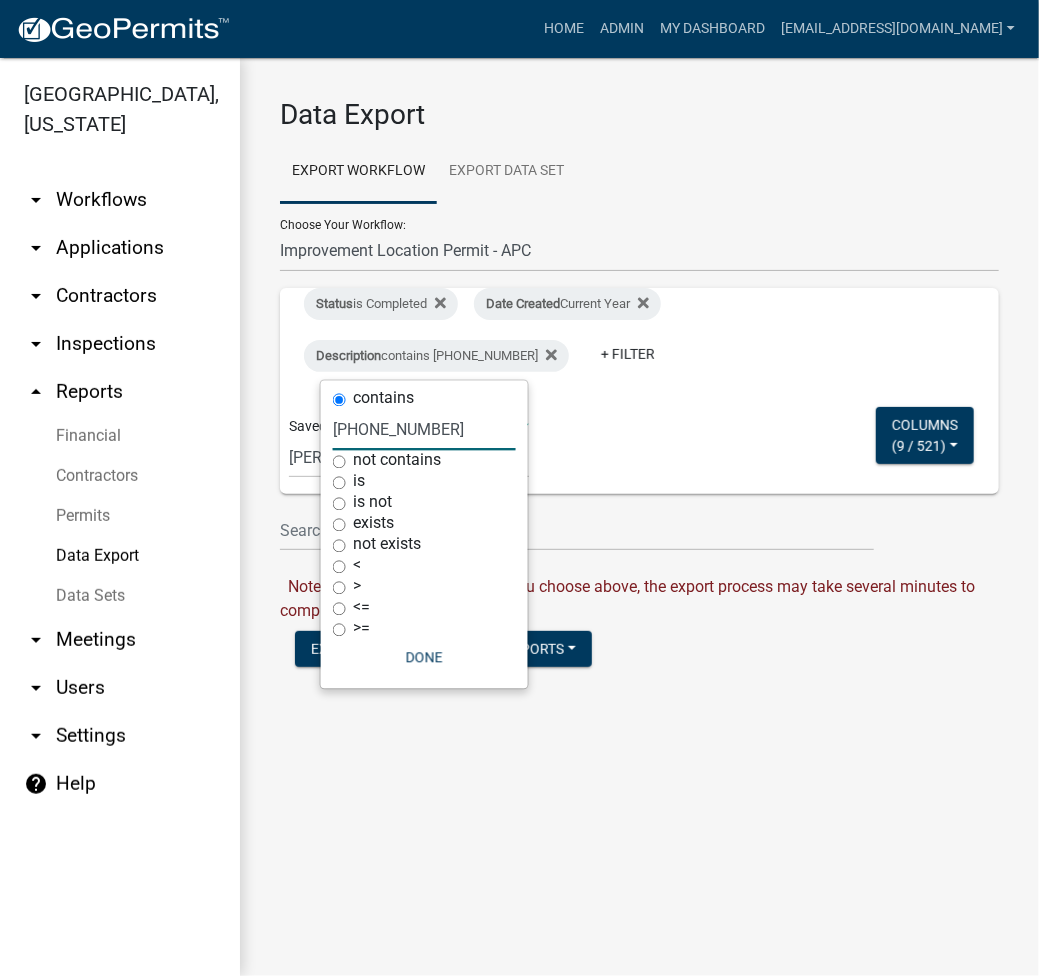 type on "[PHONE_NUMBER]" 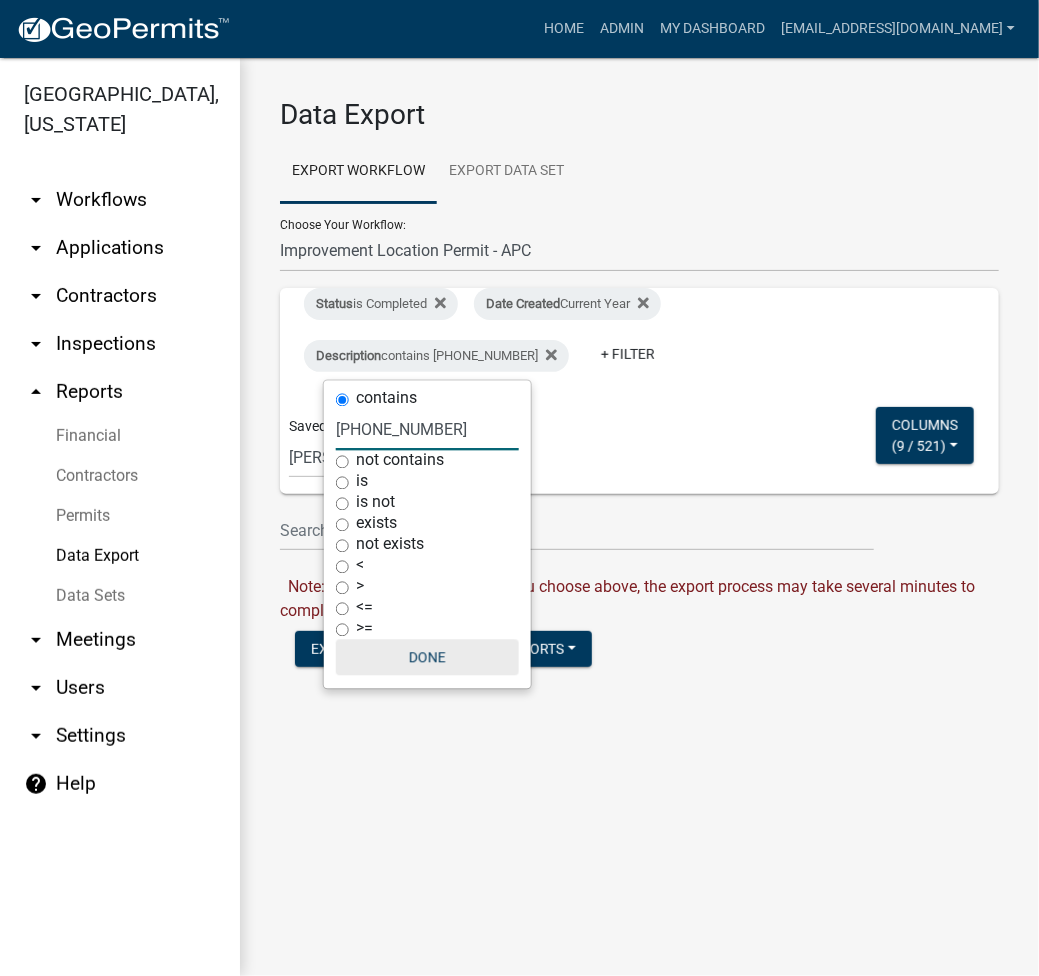 click on "Done" at bounding box center [427, 658] 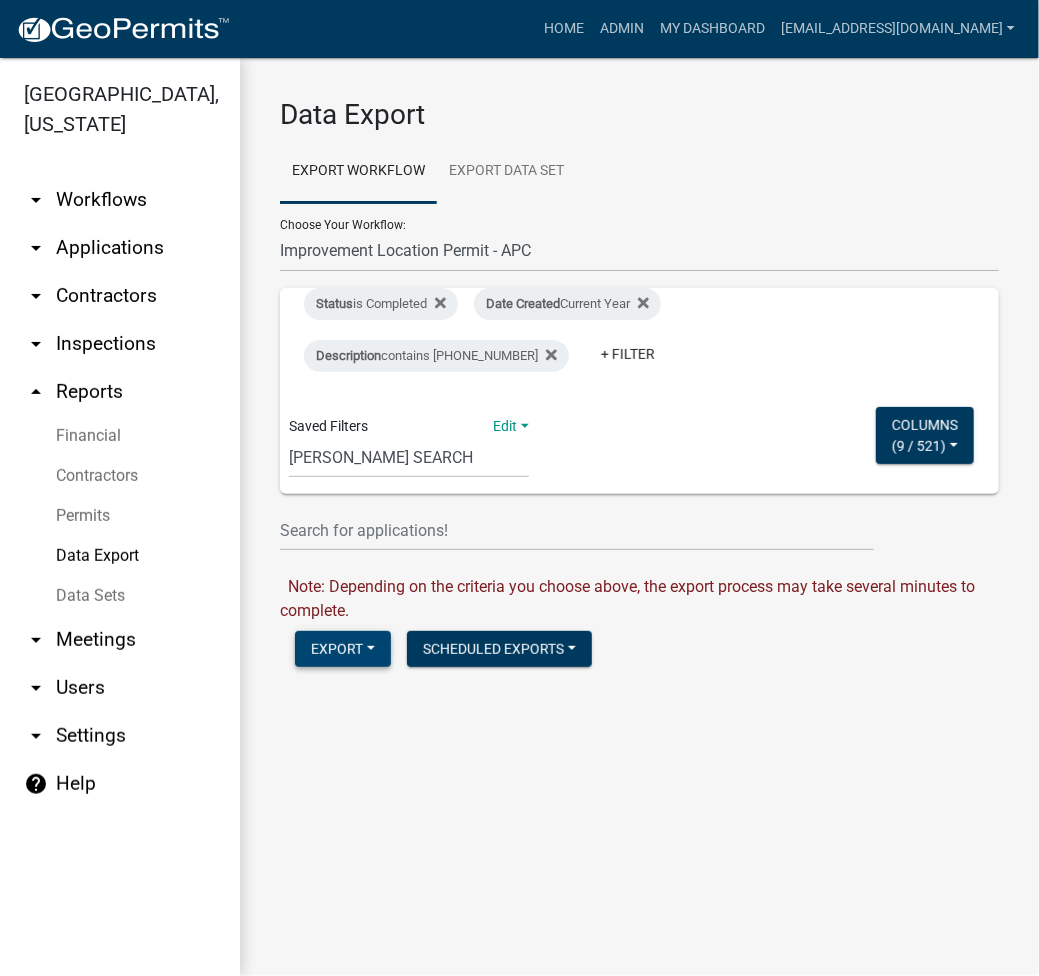 click on "Export" at bounding box center (343, 649) 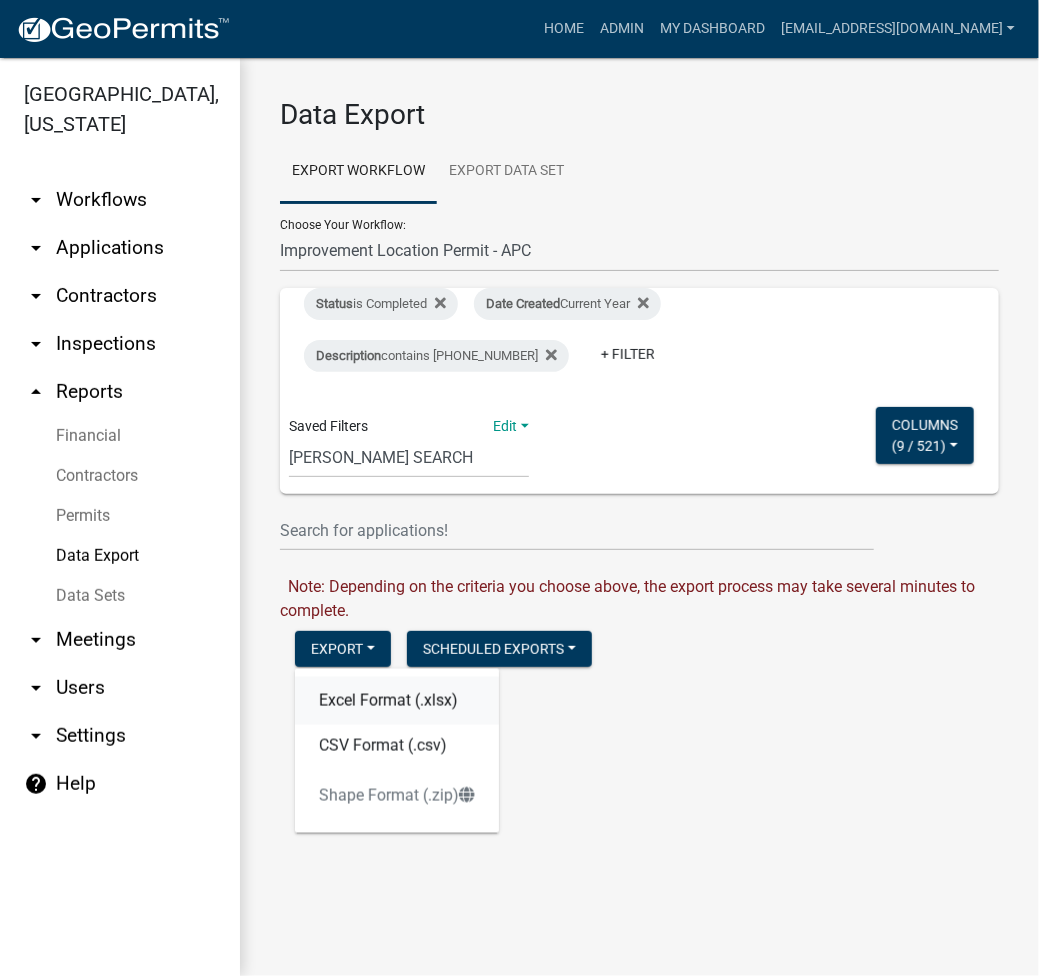 click on "Excel Format (.xlsx)" 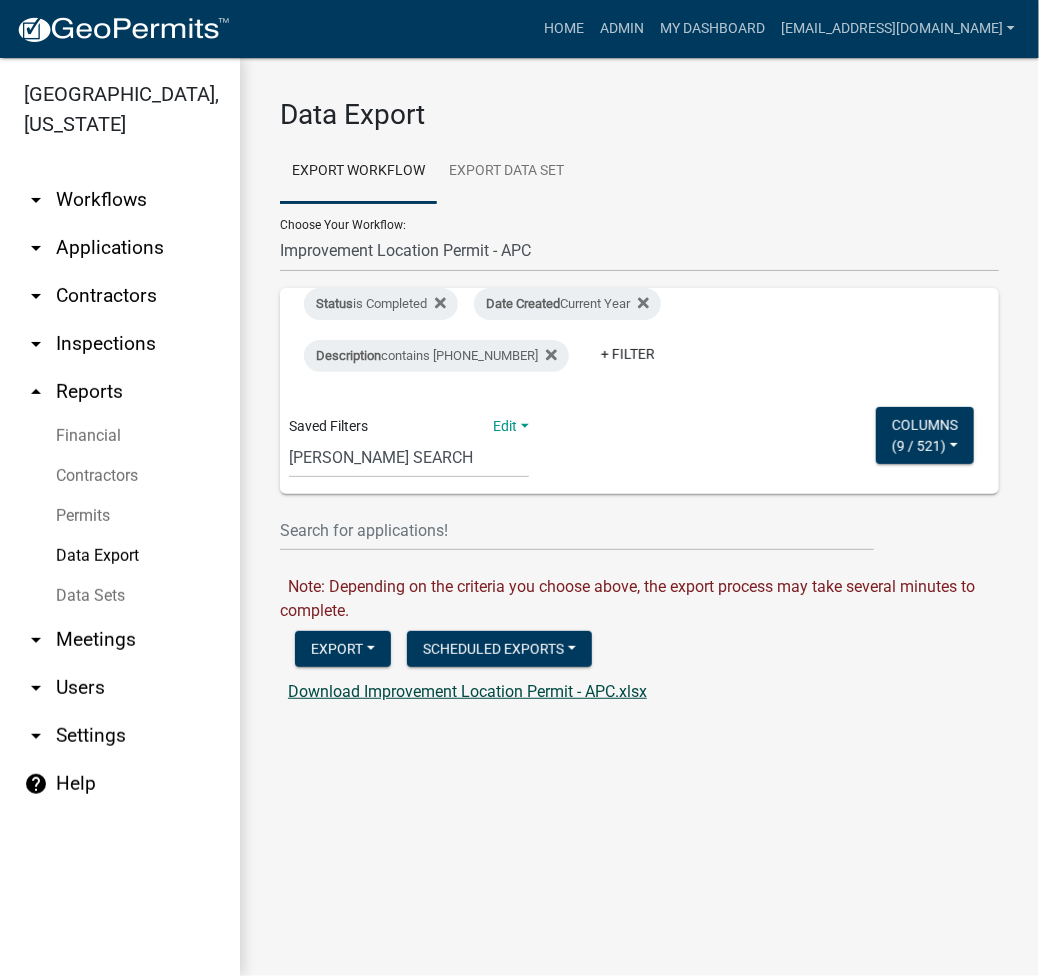 click on "Download Improvement Location Permit - APC.xlsx" 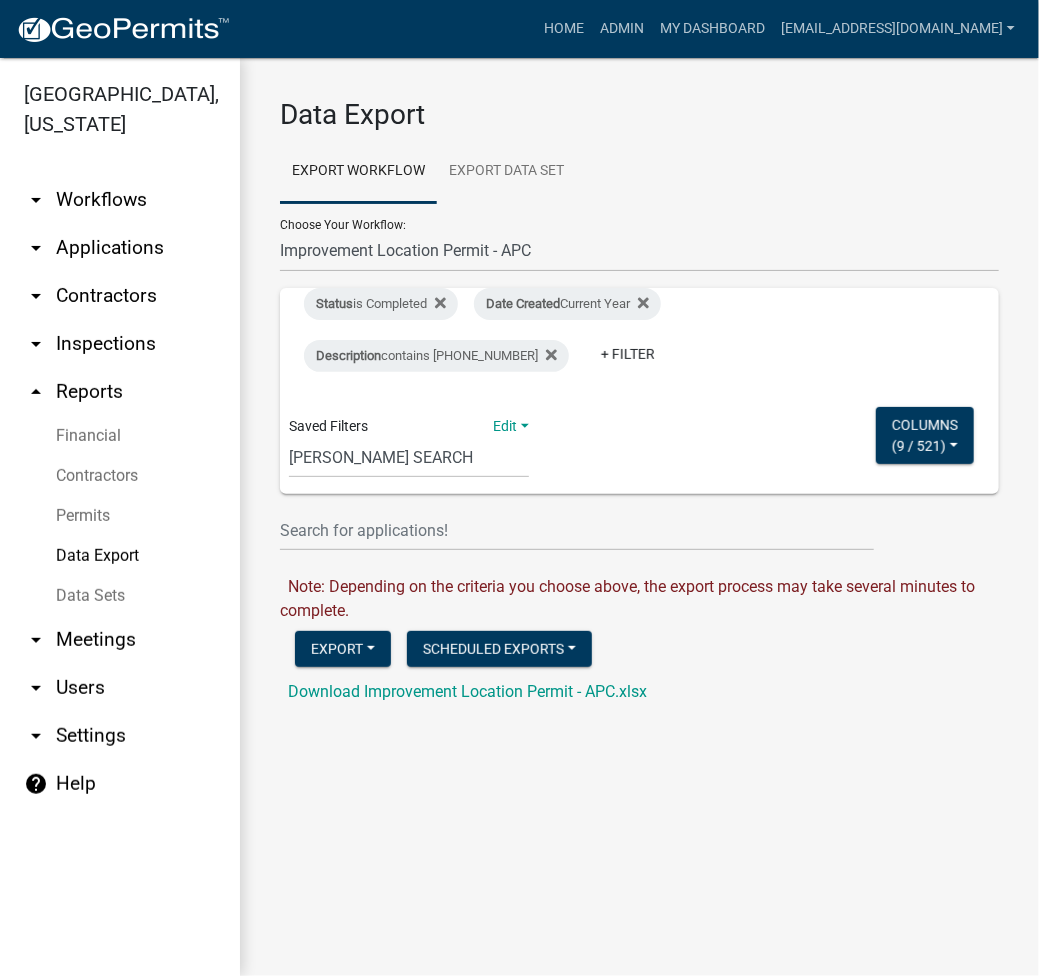 click on "arrow_drop_down   Applications" at bounding box center [120, 248] 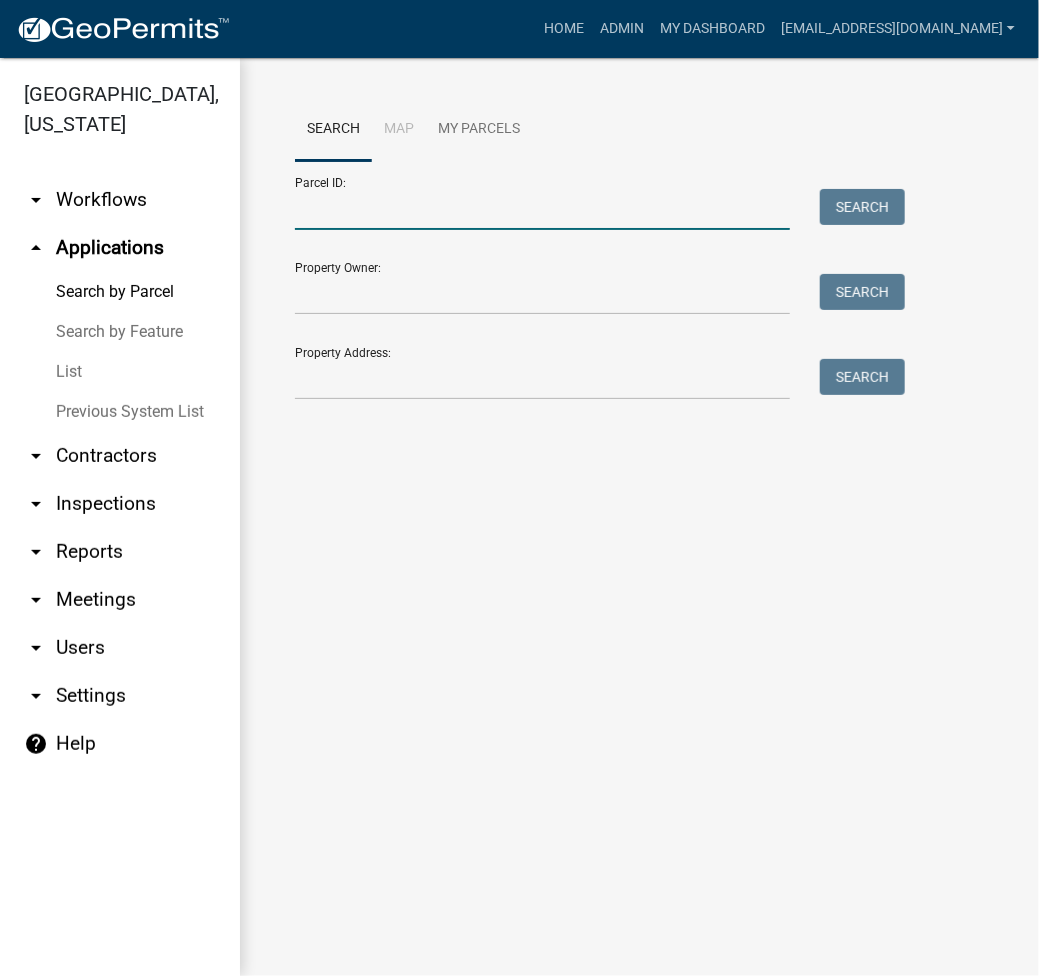 click on "Parcel ID:" at bounding box center (542, 209) 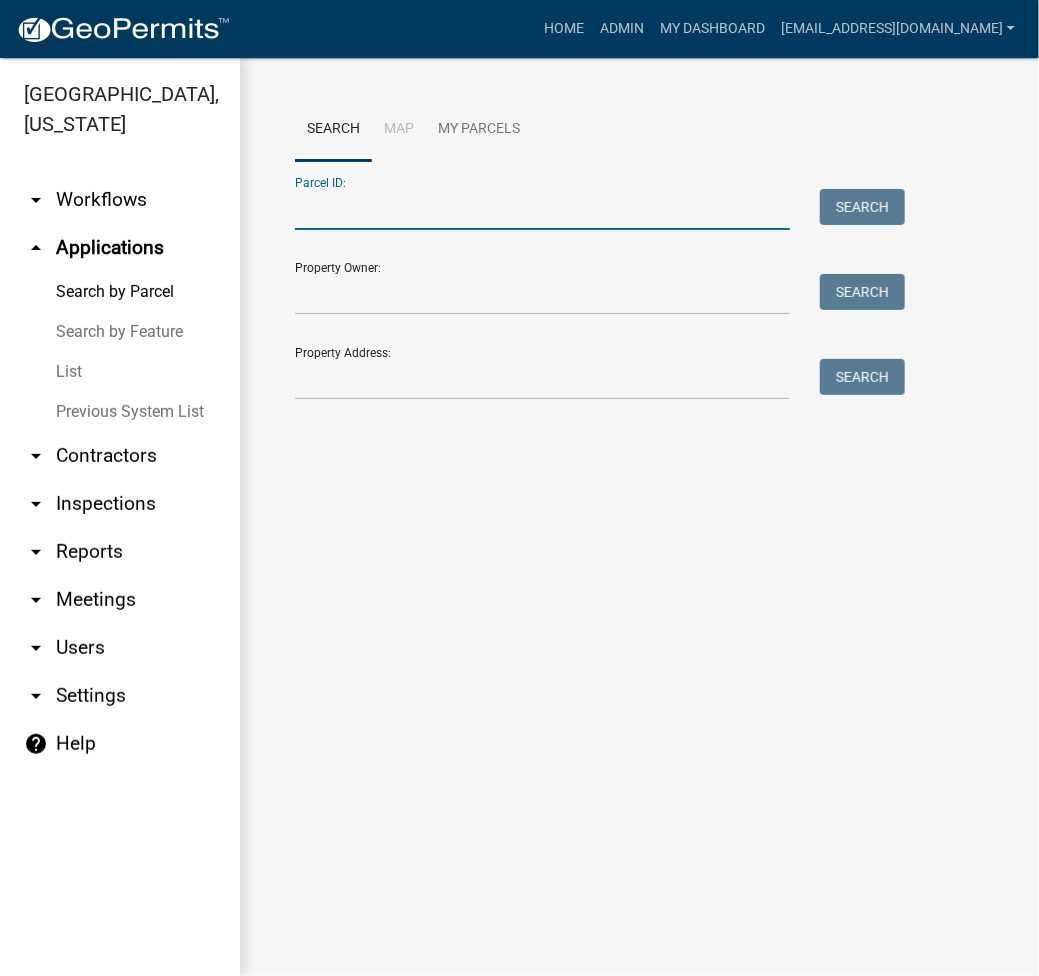 paste on "[PHONE_NUMBER]" 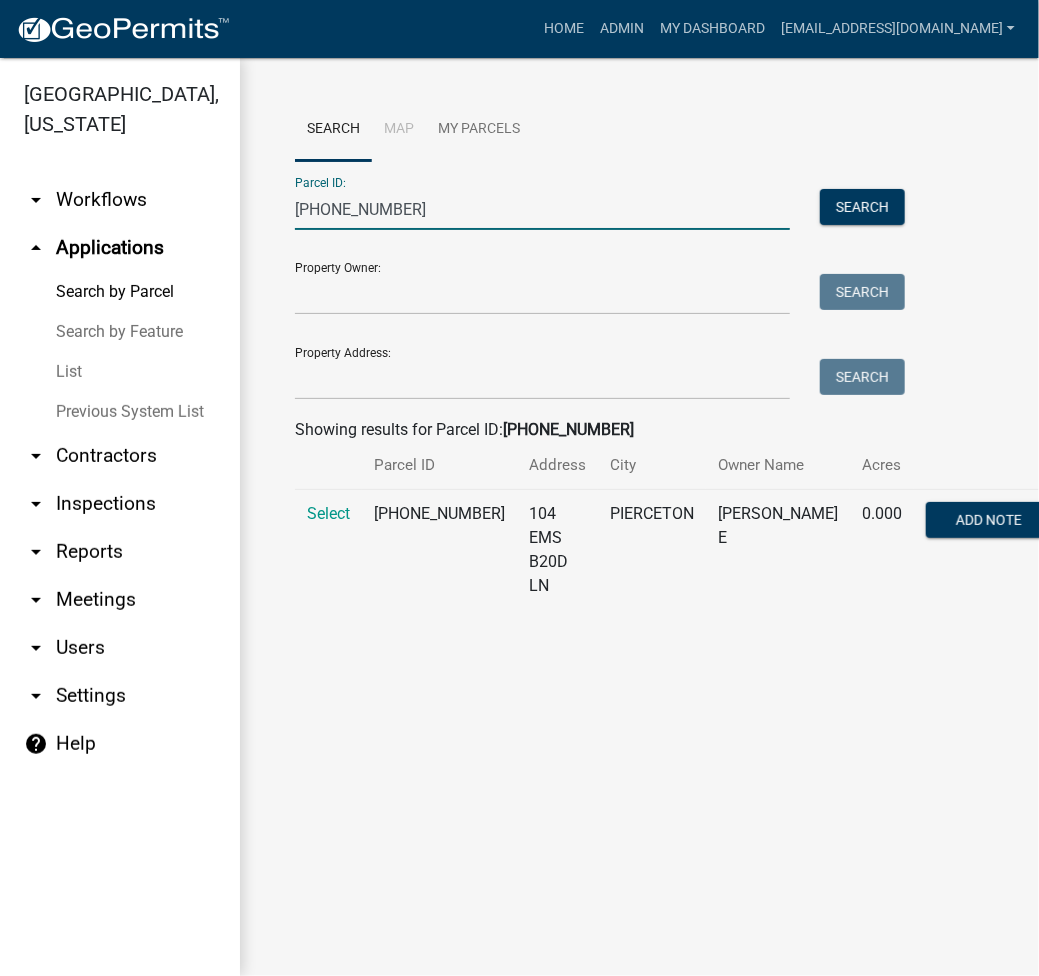 type on "[PHONE_NUMBER]" 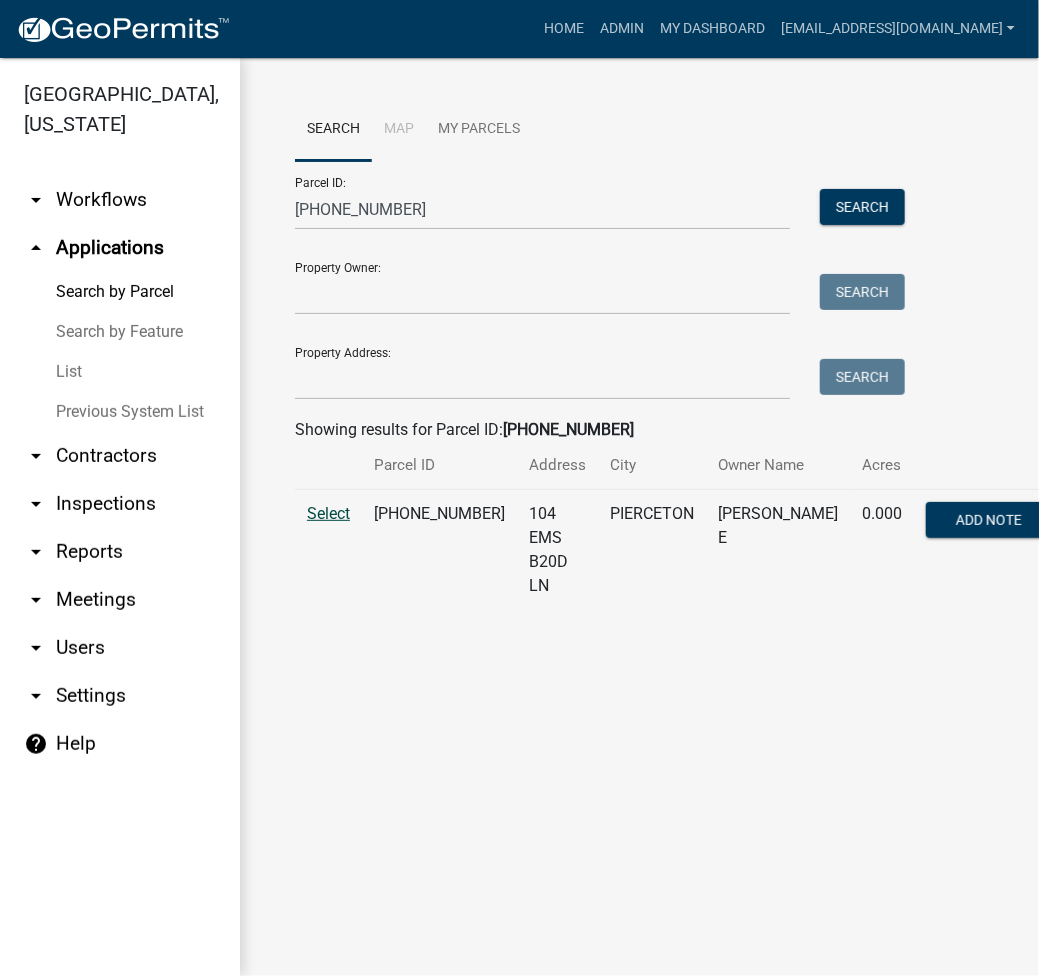 click on "Select" at bounding box center [328, 513] 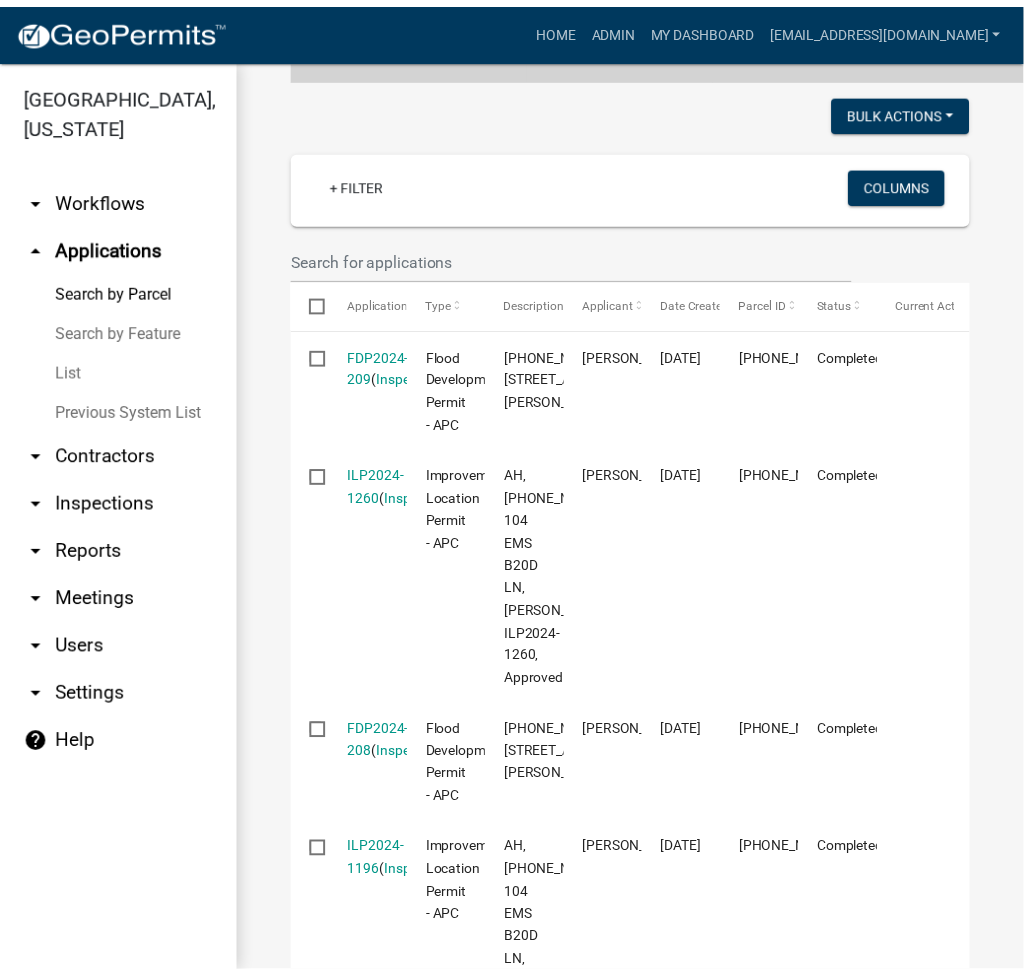 scroll, scrollTop: 800, scrollLeft: 0, axis: vertical 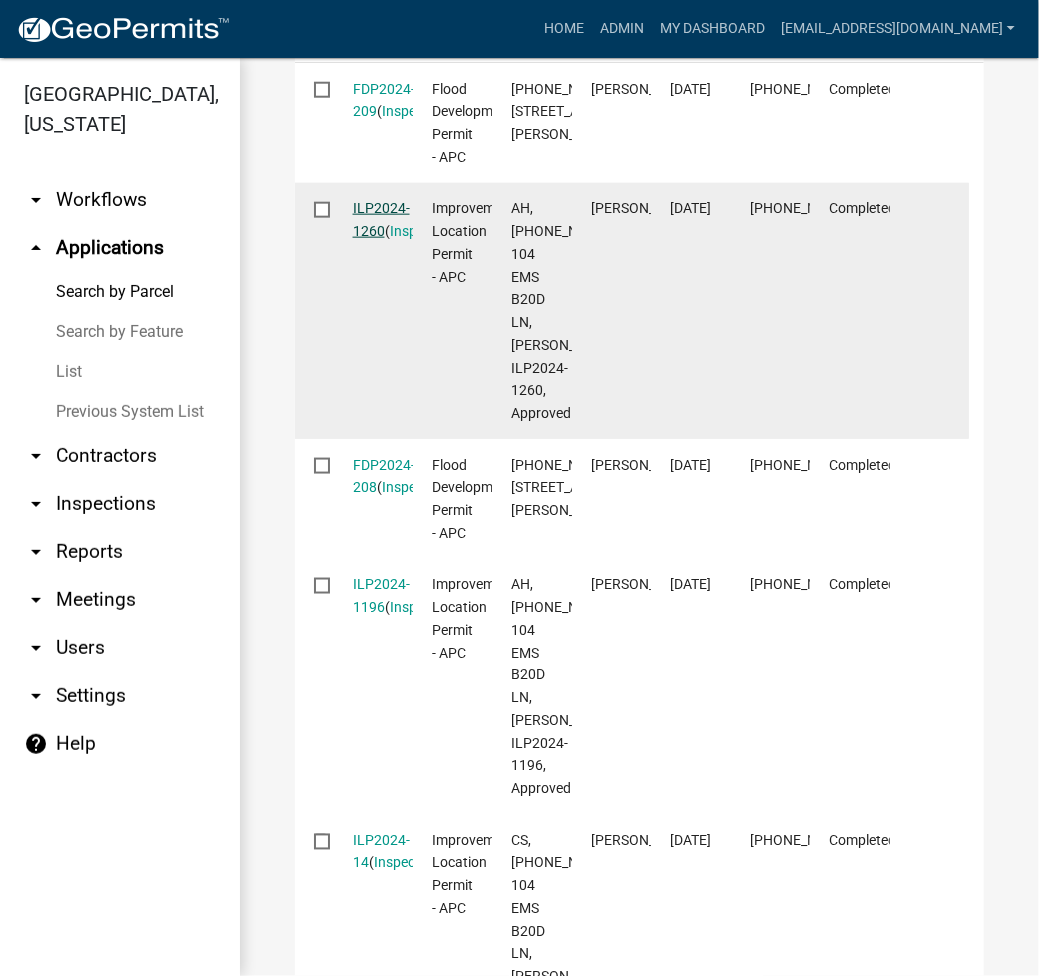 click on "ILP2024-1260" 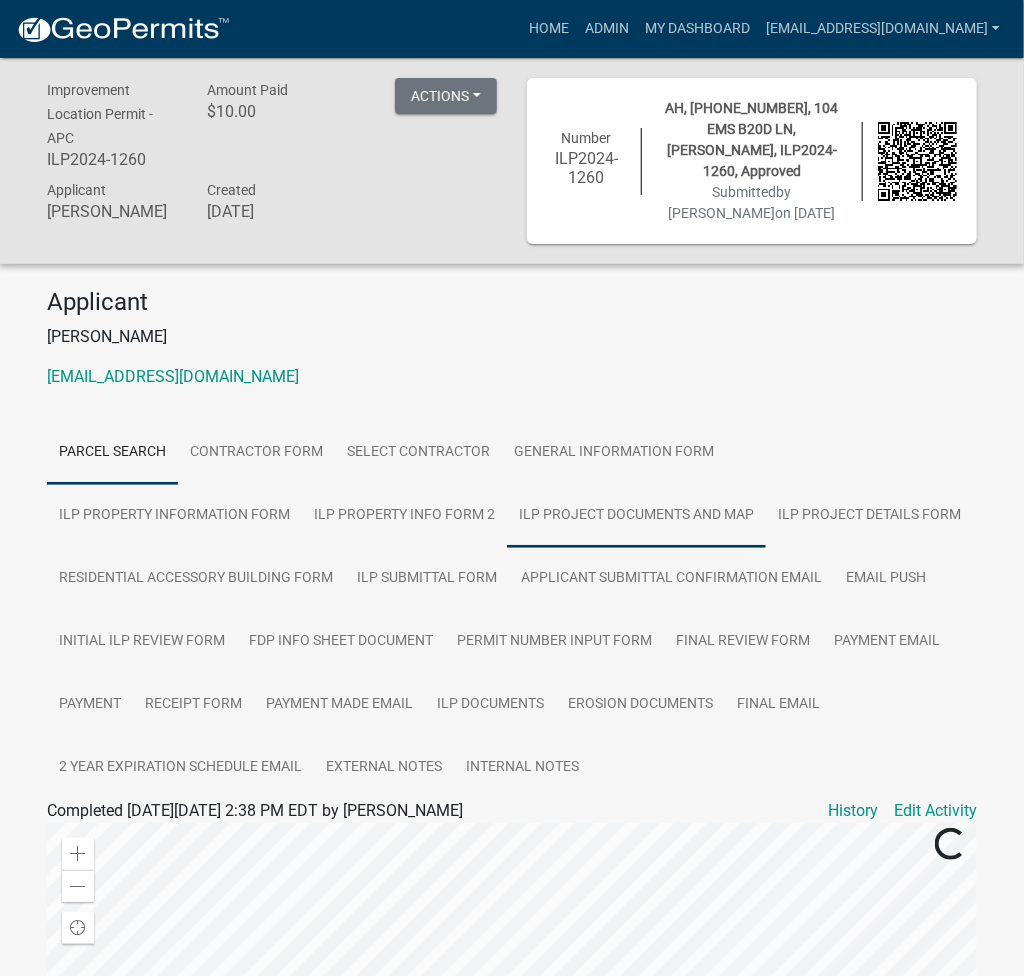 click on "ILP Project Documents and Map" at bounding box center (636, 516) 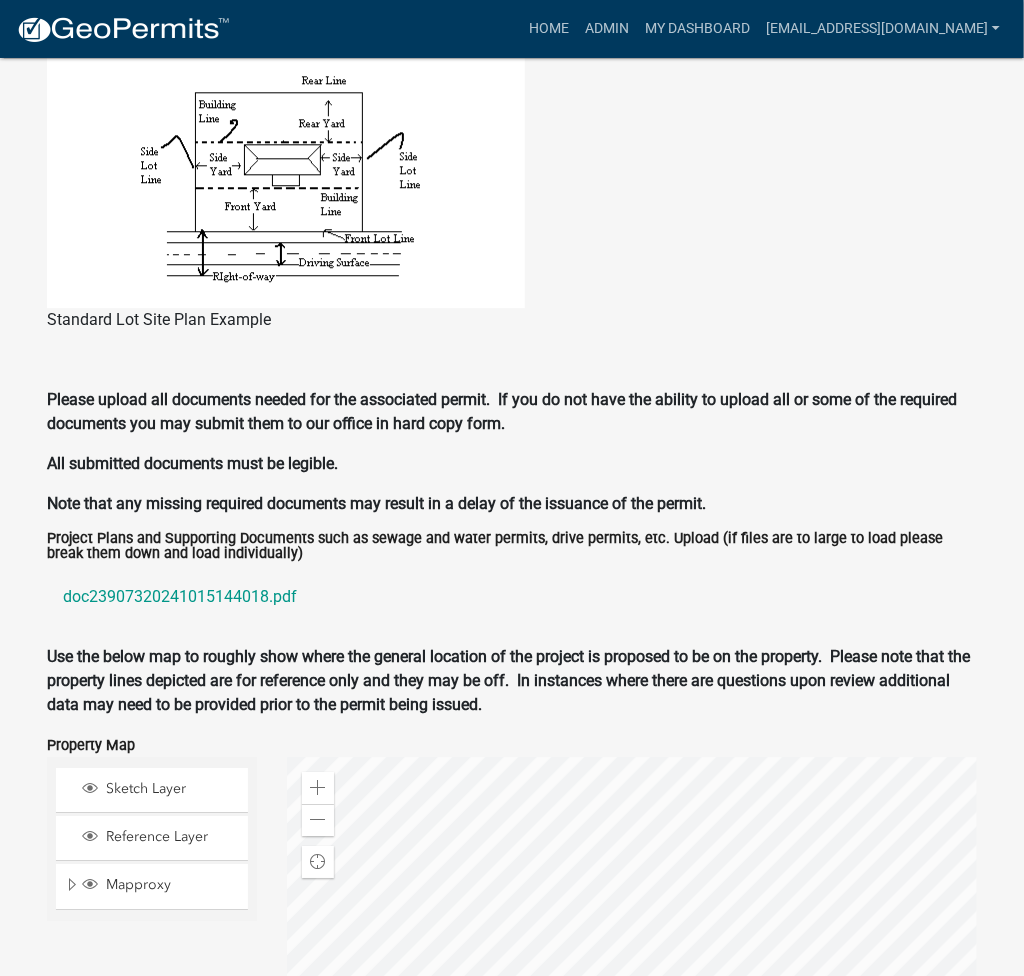 scroll, scrollTop: 1866, scrollLeft: 0, axis: vertical 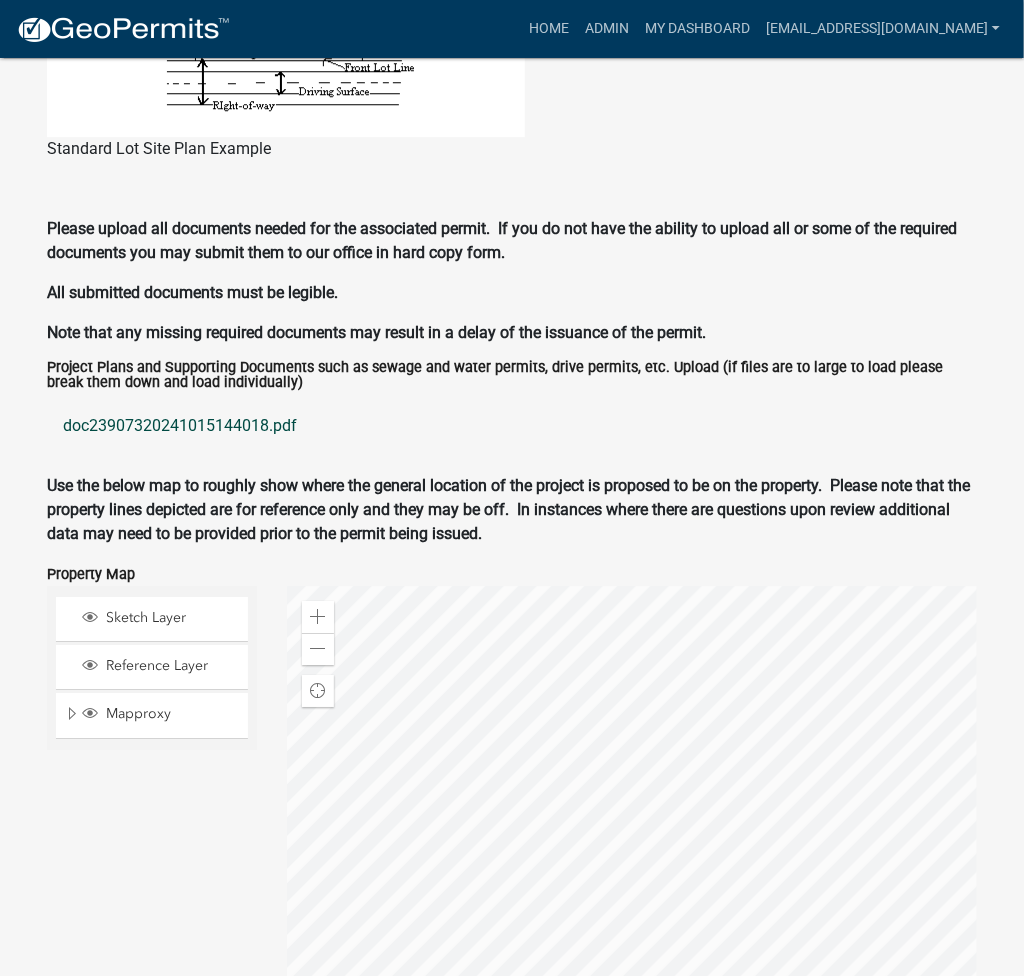 click on "doc23907320241015144018.pdf" 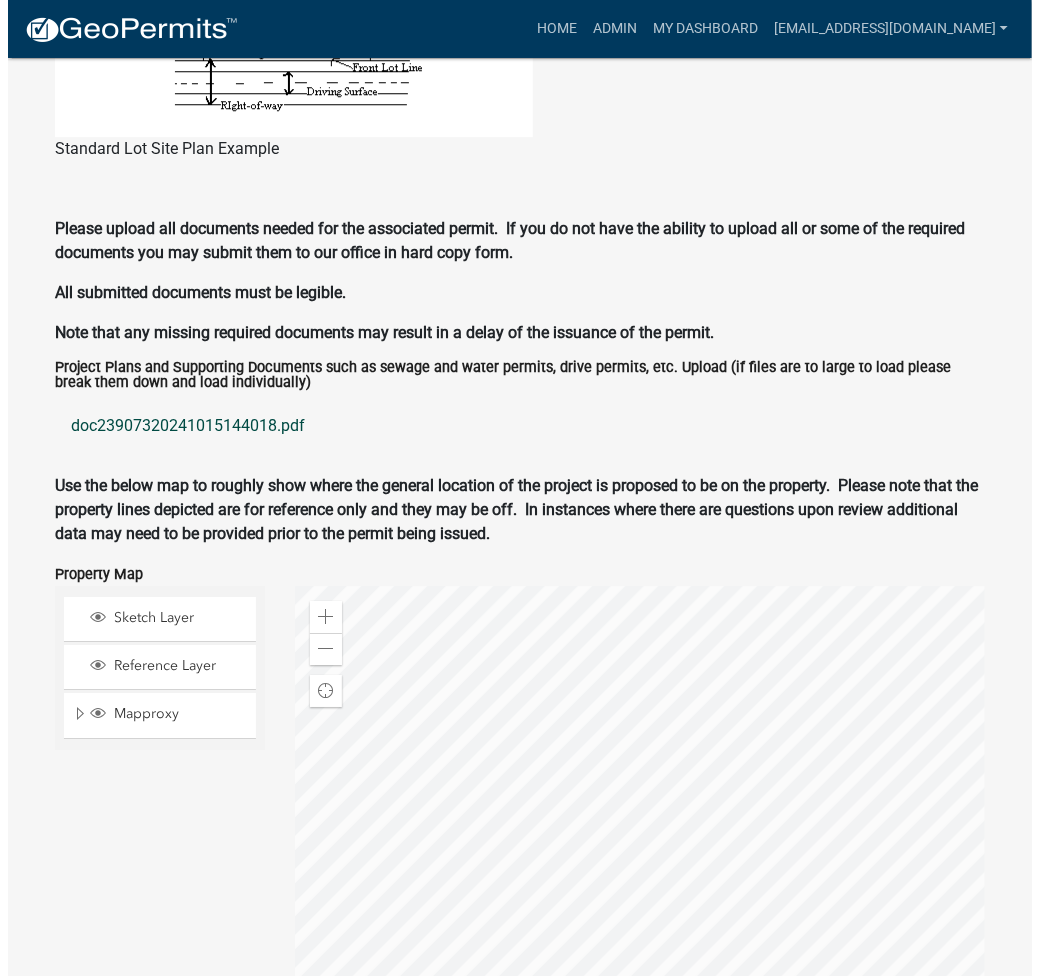 scroll, scrollTop: 0, scrollLeft: 0, axis: both 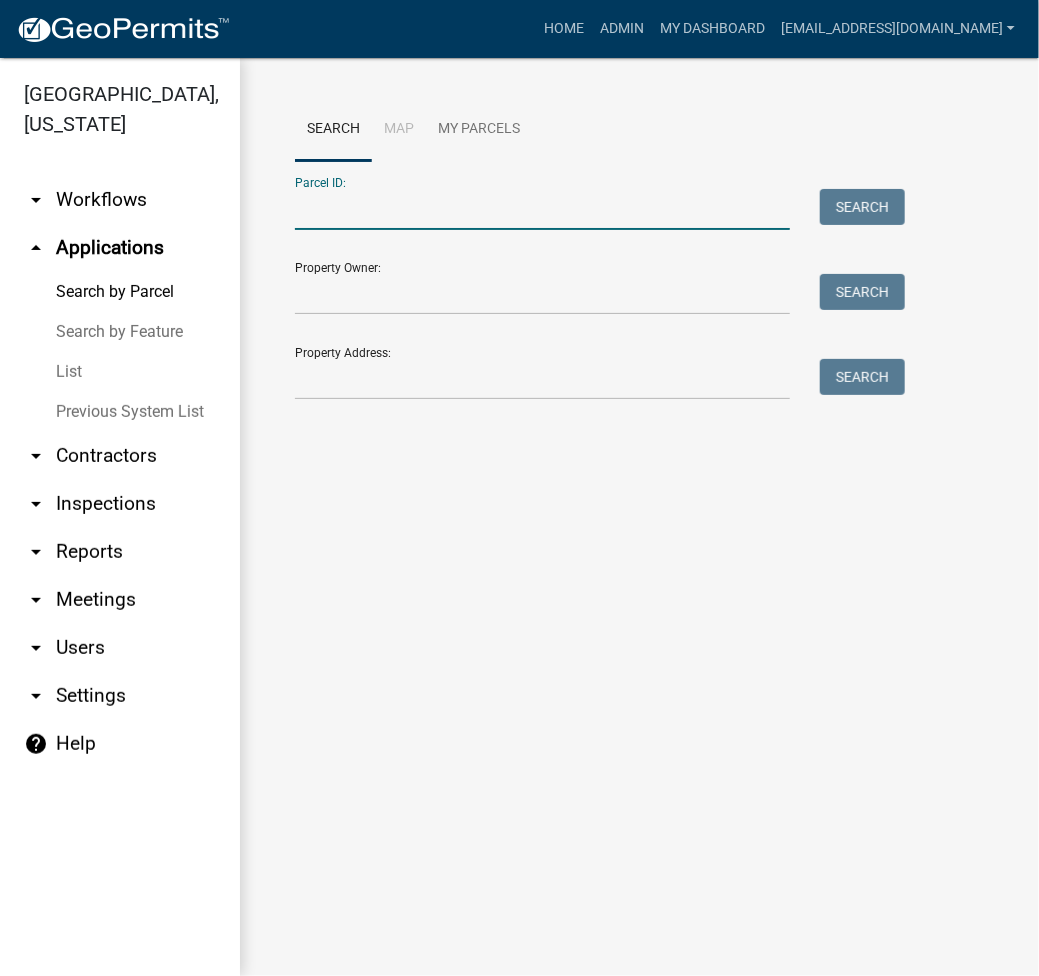 paste on "[PHONE_NUMBER]" 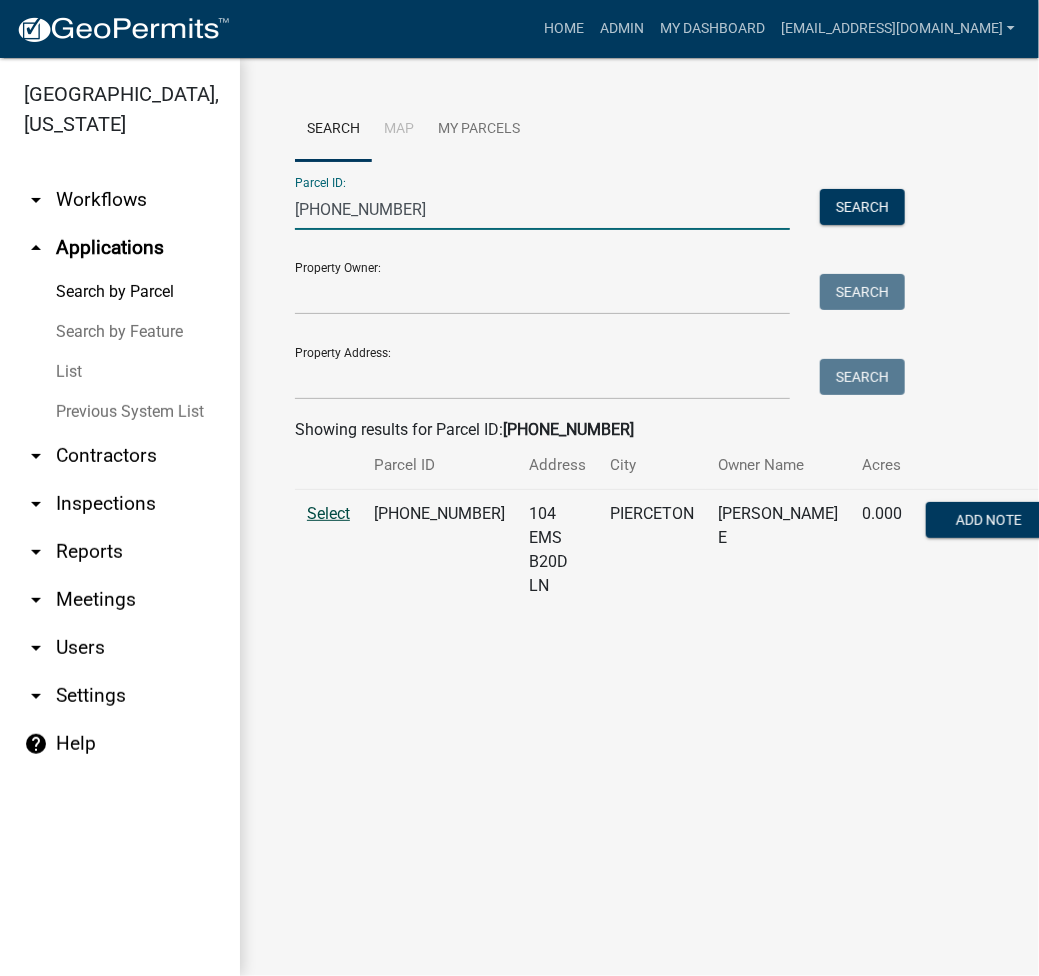 type on "[PHONE_NUMBER]" 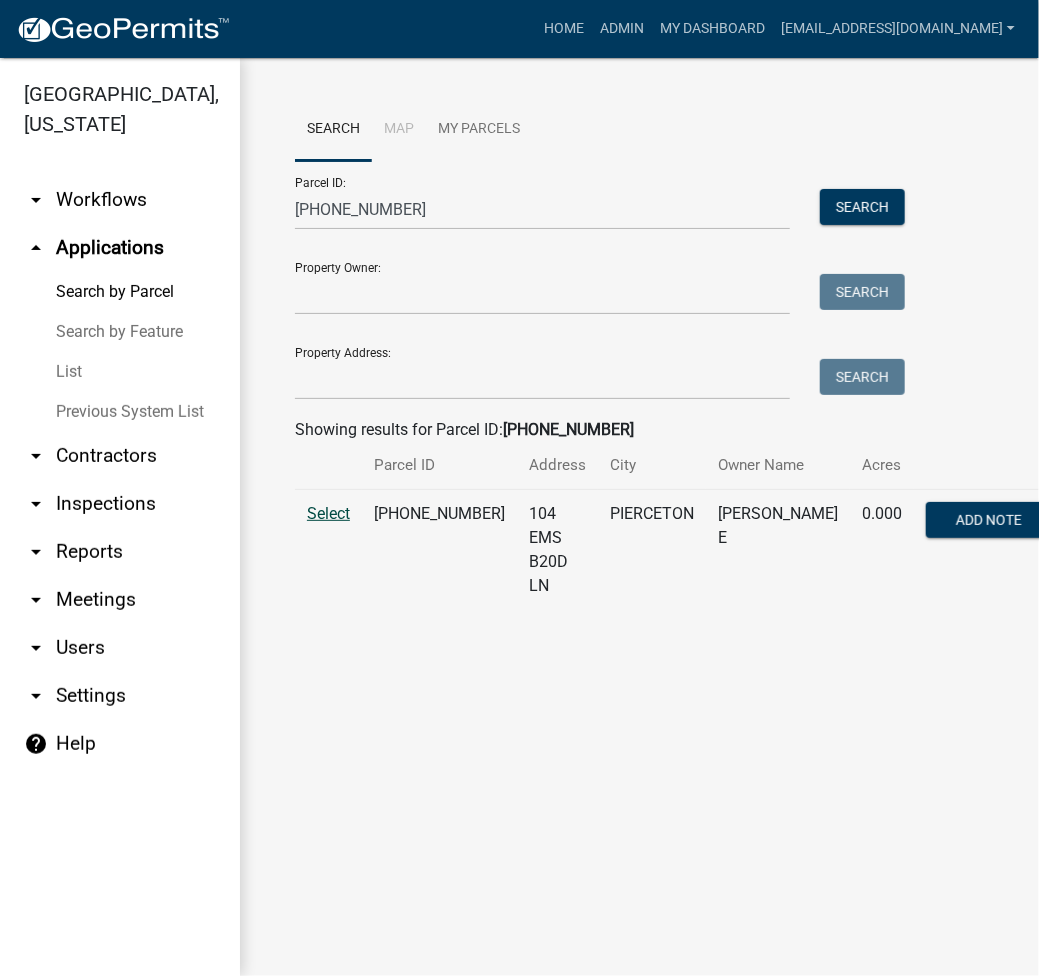 click on "Select" at bounding box center [328, 513] 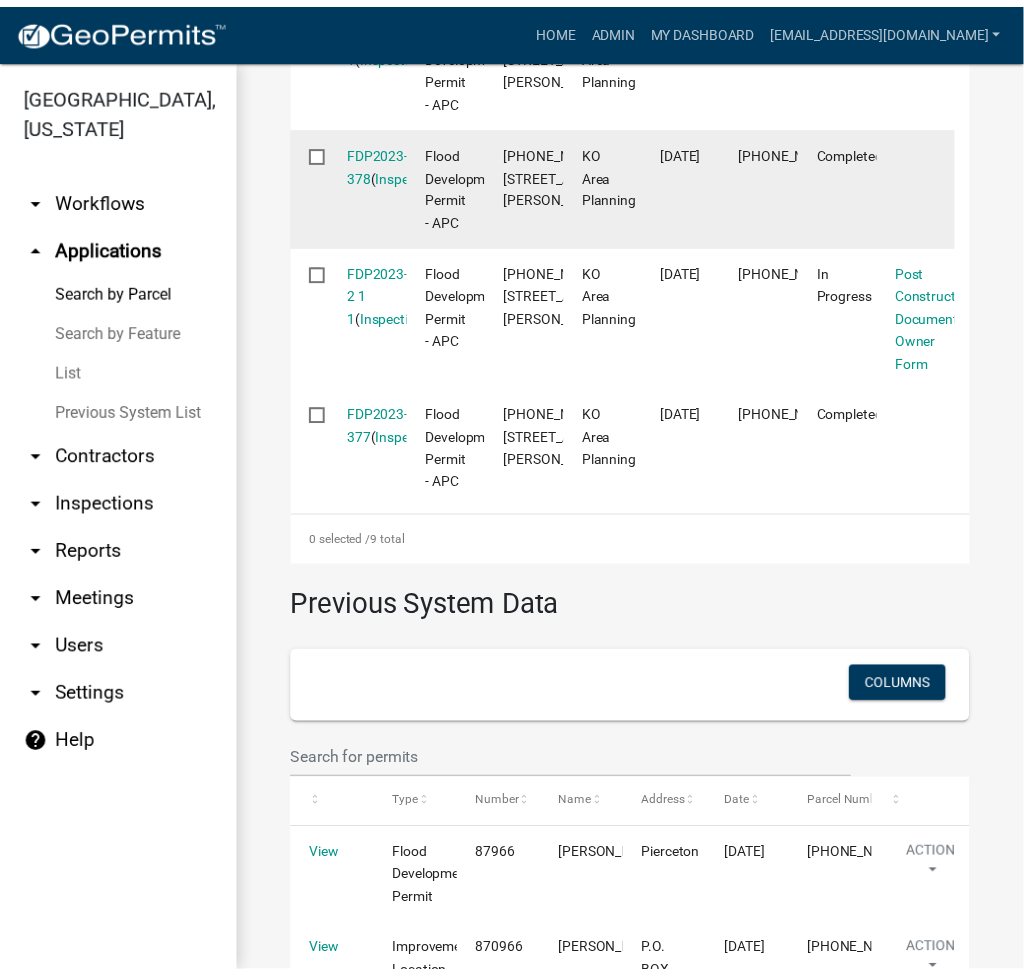 scroll, scrollTop: 1333, scrollLeft: 0, axis: vertical 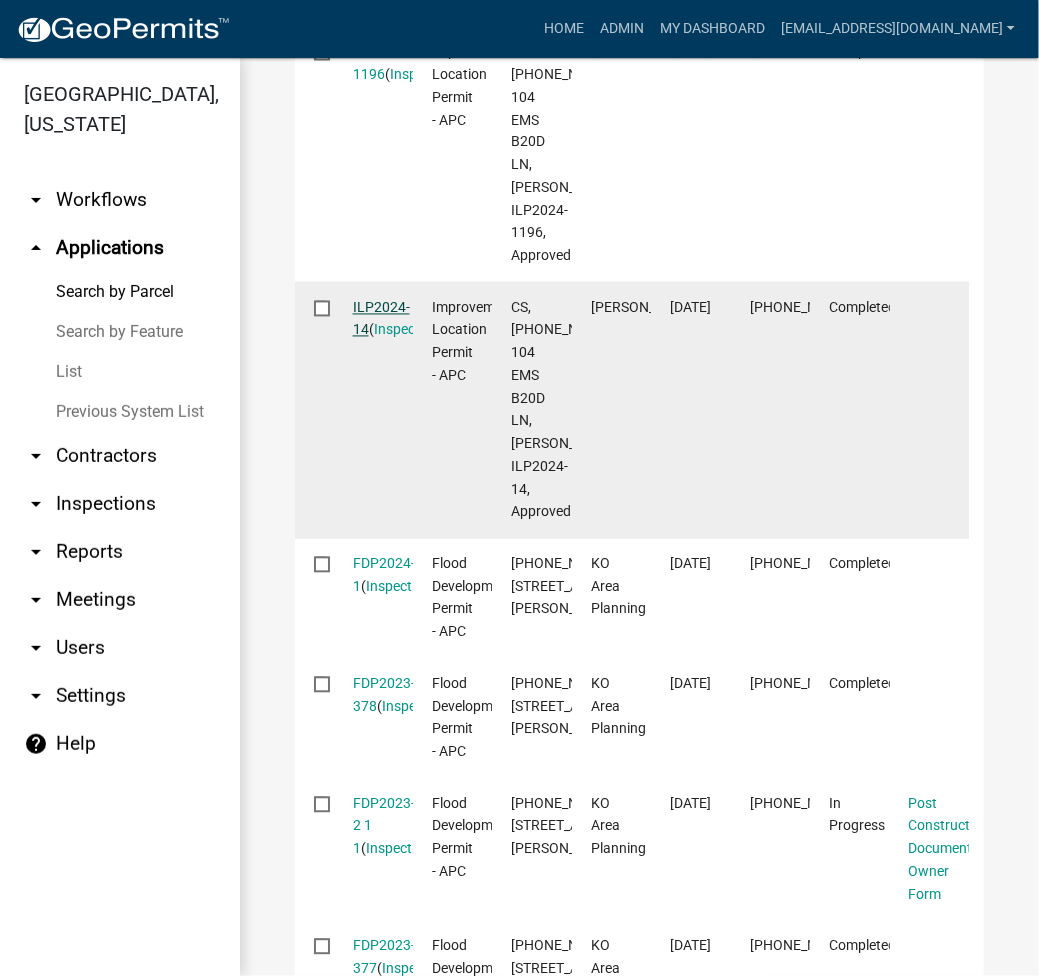 click on "ILP2024-14" 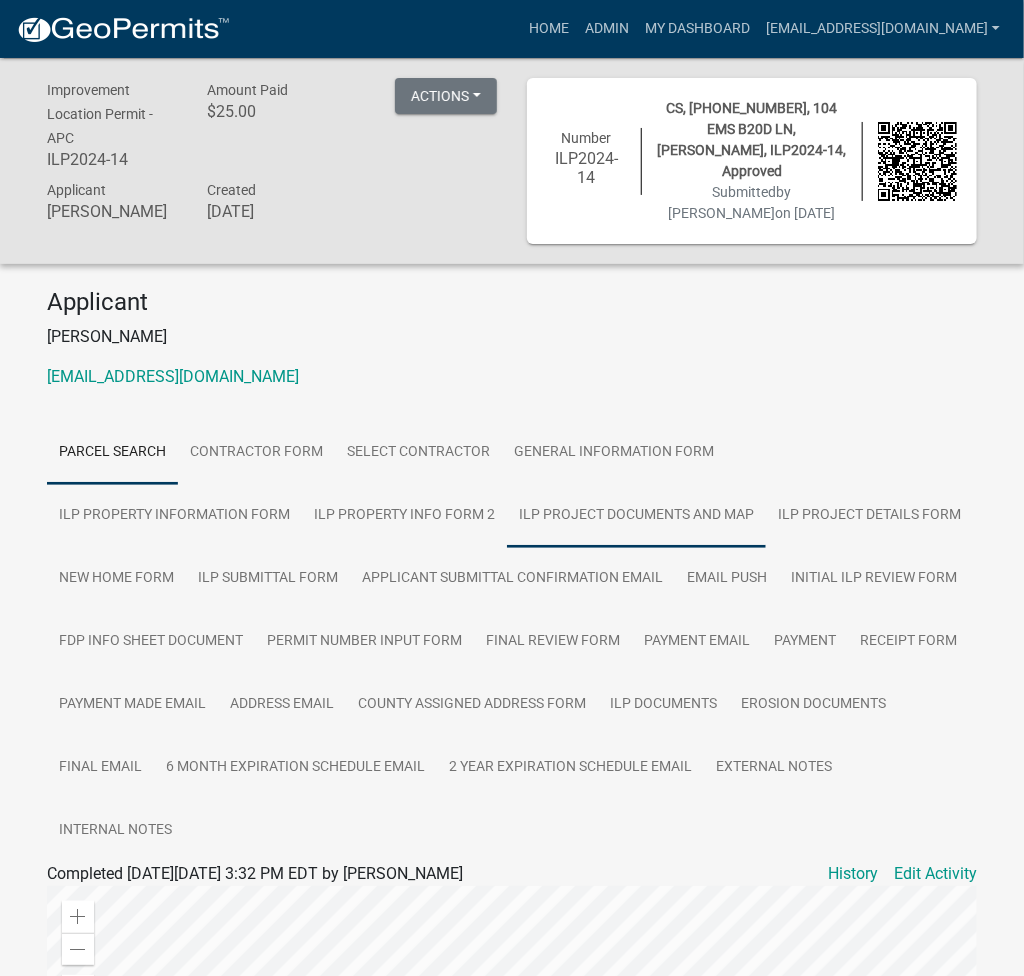 scroll, scrollTop: 266, scrollLeft: 0, axis: vertical 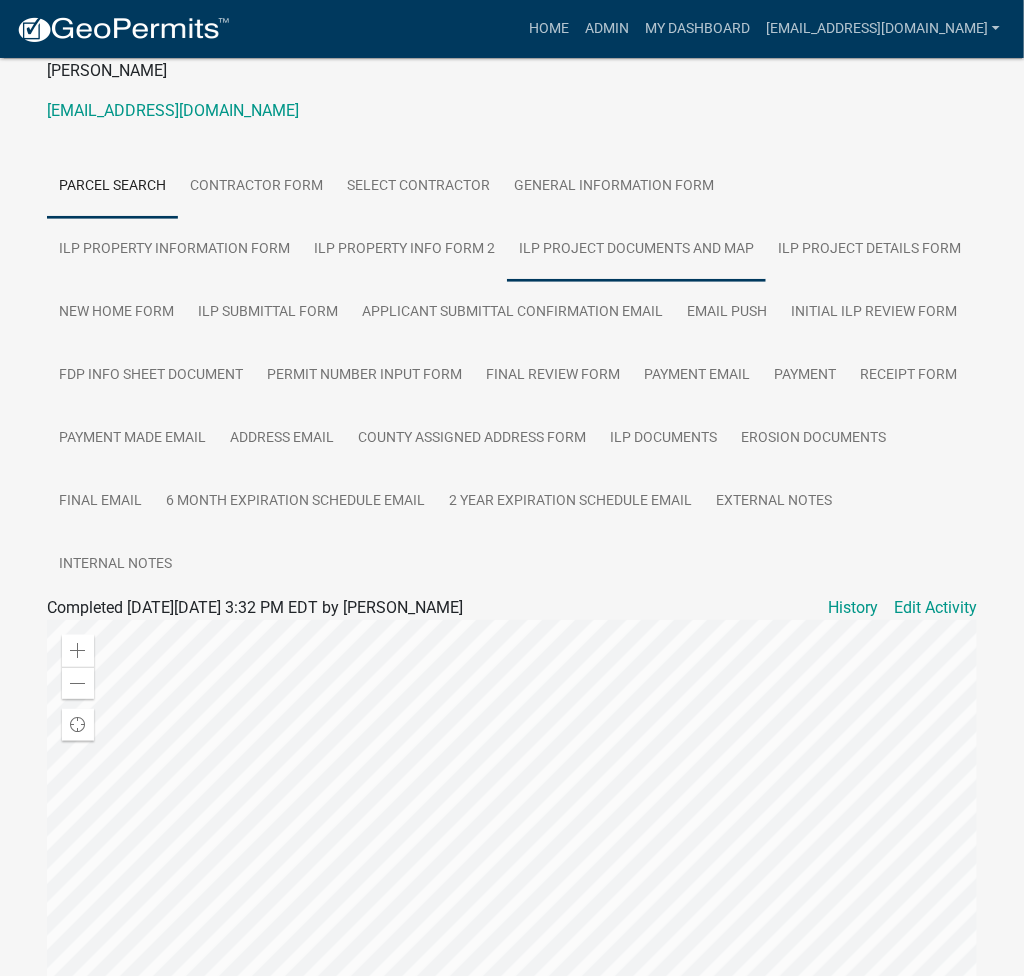 click on "ILP Project Documents and Map" at bounding box center [636, 250] 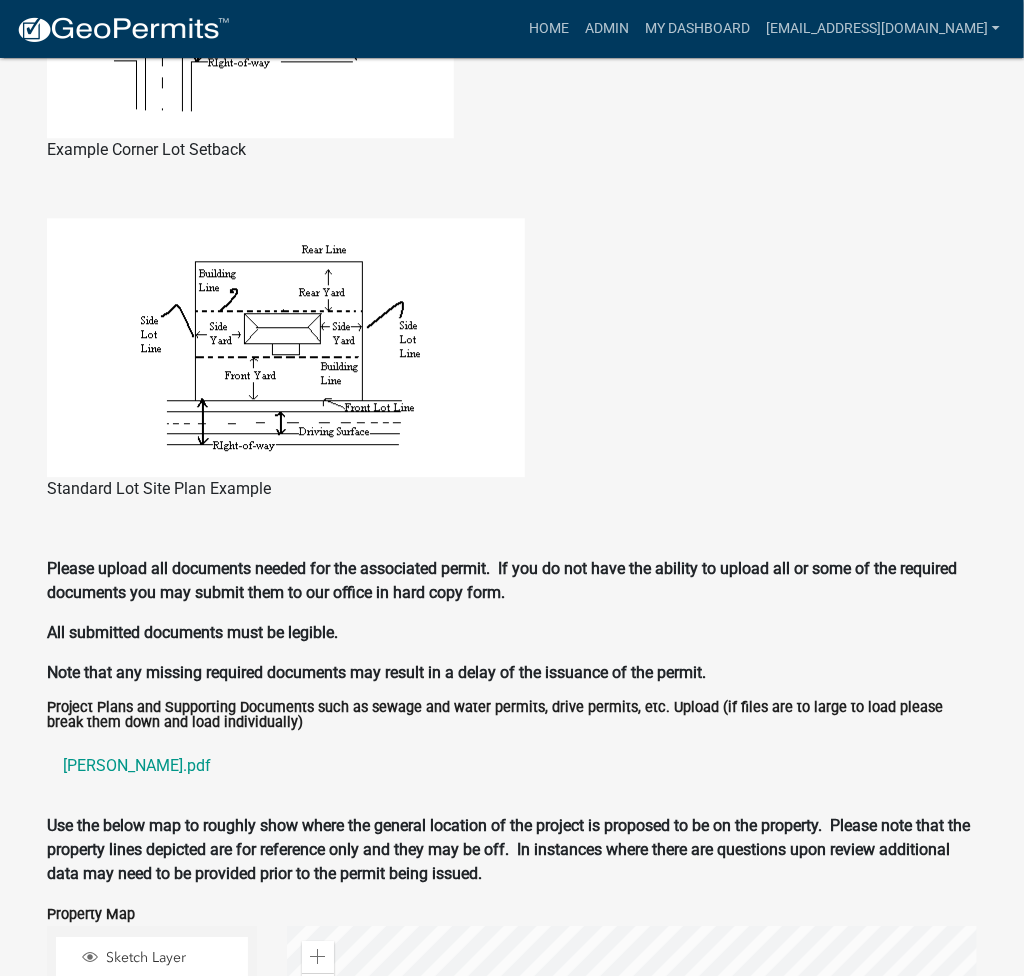 scroll, scrollTop: 1600, scrollLeft: 0, axis: vertical 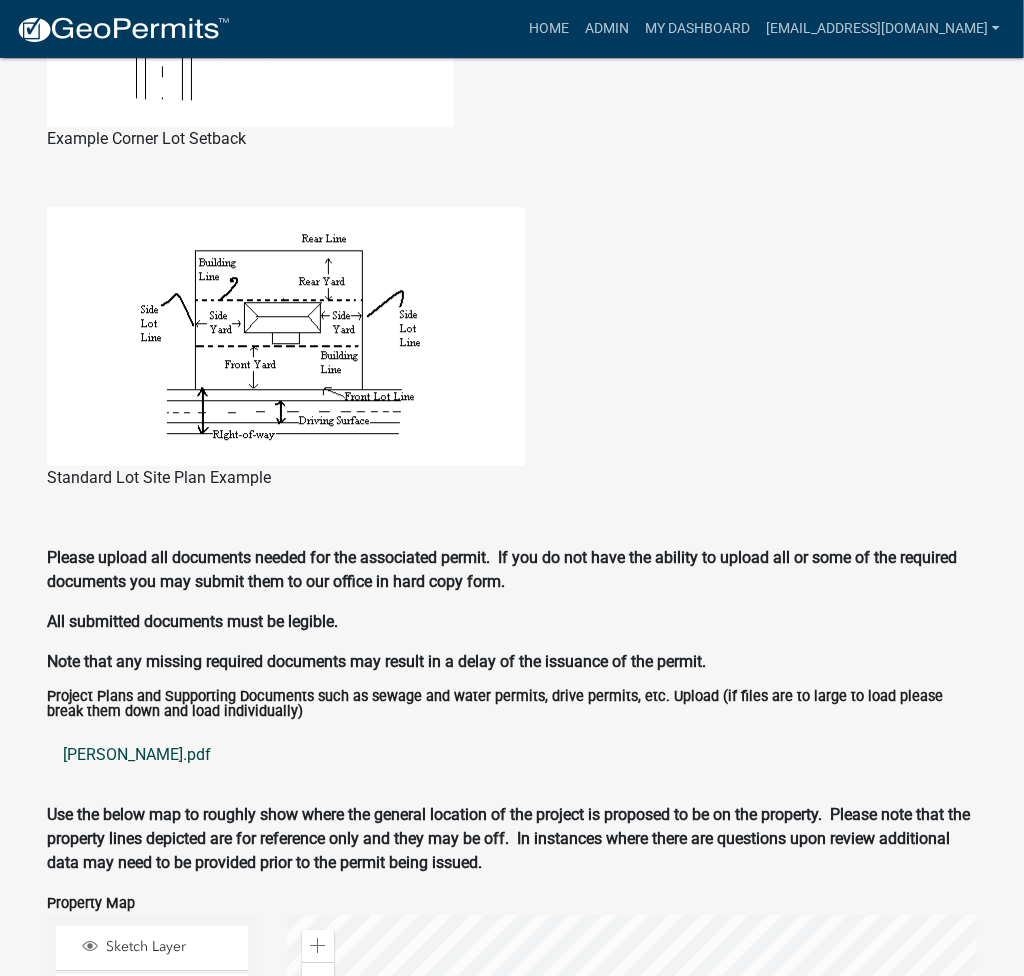 click on "[PERSON_NAME].pdf" 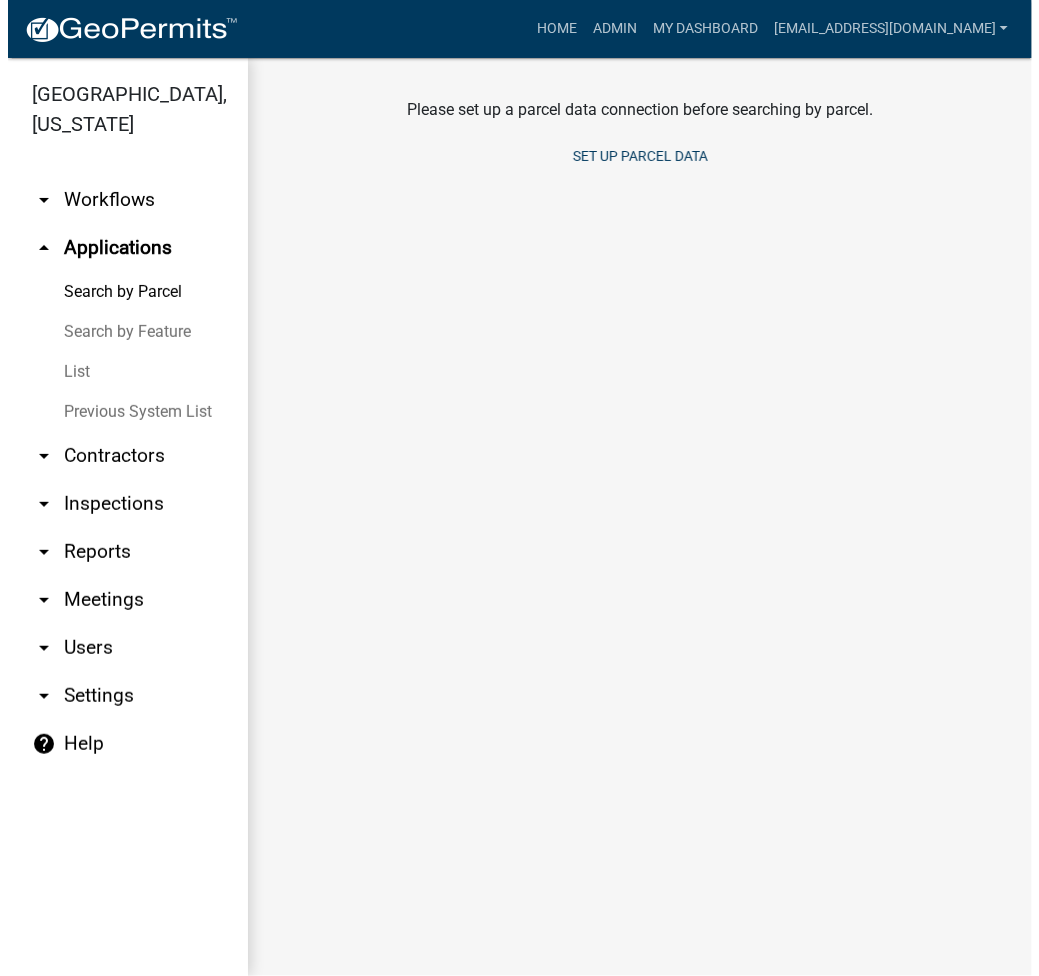 scroll, scrollTop: 0, scrollLeft: 0, axis: both 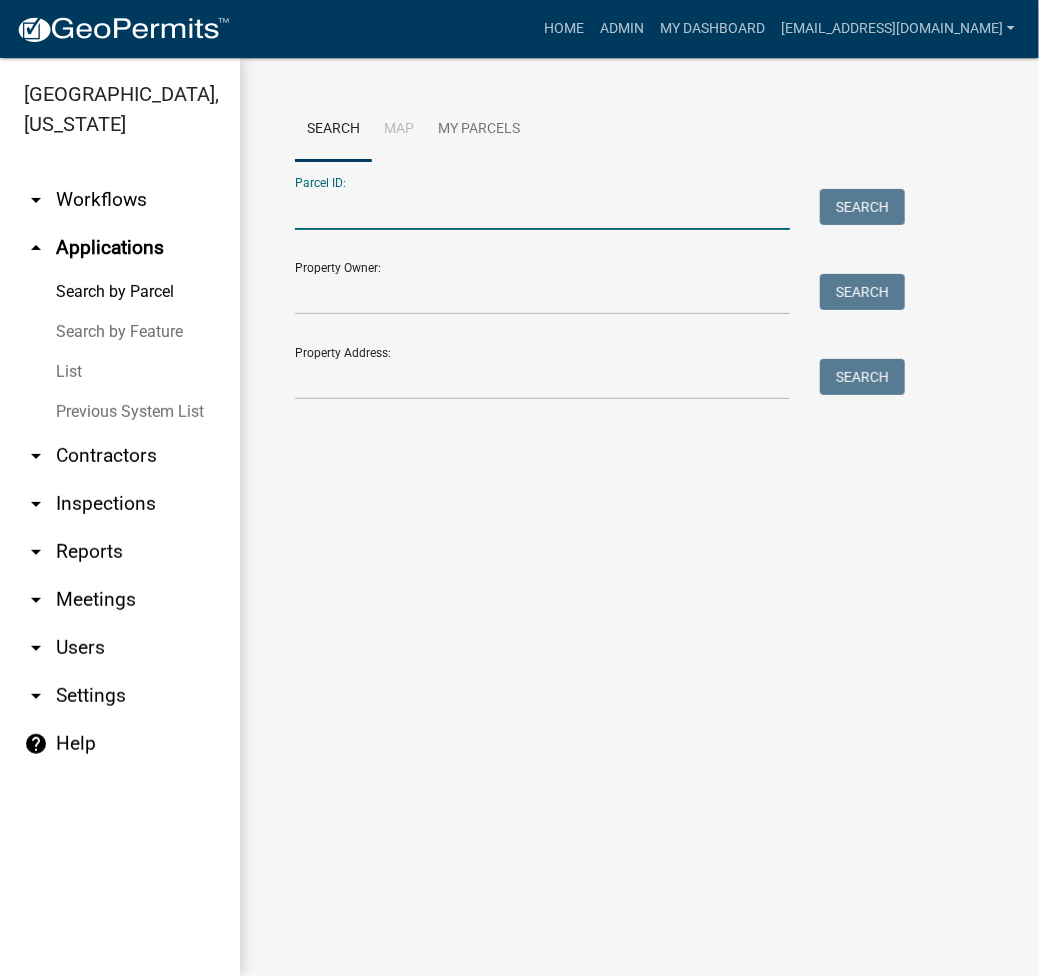 click on "Parcel ID:" at bounding box center [542, 209] 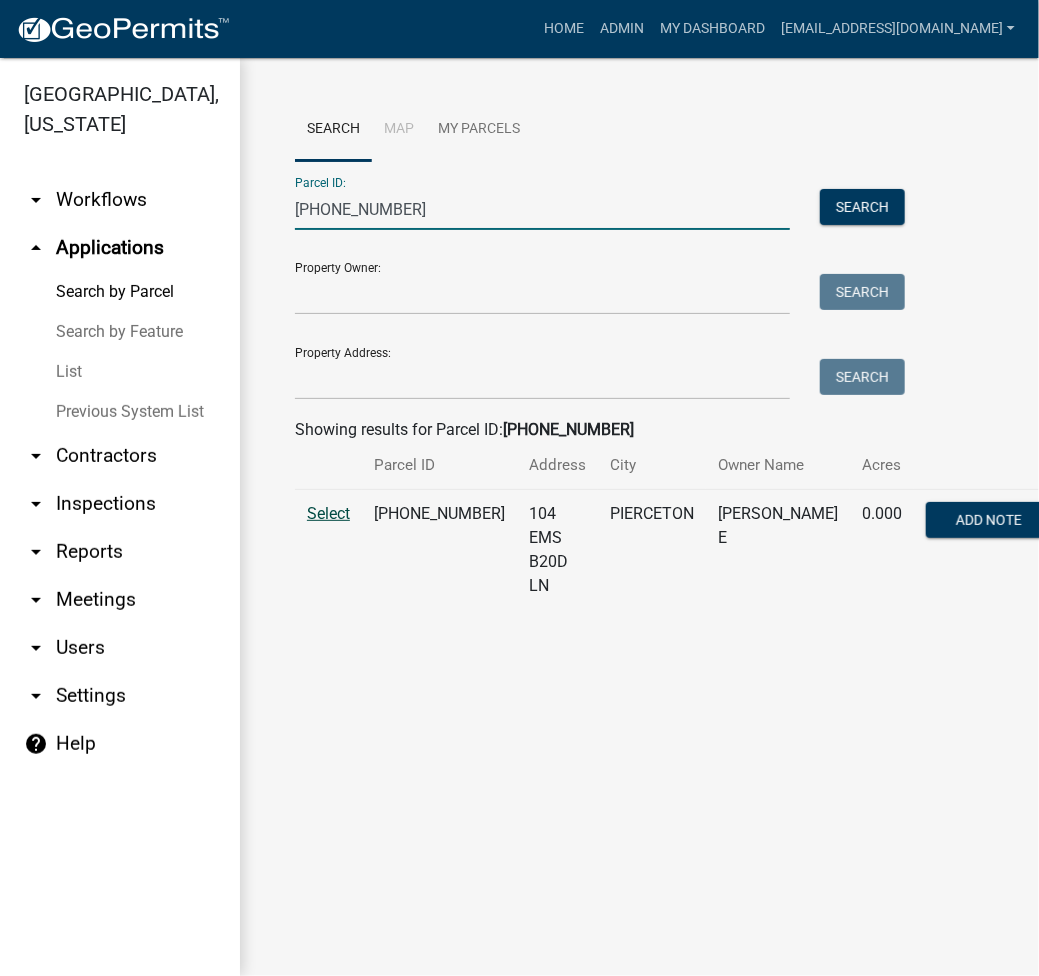 type on "[PHONE_NUMBER]" 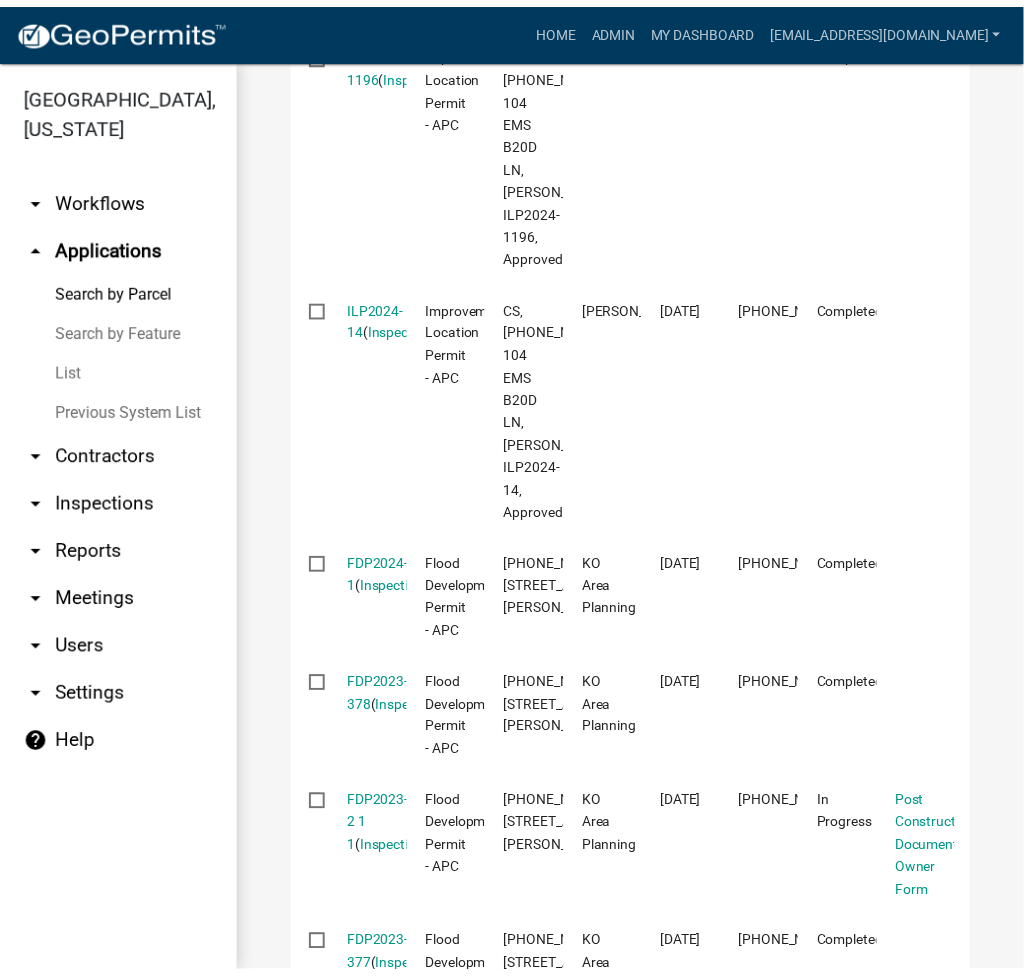 scroll, scrollTop: 1066, scrollLeft: 0, axis: vertical 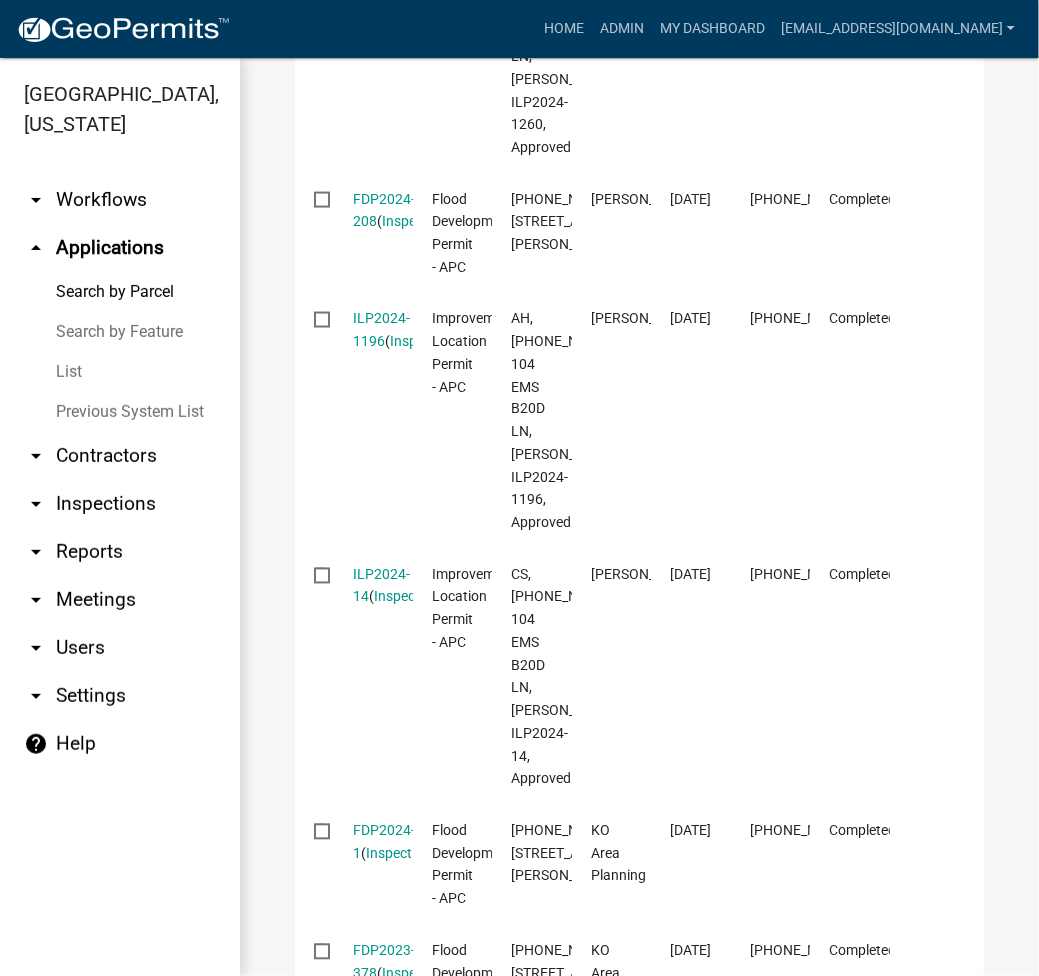 click on "ILP2024-1196" 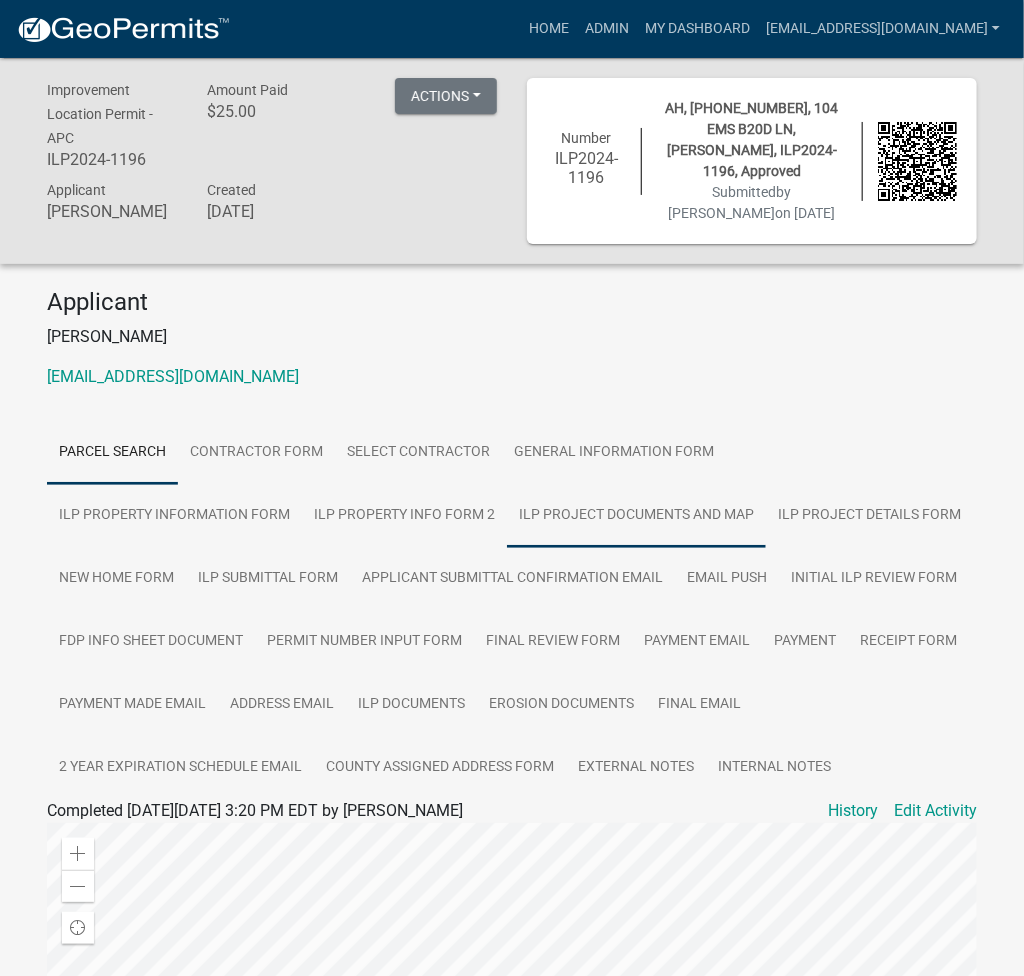 click on "ILP Project Documents and Map" at bounding box center (636, 516) 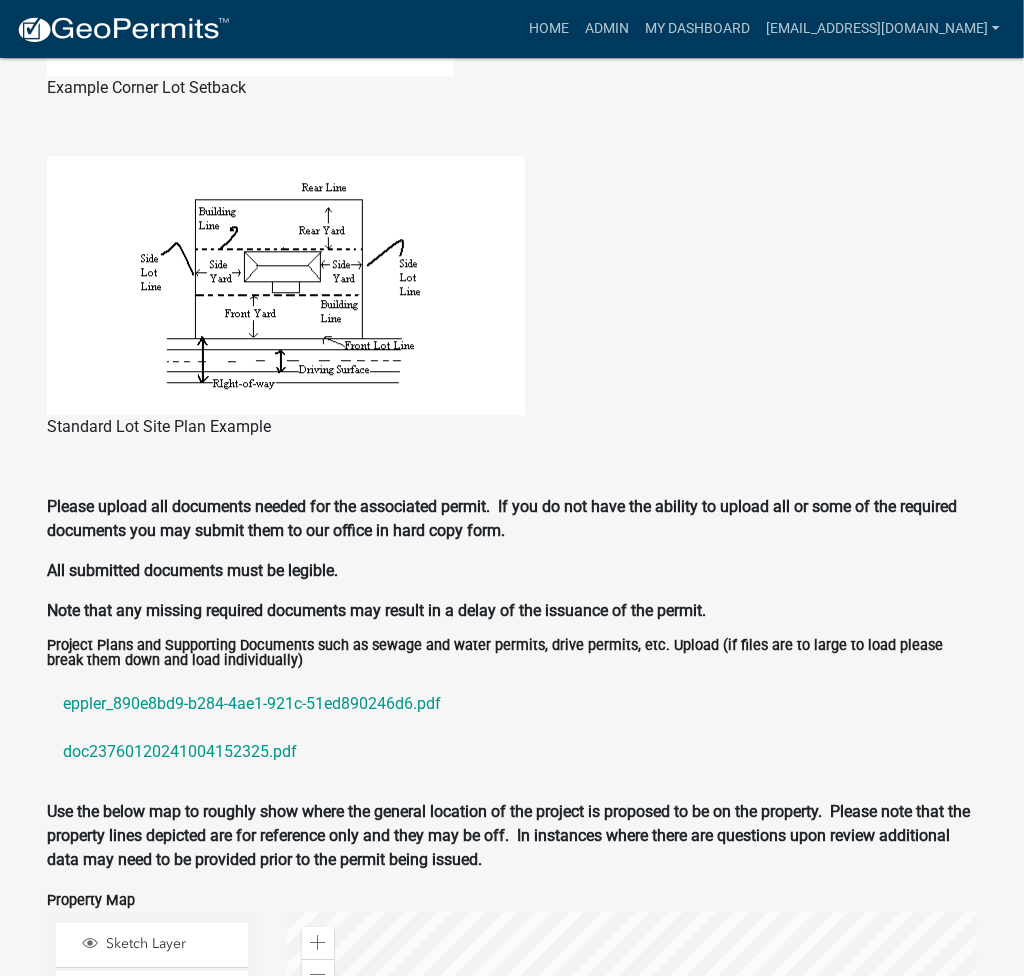 scroll, scrollTop: 1600, scrollLeft: 0, axis: vertical 